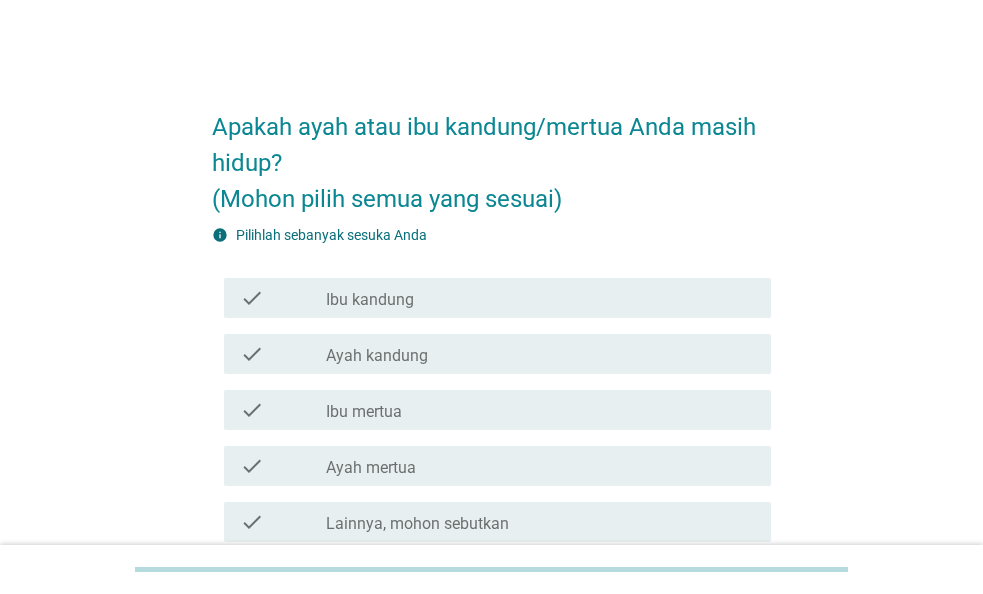 scroll, scrollTop: 0, scrollLeft: 0, axis: both 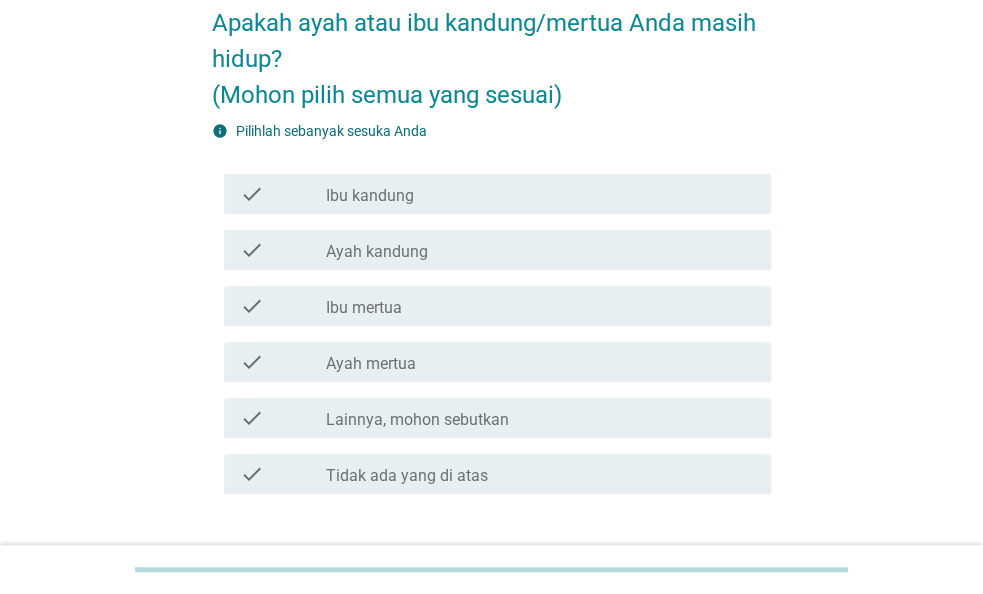 click on "check_box_outline_blank Ibu kandung" at bounding box center (540, 194) 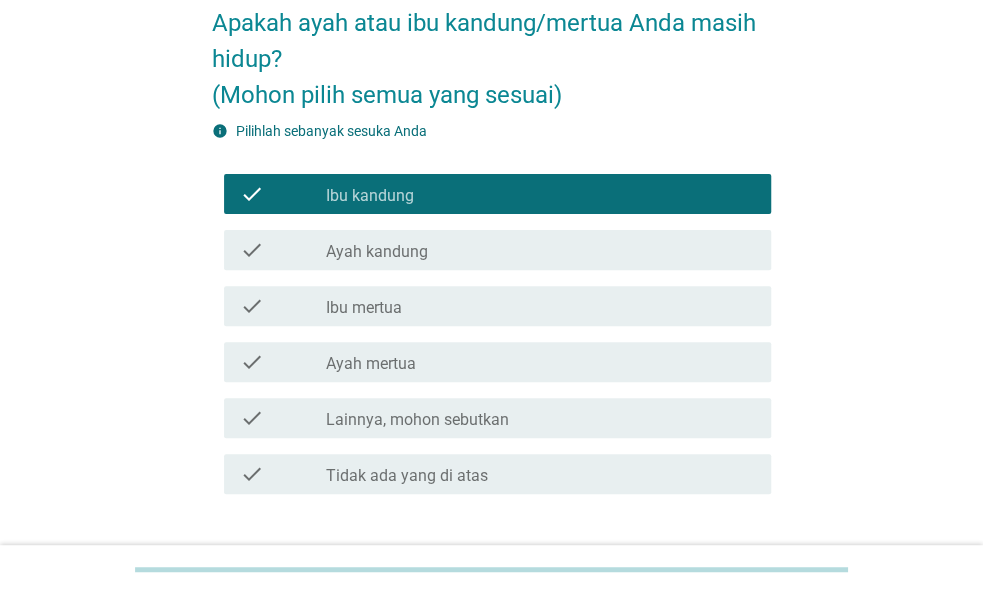 click on "check     check_box_outline_blank Ayah kandung" at bounding box center (497, 250) 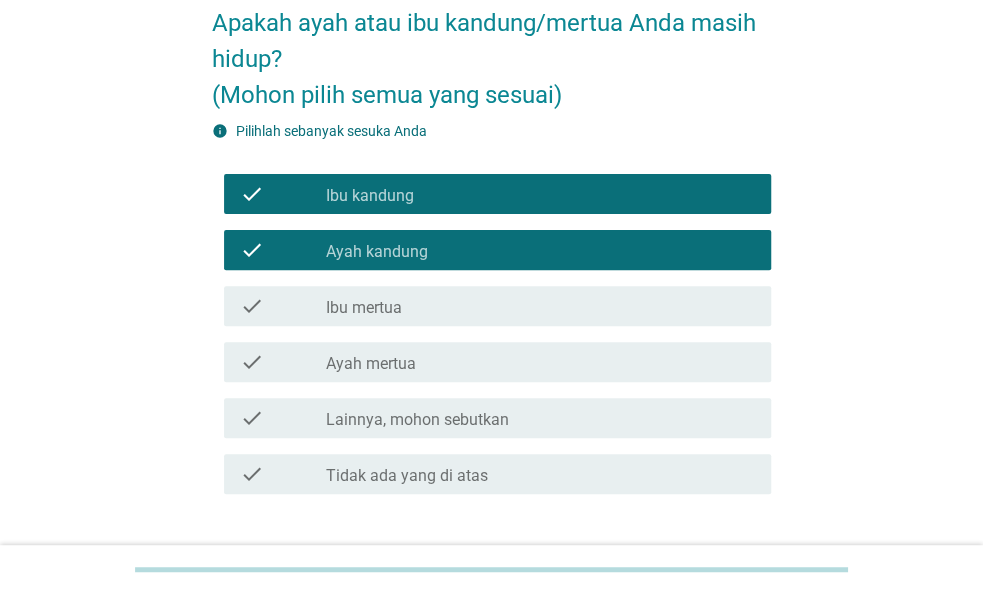click on "check_box_outline_blank Ibu mertua" at bounding box center (540, 306) 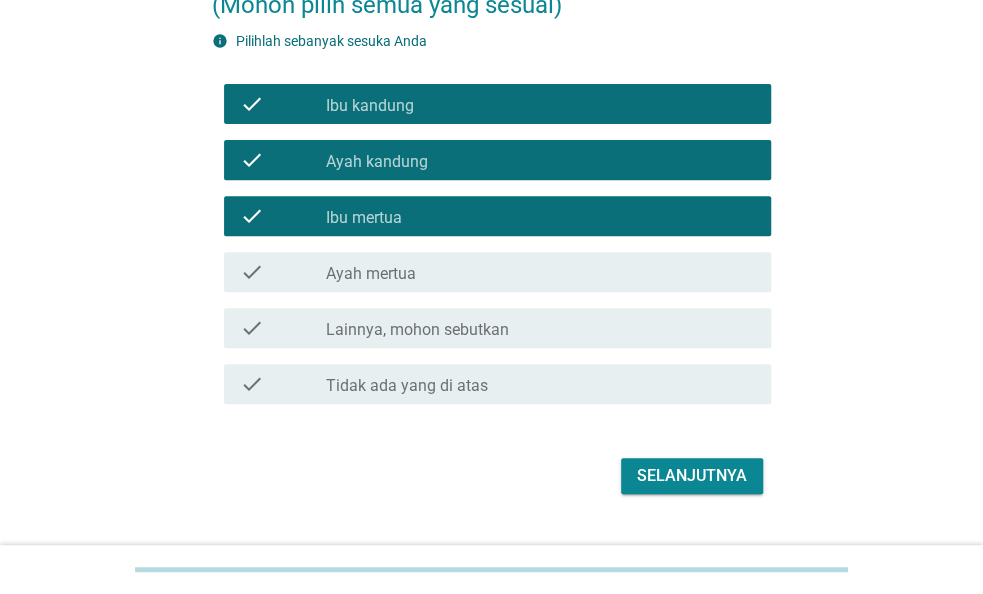 scroll, scrollTop: 237, scrollLeft: 0, axis: vertical 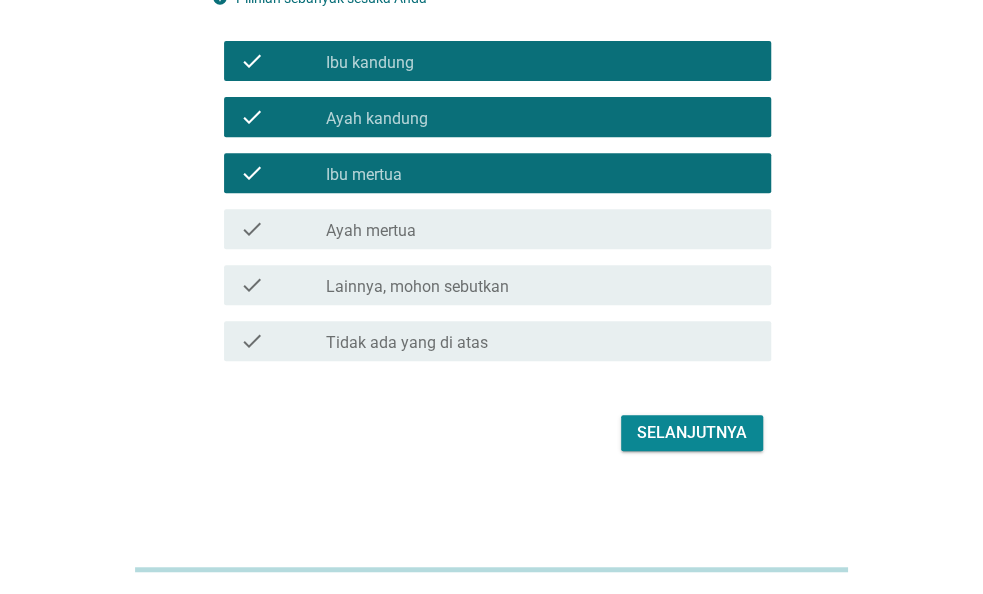 click on "Selanjutnya" at bounding box center (692, 433) 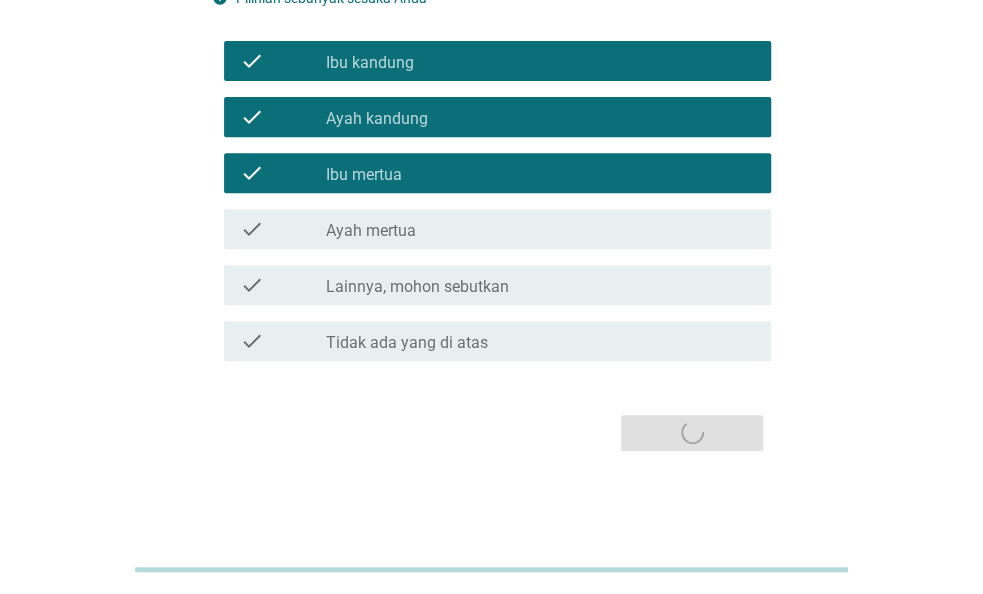 scroll, scrollTop: 0, scrollLeft: 0, axis: both 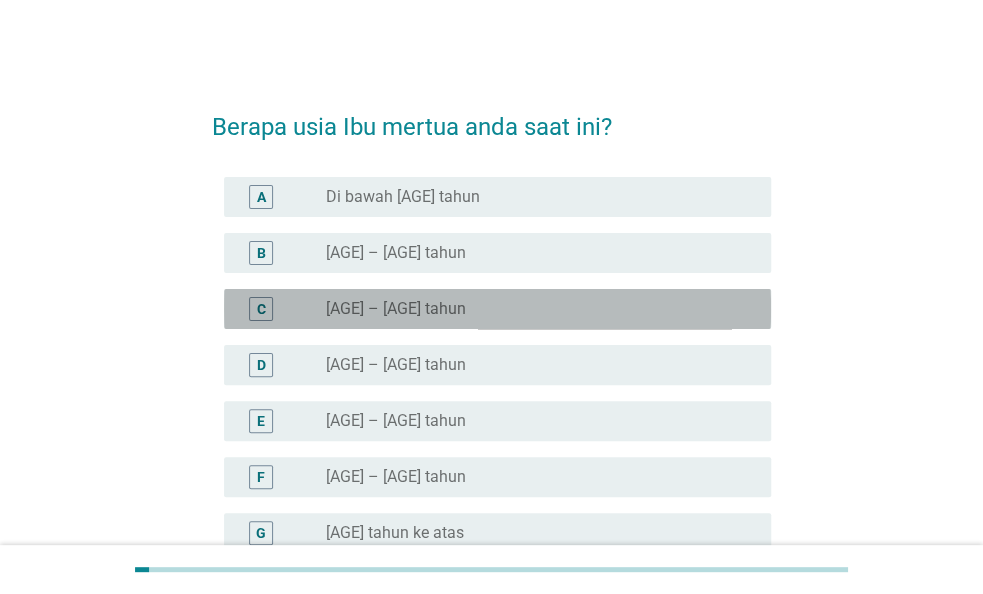 click on "radio_button_unchecked 60 – 64 tahun" at bounding box center [532, 309] 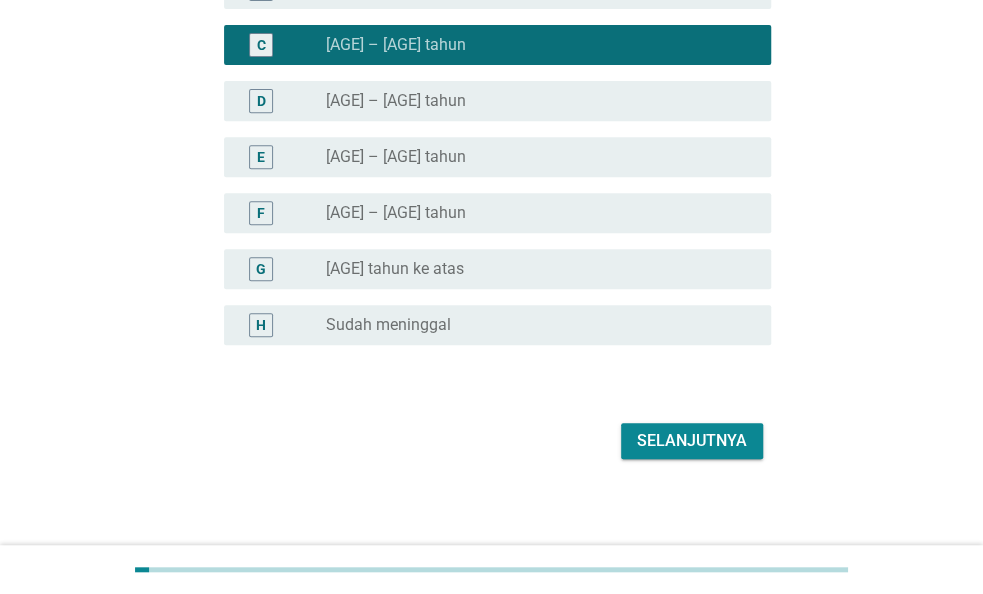 scroll, scrollTop: 272, scrollLeft: 0, axis: vertical 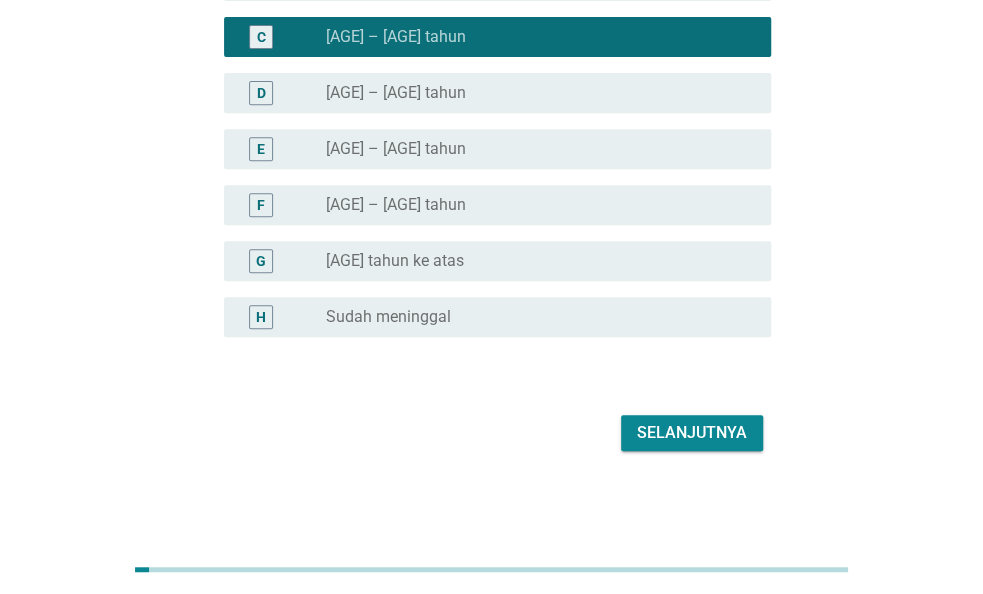 click on "Selanjutnya" at bounding box center (692, 433) 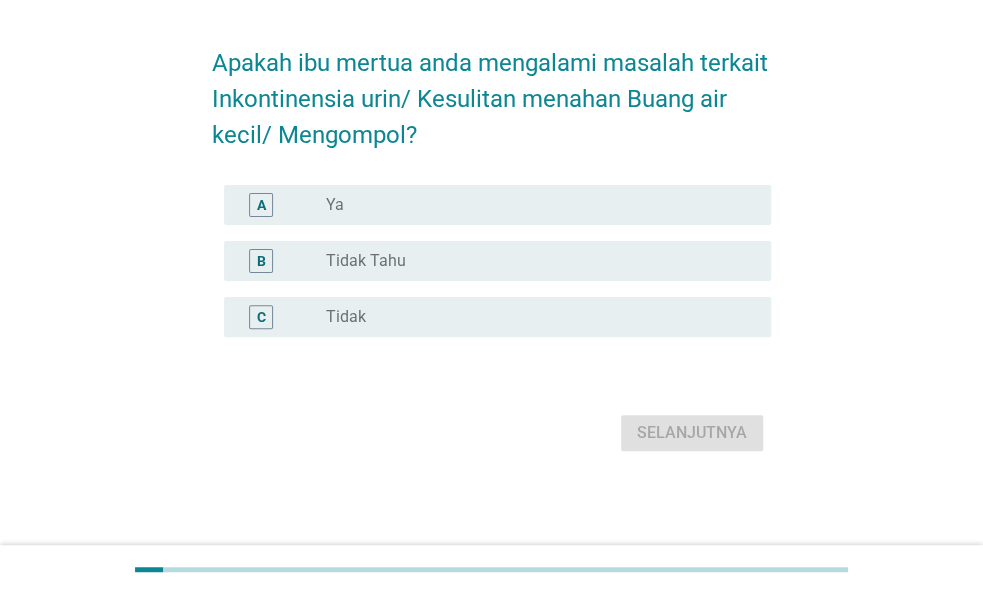 scroll, scrollTop: 0, scrollLeft: 0, axis: both 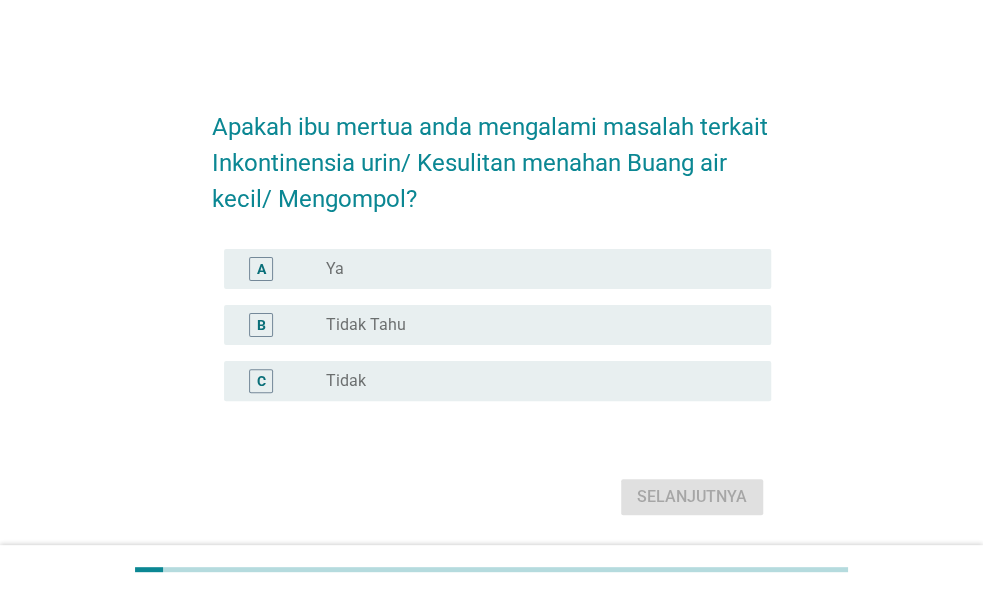 click on "A     radio_button_unchecked Ya" at bounding box center (497, 269) 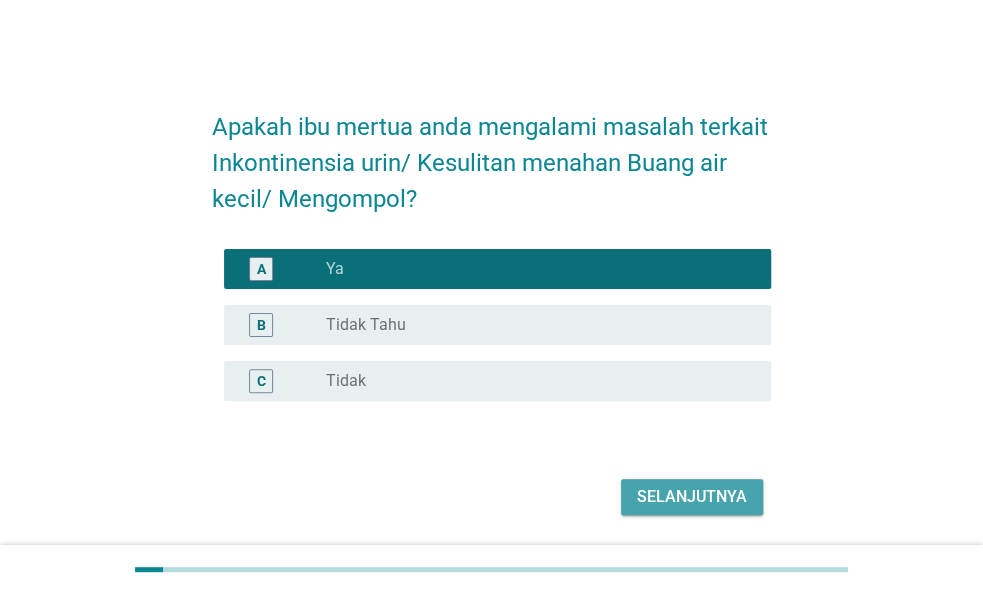 click on "Selanjutnya" at bounding box center [692, 497] 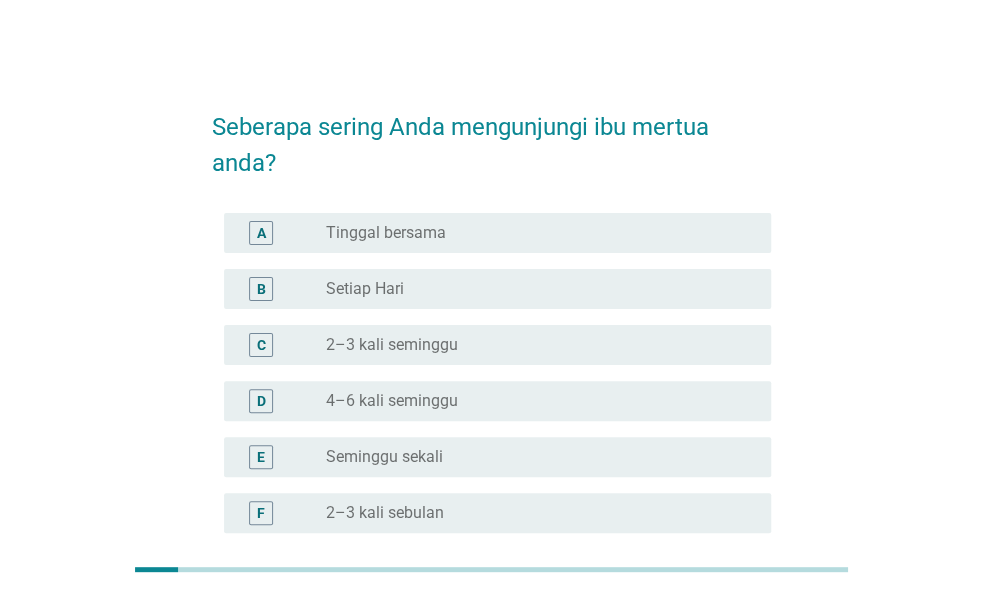 click on "radio_button_unchecked Setiap Hari" at bounding box center (532, 289) 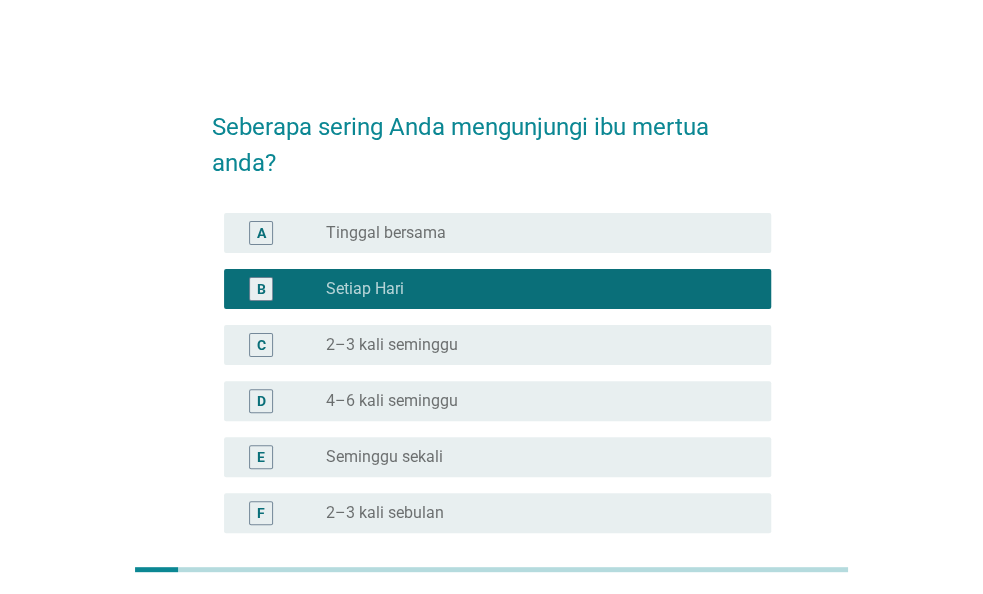 scroll, scrollTop: 312, scrollLeft: 0, axis: vertical 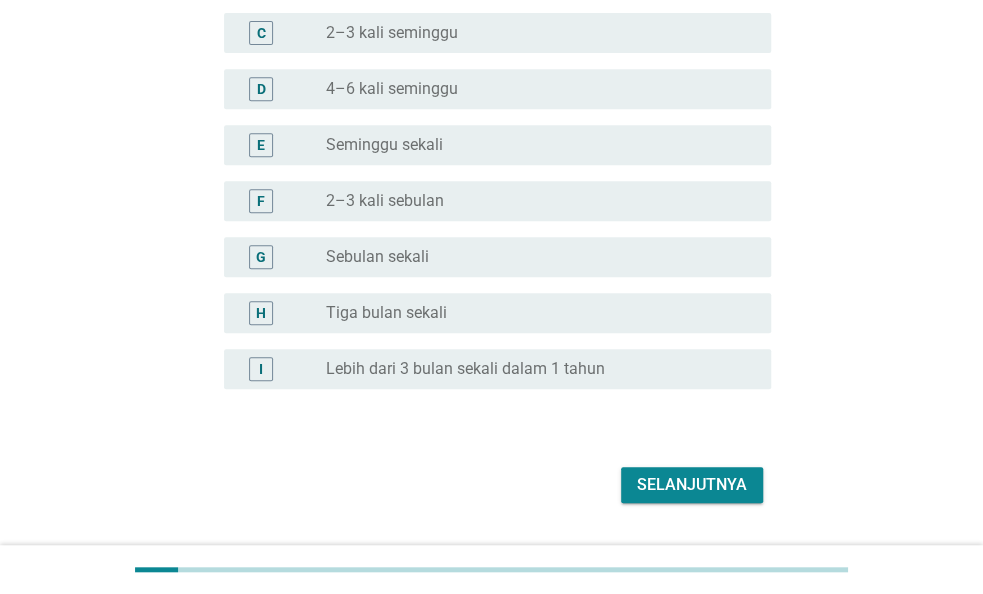 click on "Selanjutnya" at bounding box center [692, 485] 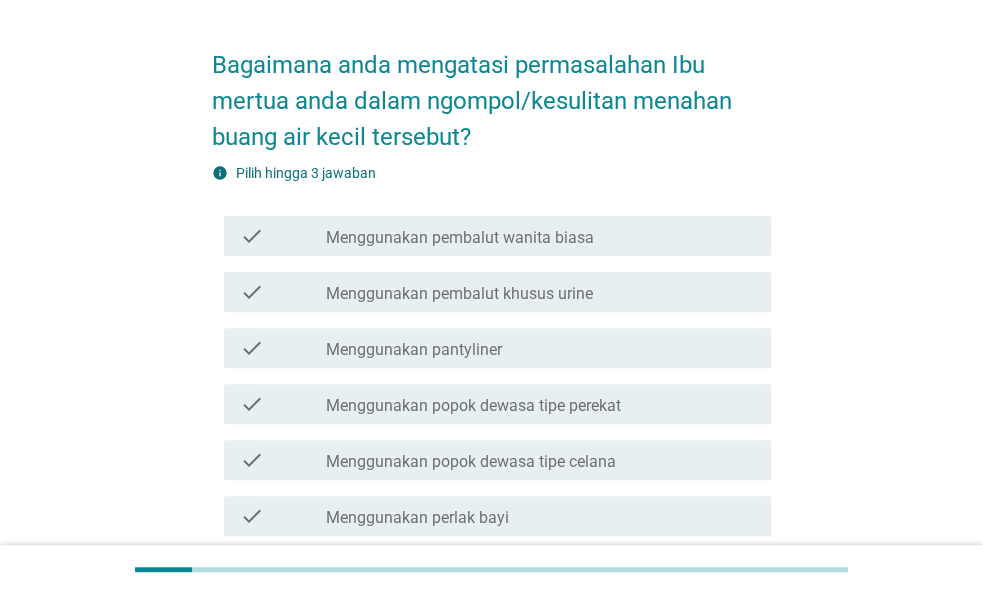 scroll, scrollTop: 104, scrollLeft: 0, axis: vertical 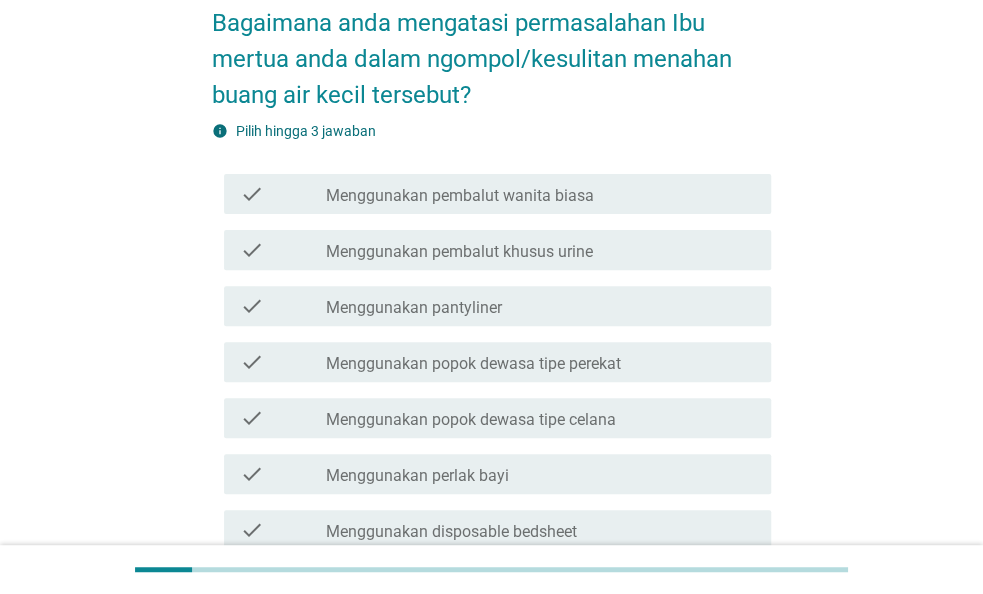 click on "Menggunakan pembalut khusus urine" at bounding box center [459, 252] 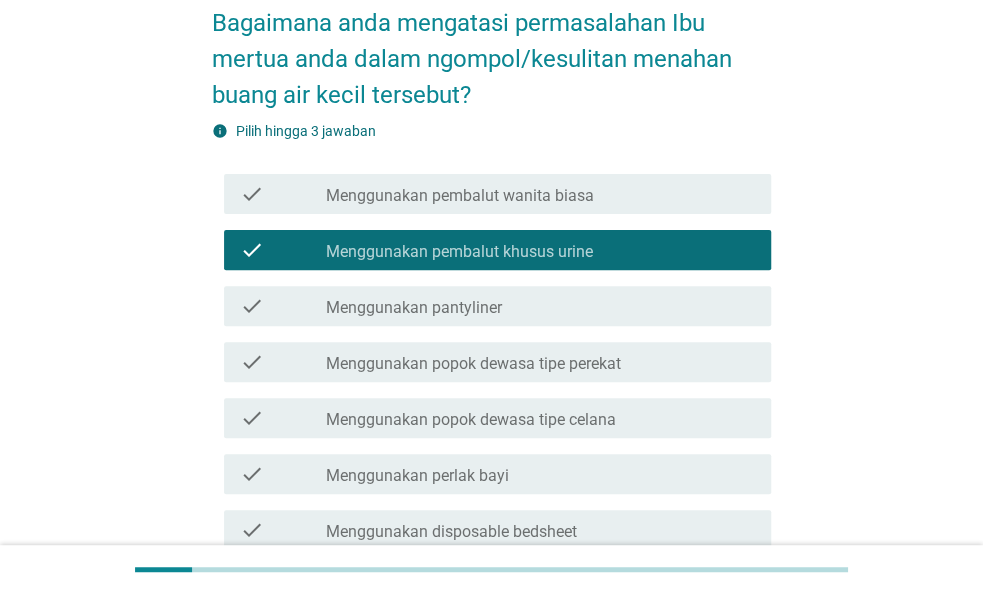 click on "Menggunakan pembalut wanita biasa" at bounding box center [460, 196] 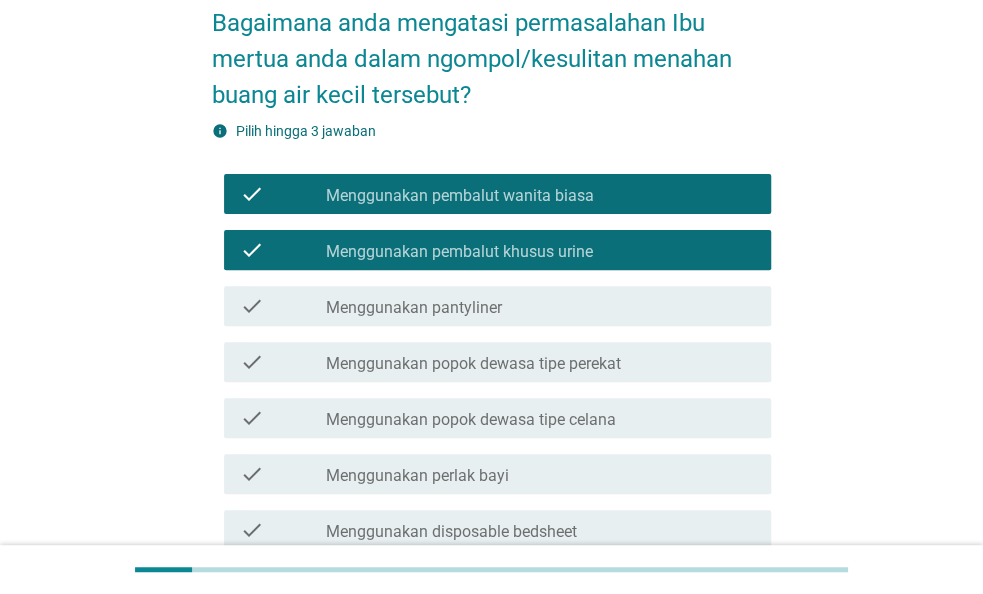 click on "check_box_outline_blank Menggunakan popok dewasa tipe celana" at bounding box center [540, 418] 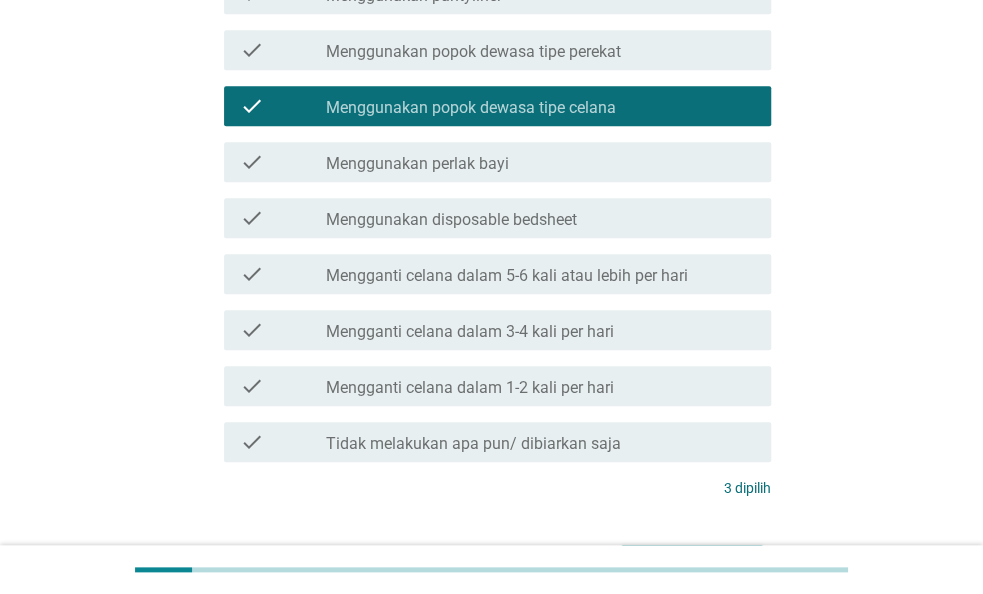 scroll, scrollTop: 520, scrollLeft: 0, axis: vertical 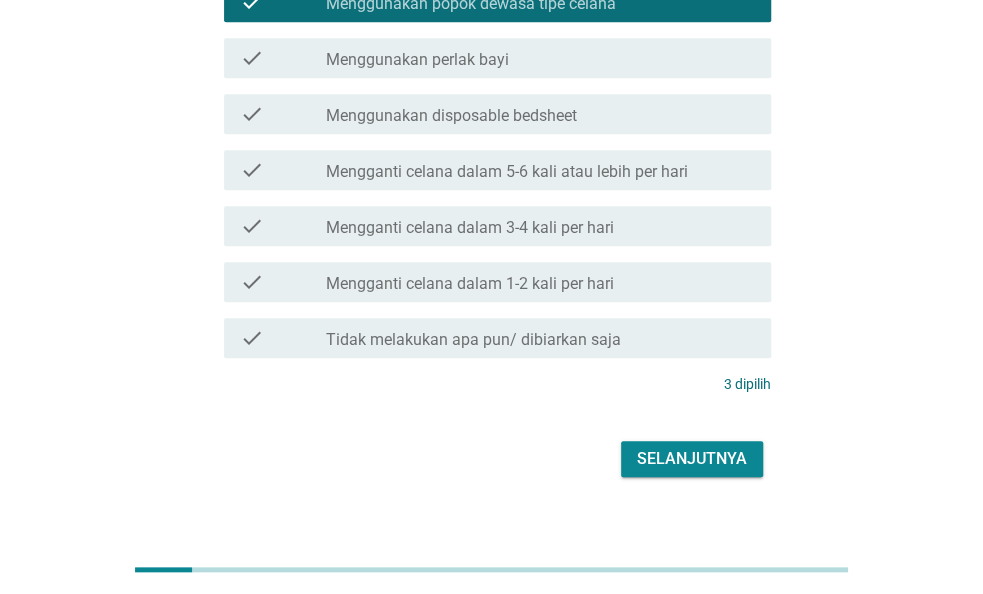 click on "Mengganti celana dalam 5-6 kali atau lebih per hari" at bounding box center [507, 172] 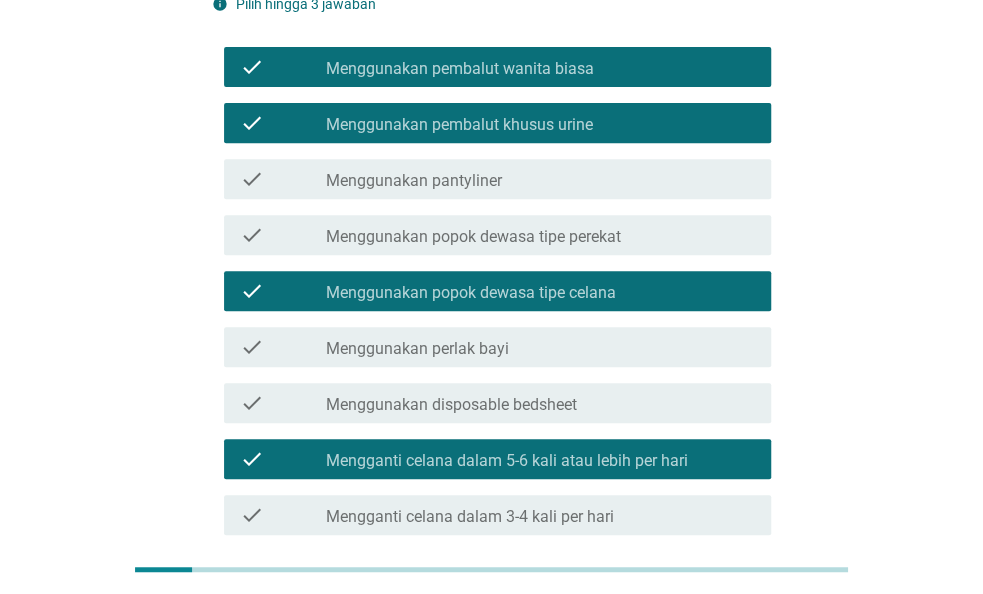 scroll, scrollTop: 208, scrollLeft: 0, axis: vertical 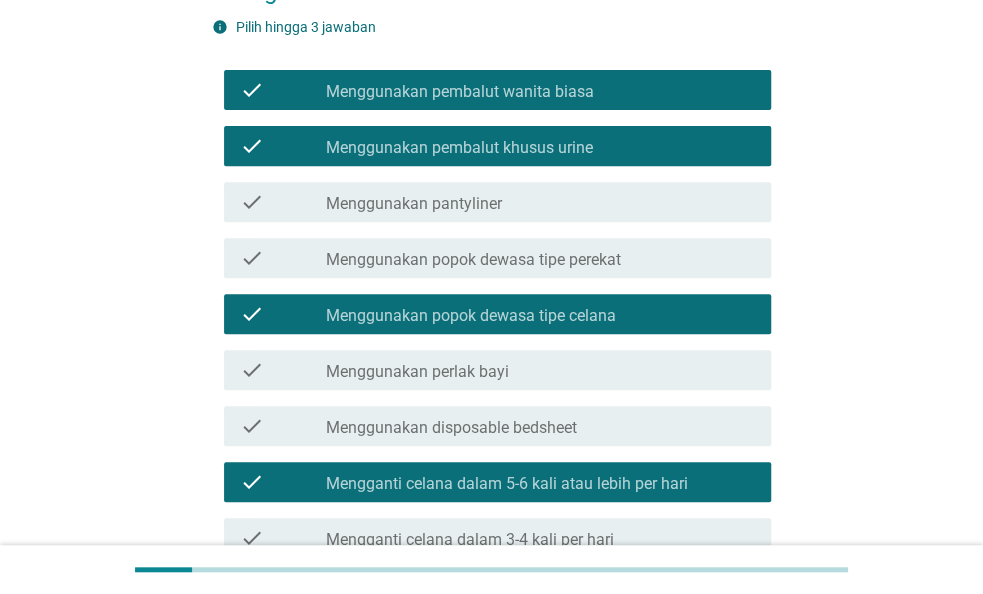 click on "Menggunakan pembalut wanita biasa" at bounding box center [460, 92] 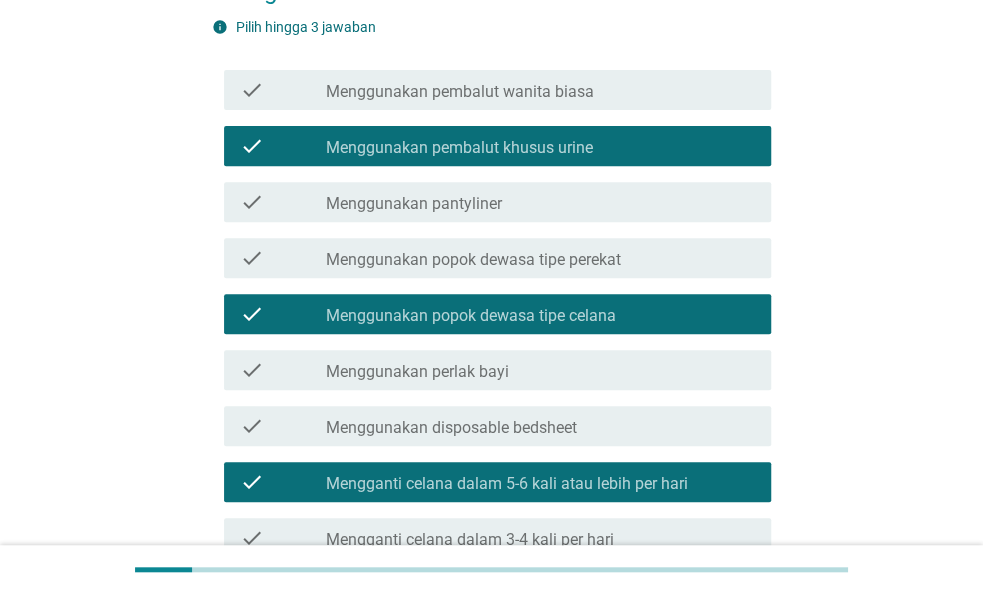 scroll, scrollTop: 546, scrollLeft: 0, axis: vertical 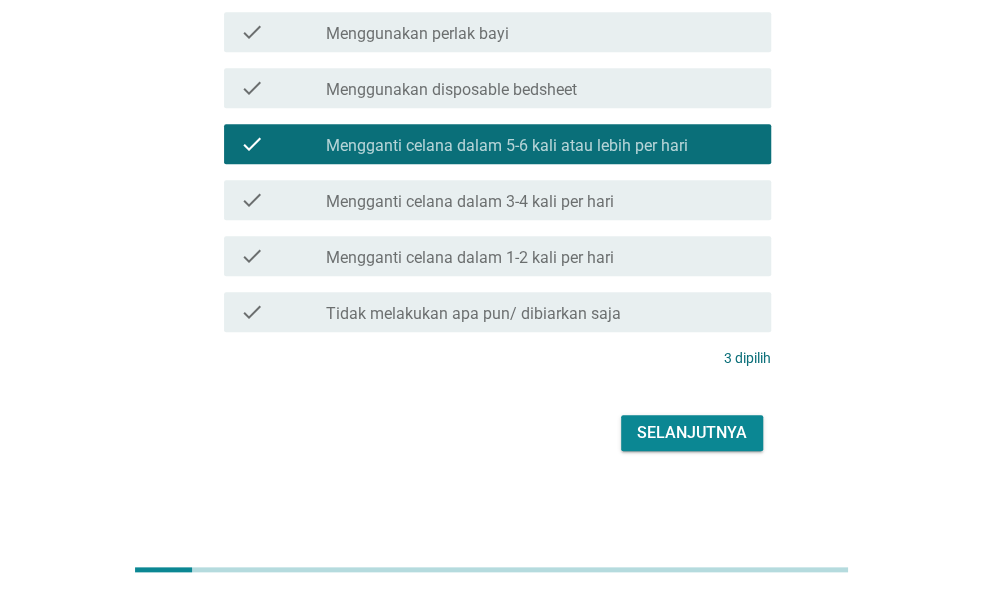 click on "Selanjutnya" at bounding box center (692, 433) 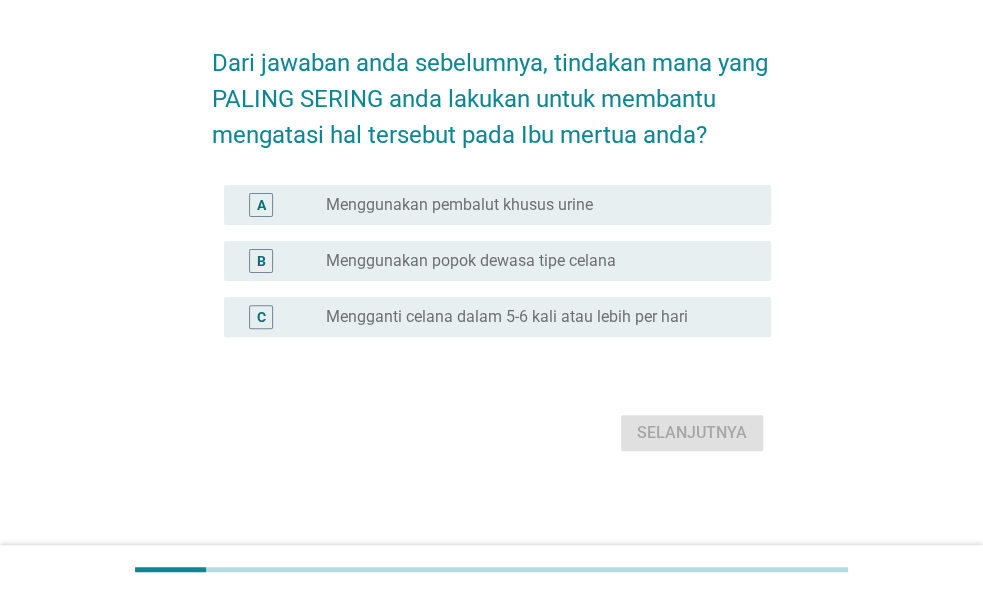 scroll, scrollTop: 0, scrollLeft: 0, axis: both 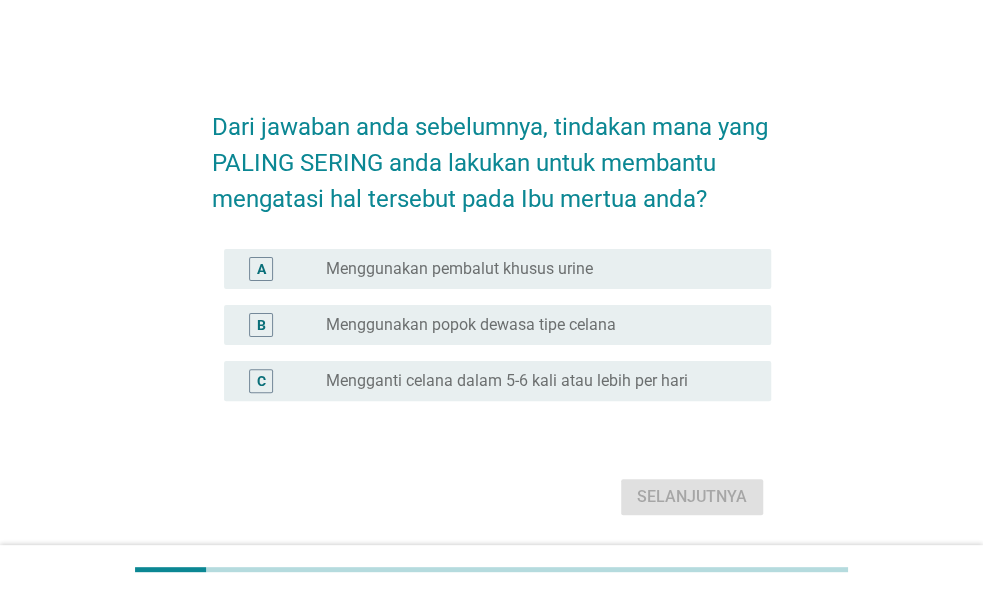 click on "Menggunakan popok dewasa tipe celana" at bounding box center [471, 325] 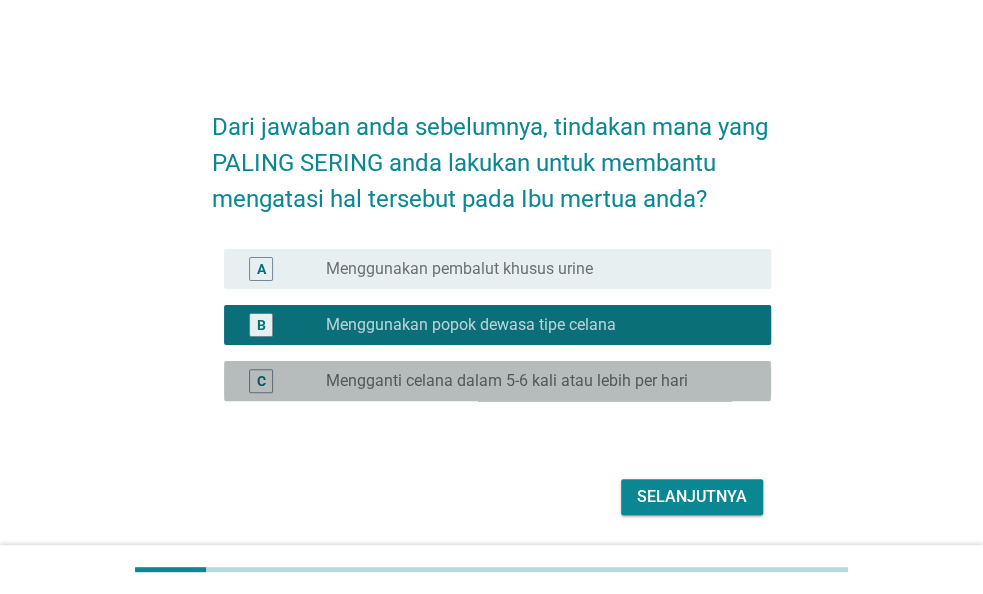 click on "Mengganti celana dalam 5-6 kali atau lebih per hari" at bounding box center (507, 381) 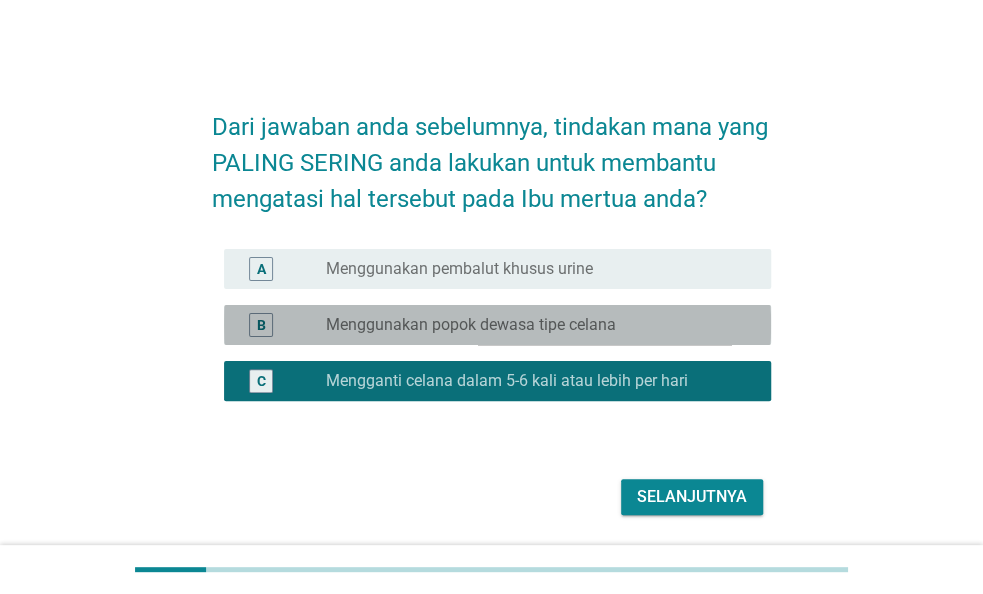 click on "radio_button_unchecked Menggunakan popok dewasa tipe celana" at bounding box center (532, 325) 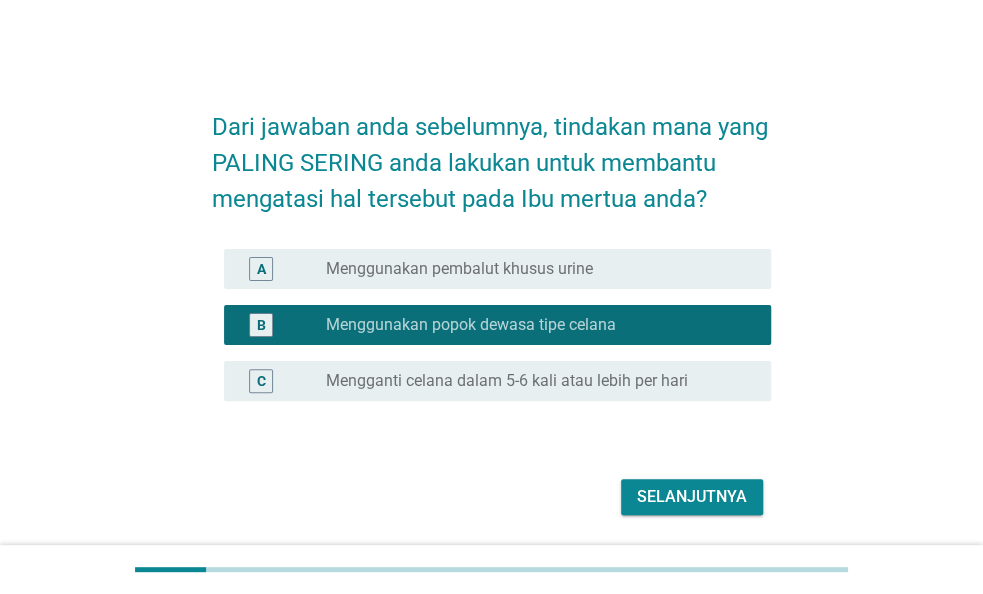 click on "Selanjutnya" at bounding box center (692, 497) 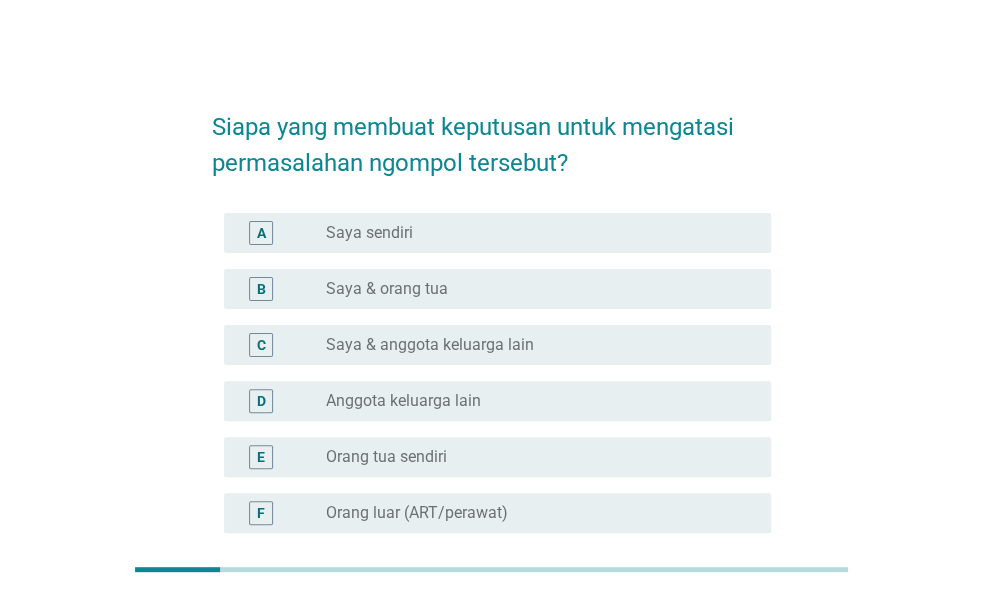click on "radio_button_unchecked Saya & anggota keluarga lain" at bounding box center (540, 345) 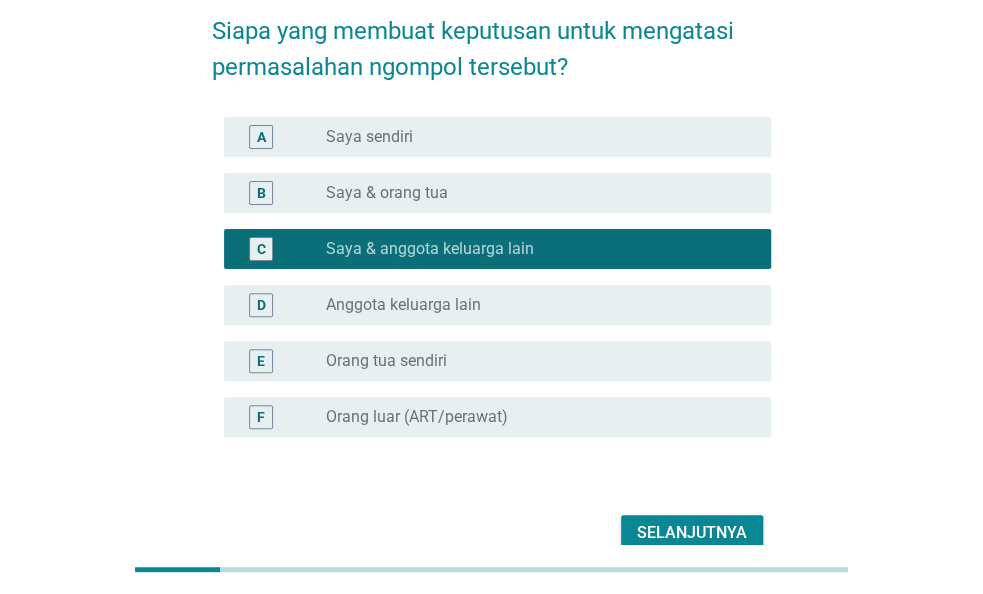scroll, scrollTop: 196, scrollLeft: 0, axis: vertical 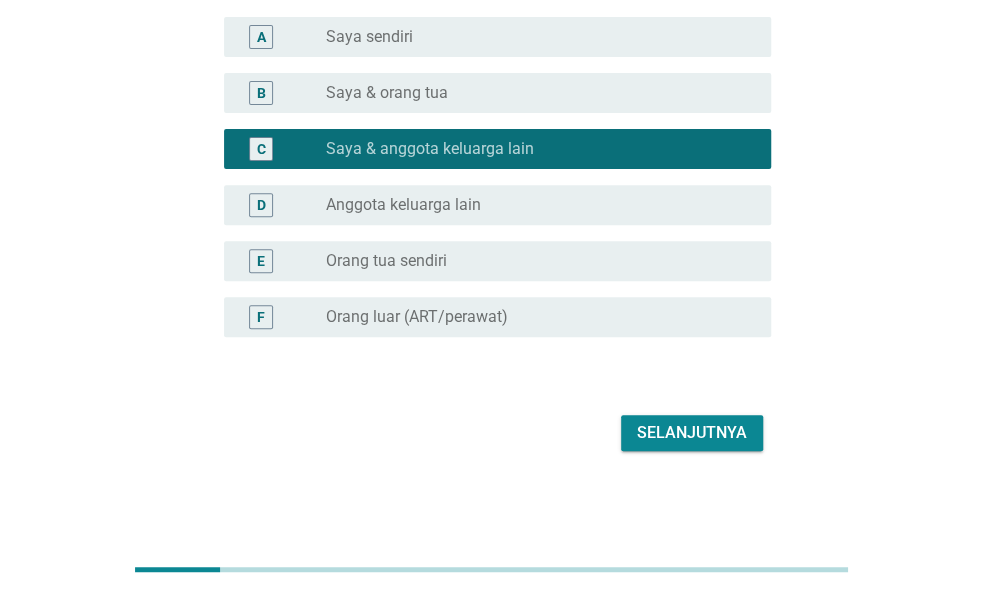 click on "Selanjutnya" at bounding box center (692, 433) 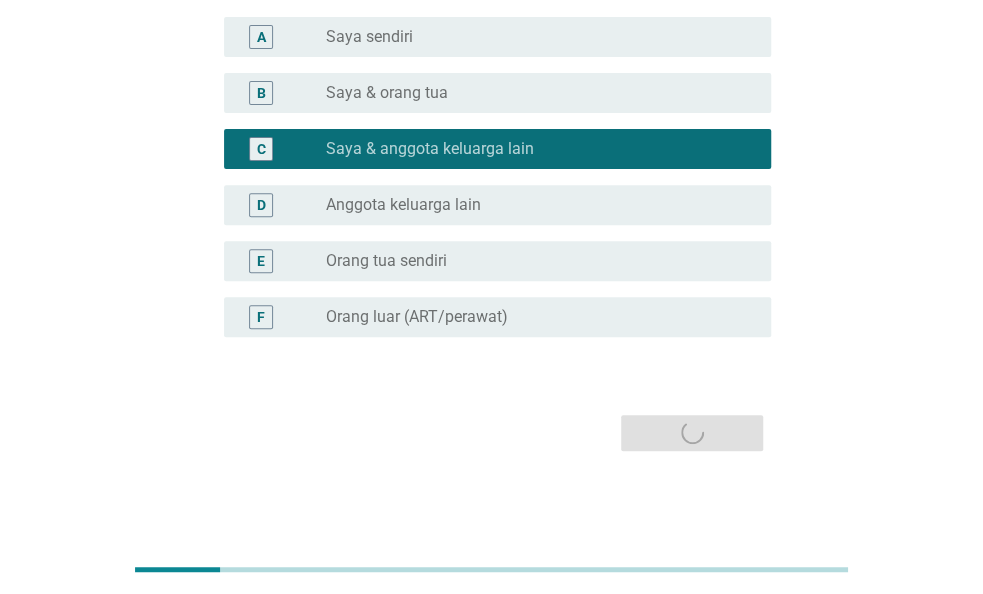 scroll, scrollTop: 0, scrollLeft: 0, axis: both 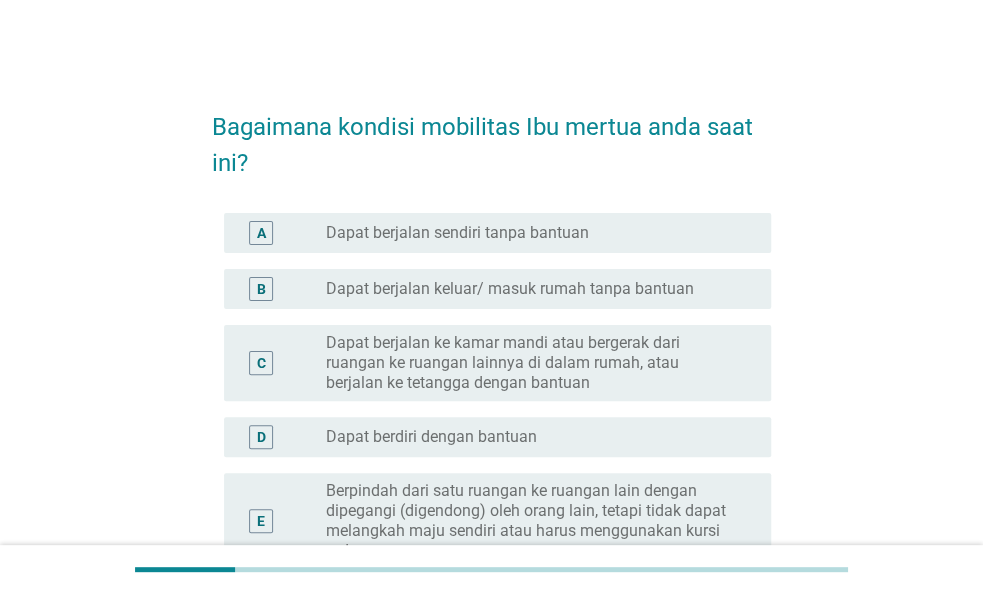 click on "radio_button_unchecked Dapat berjalan sendiri tanpa bantuan" at bounding box center (532, 233) 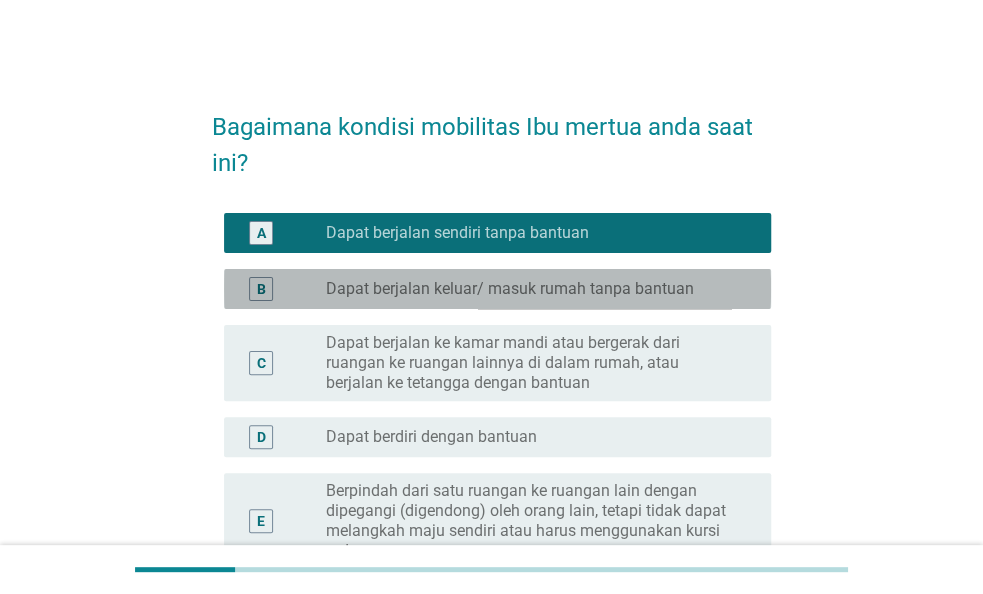 click on "B     radio_button_unchecked Dapat berjalan keluar/ masuk rumah tanpa bantuan" at bounding box center [497, 289] 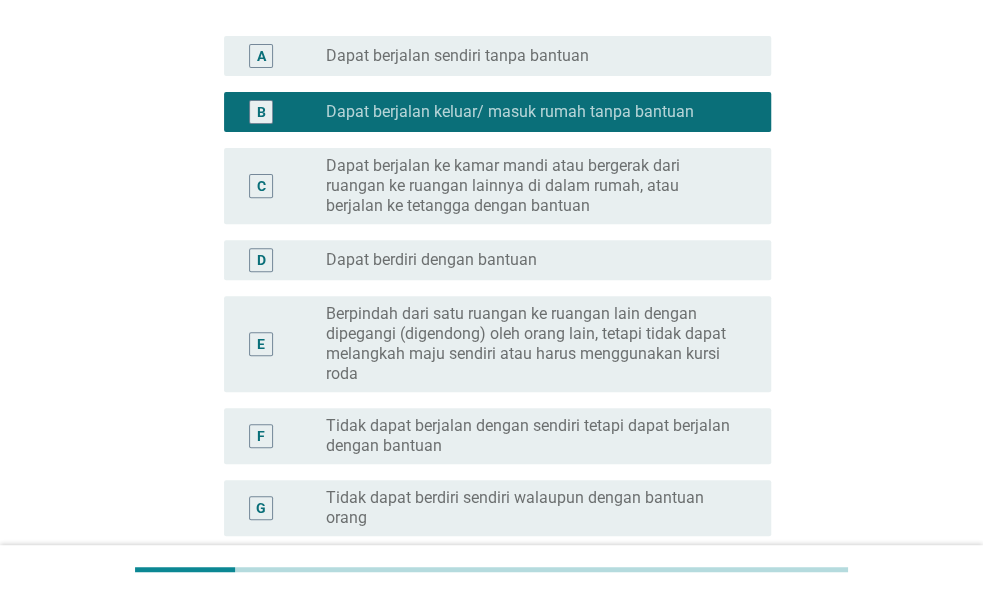scroll, scrollTop: 312, scrollLeft: 0, axis: vertical 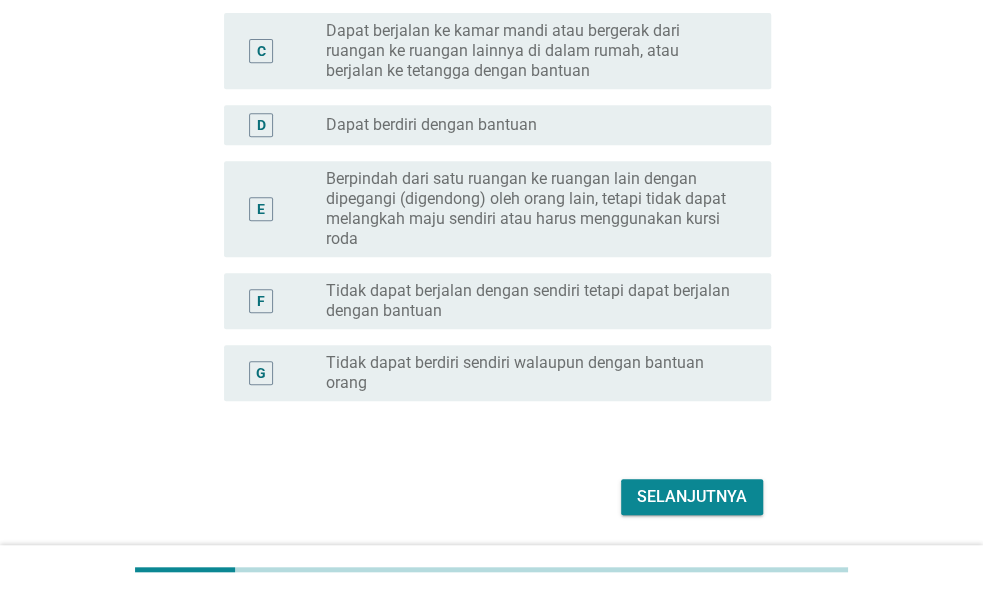click on "Selanjutnya" at bounding box center (692, 497) 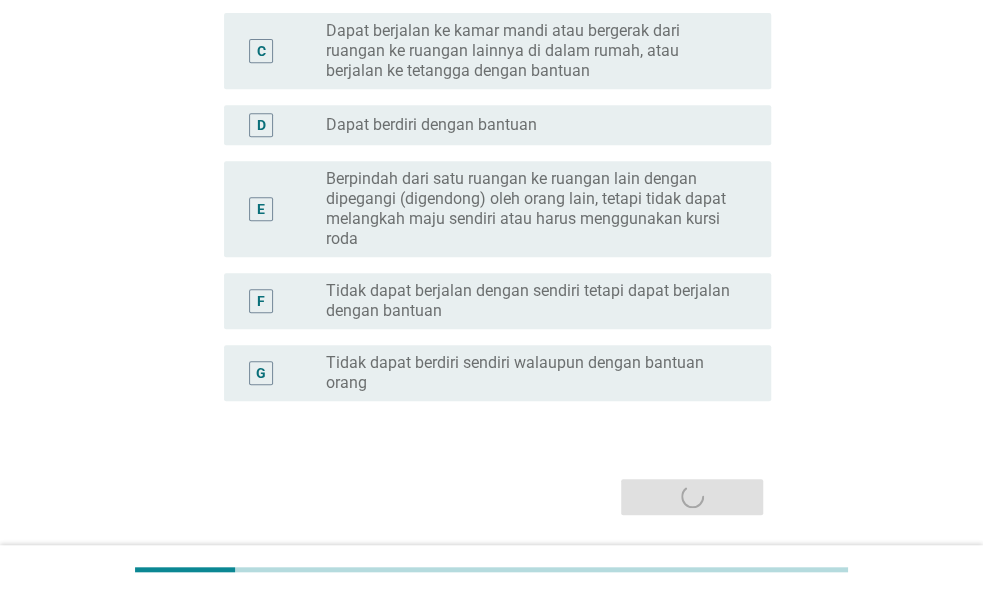 scroll, scrollTop: 0, scrollLeft: 0, axis: both 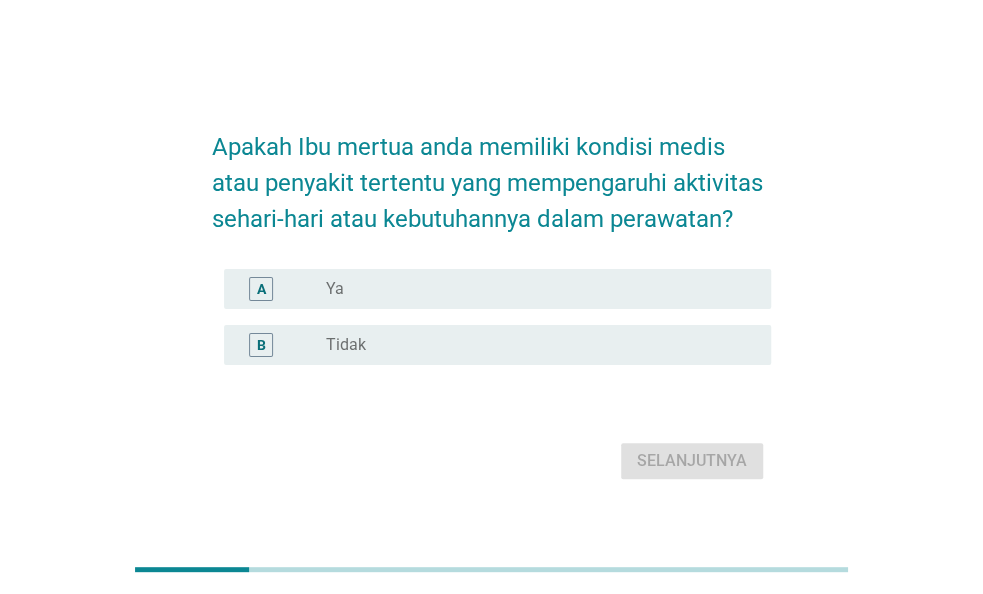 click on "A     radio_button_unchecked Ya" at bounding box center [497, 289] 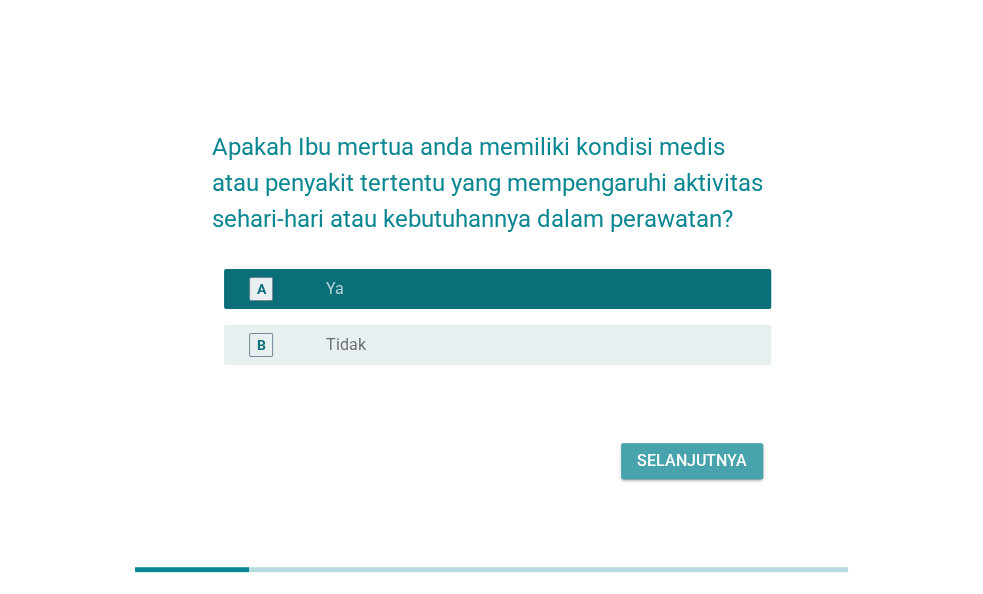 click on "Selanjutnya" at bounding box center (692, 461) 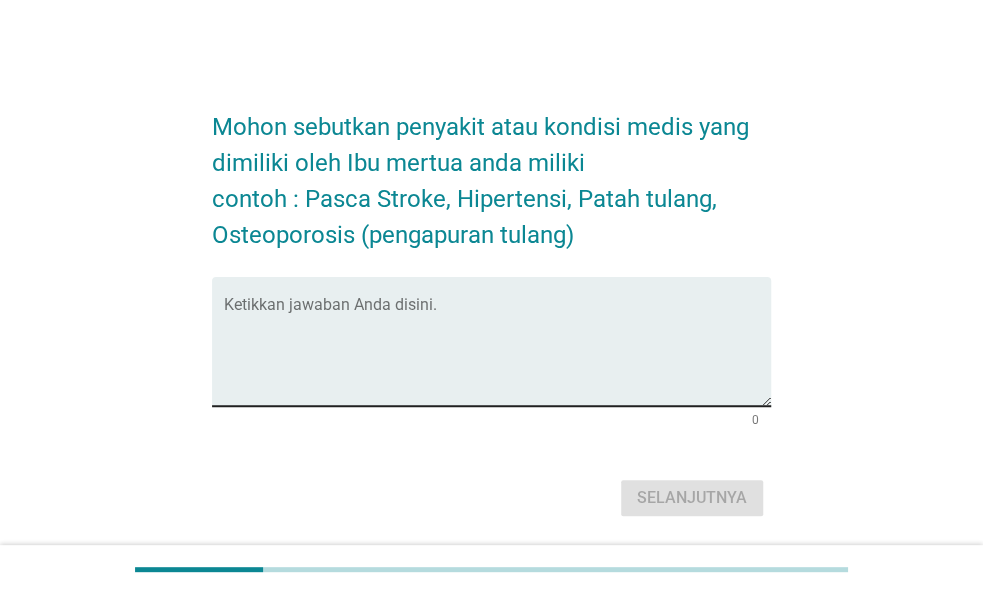 click at bounding box center (497, 353) 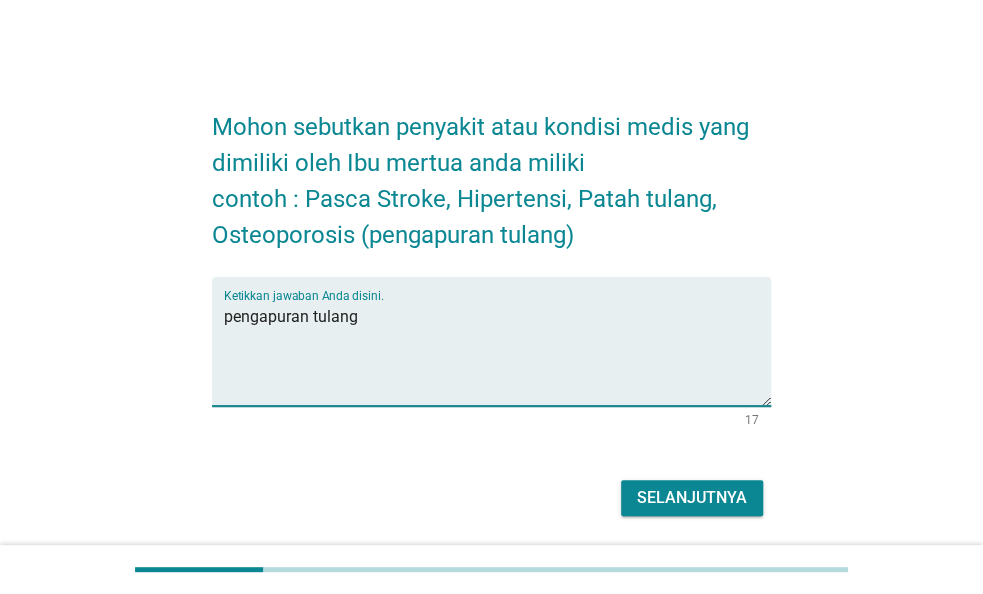 type on "pengapuran tulang" 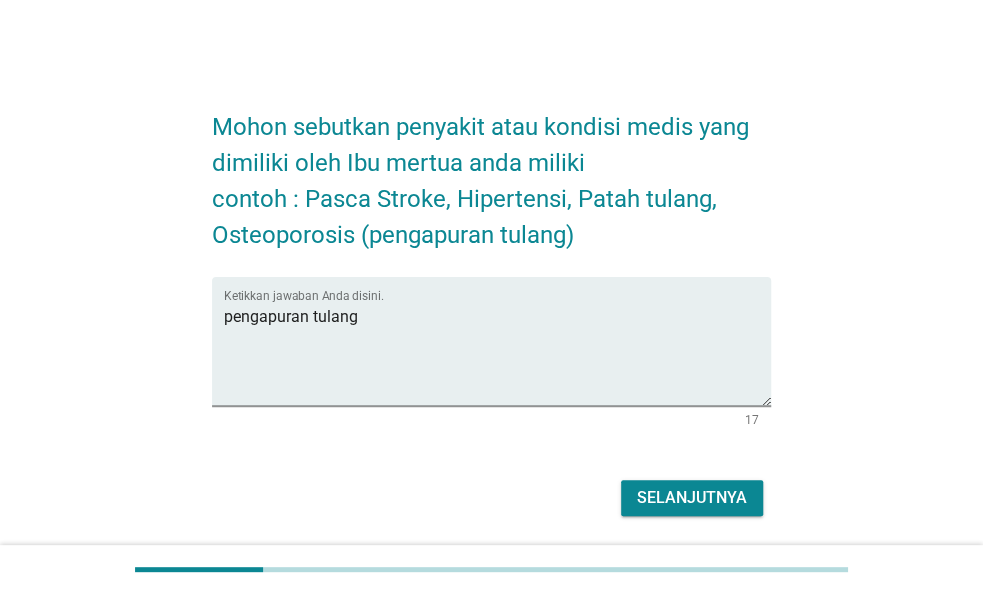 click on "Selanjutnya" at bounding box center (692, 498) 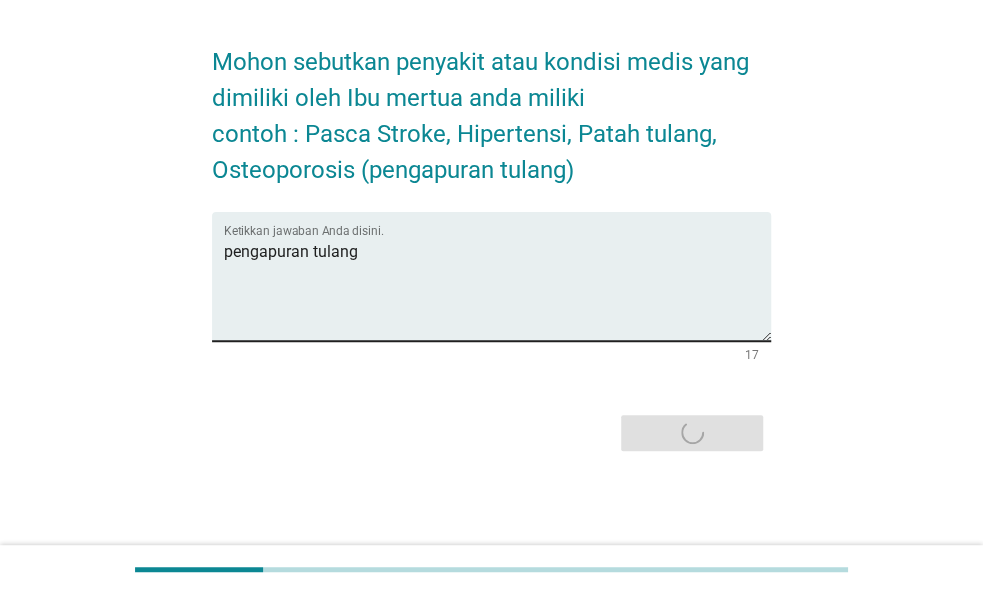 scroll, scrollTop: 0, scrollLeft: 0, axis: both 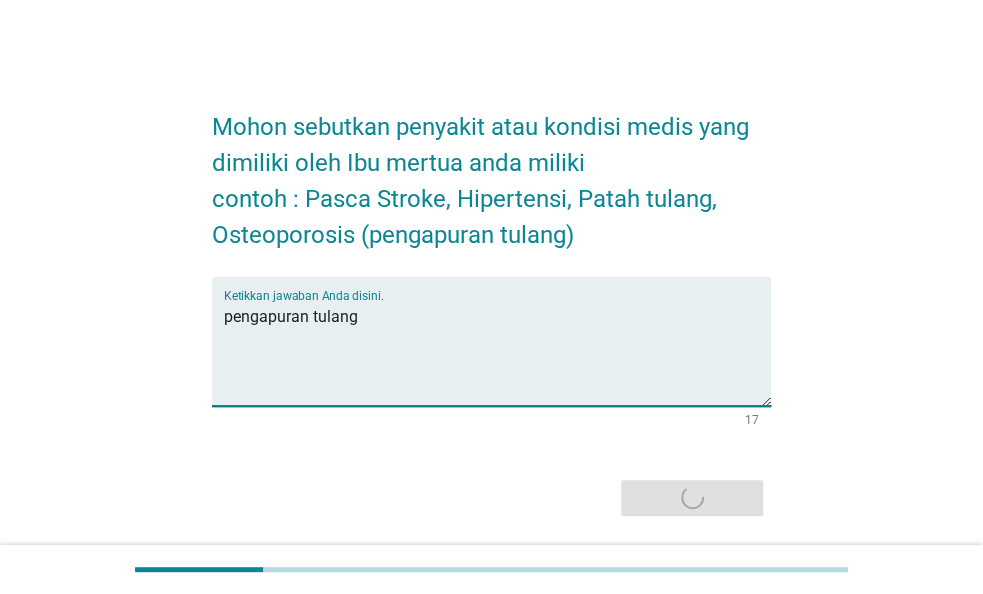 click on "pengapuran tulang" at bounding box center (497, 353) 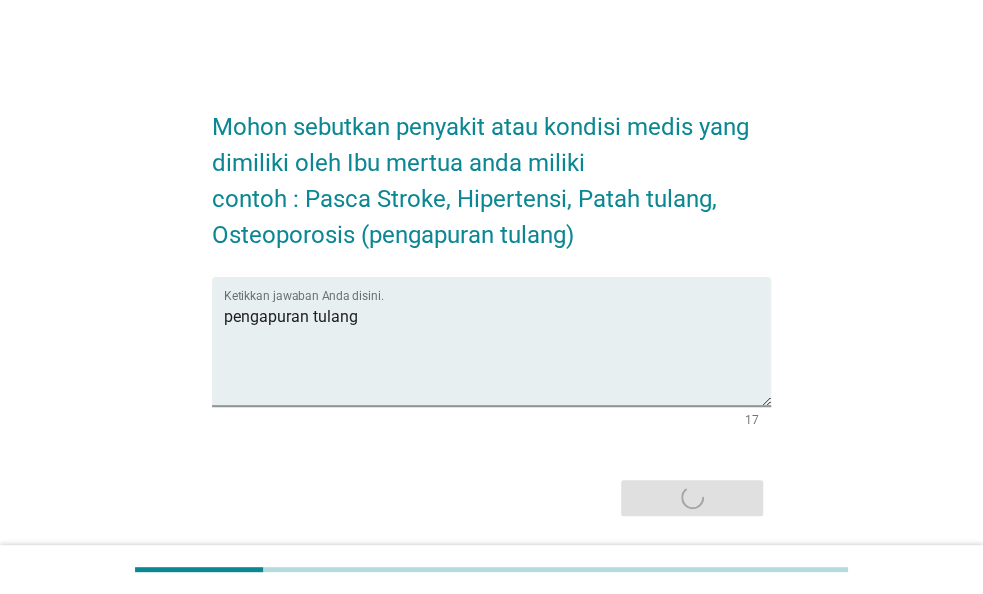 click on "Mohon sebutkan penyakit atau kondisi medis yang dimiliki oleh Ibu mertua anda miliki
contoh : Pasca Stroke, Hipertensi, Patah tulang, Osteoporosis (pengapuran tulang)" at bounding box center (491, 171) 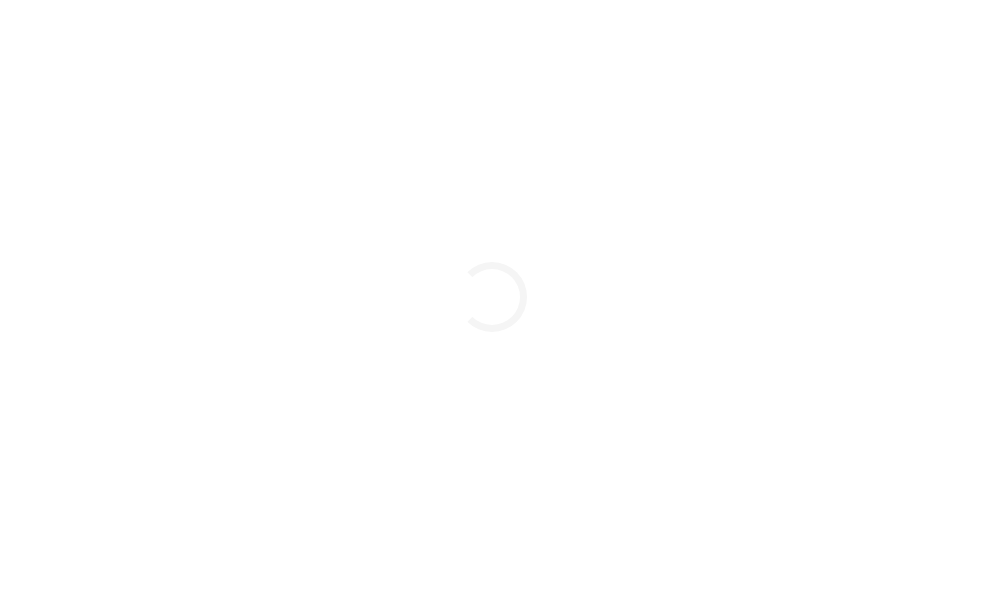 scroll, scrollTop: 0, scrollLeft: 0, axis: both 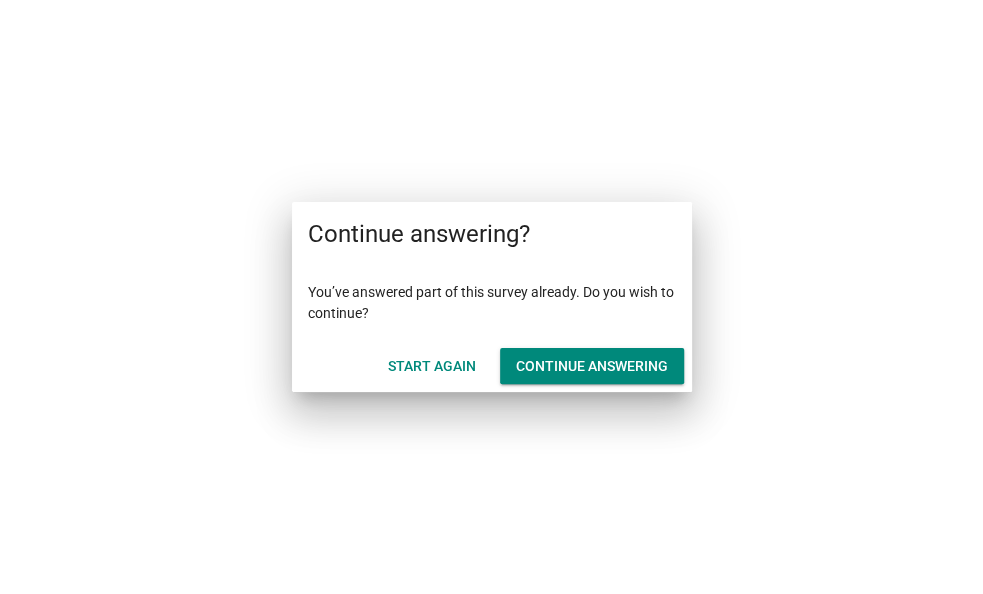 click on "Continue answering" at bounding box center (592, 366) 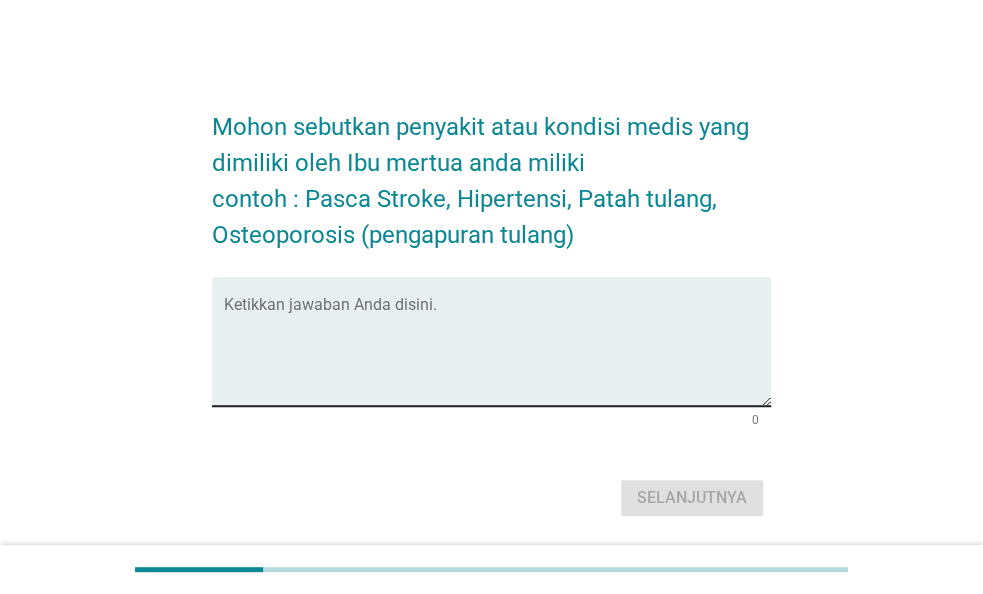 click at bounding box center (497, 353) 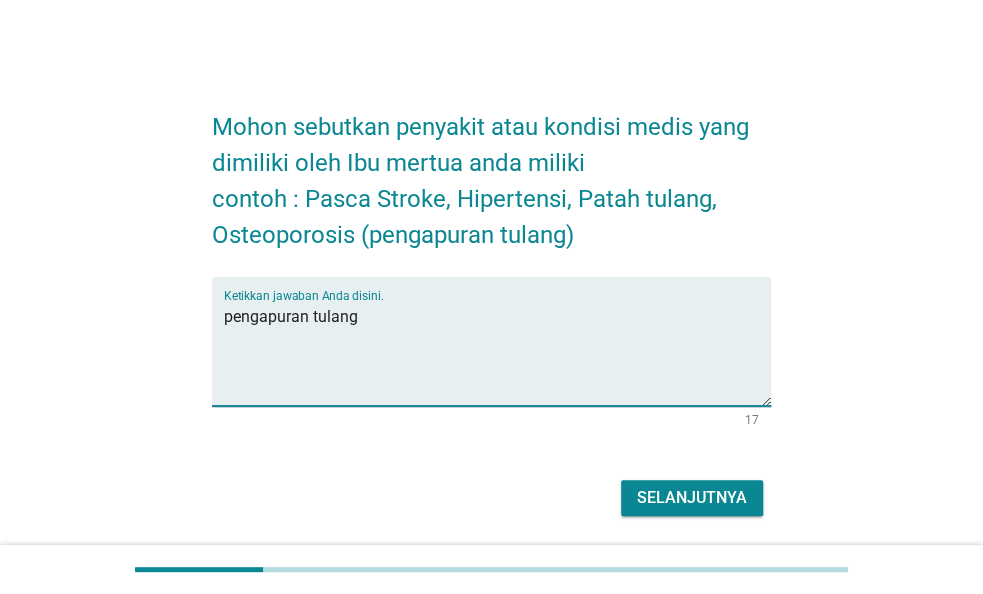 type on "pengapuran tulang" 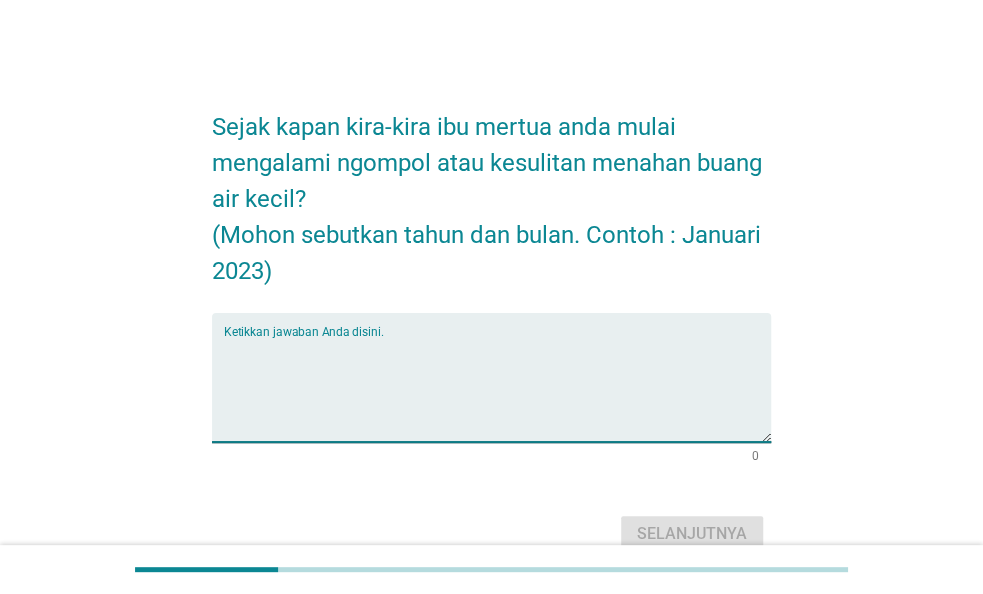 click at bounding box center [497, 389] 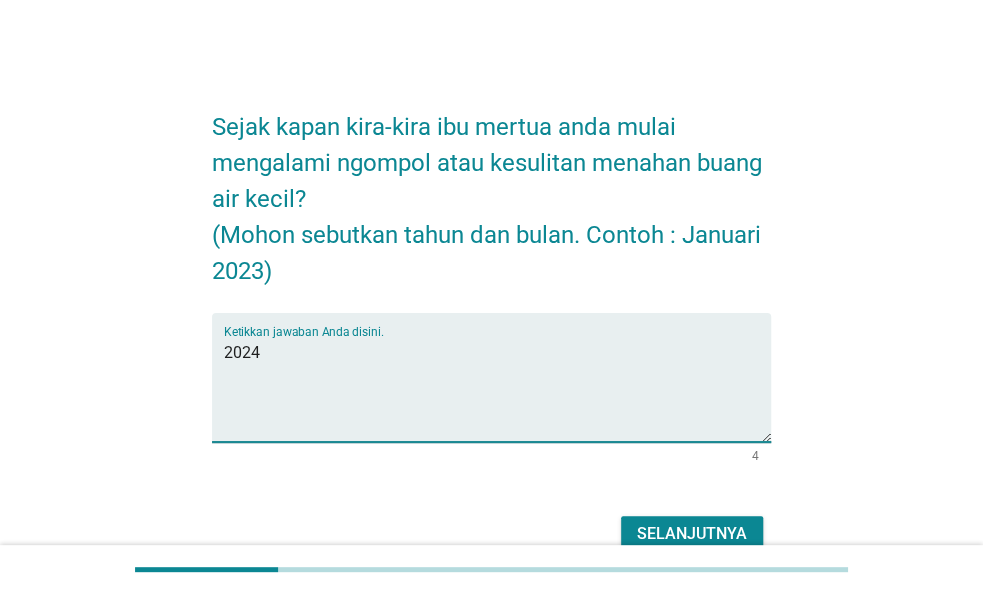 type on "2024" 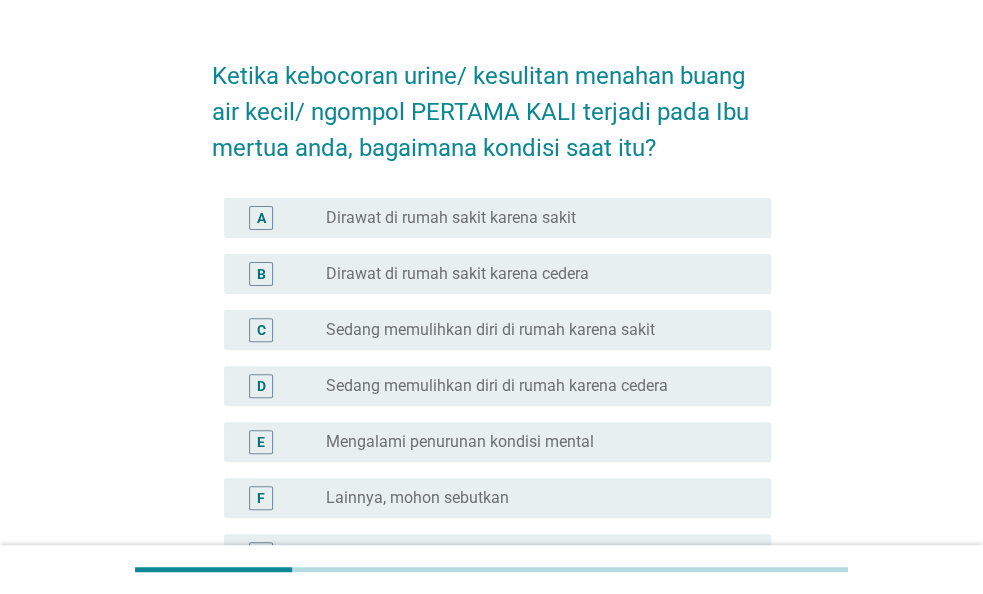 scroll, scrollTop: 104, scrollLeft: 0, axis: vertical 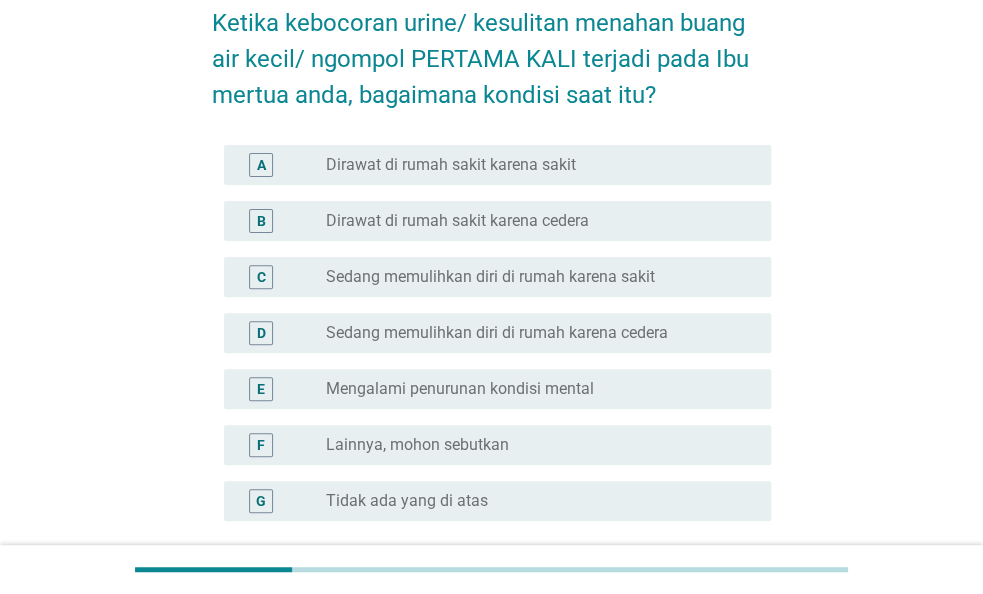 click on "Sedang memulihkan diri di rumah karena sakit" at bounding box center [490, 277] 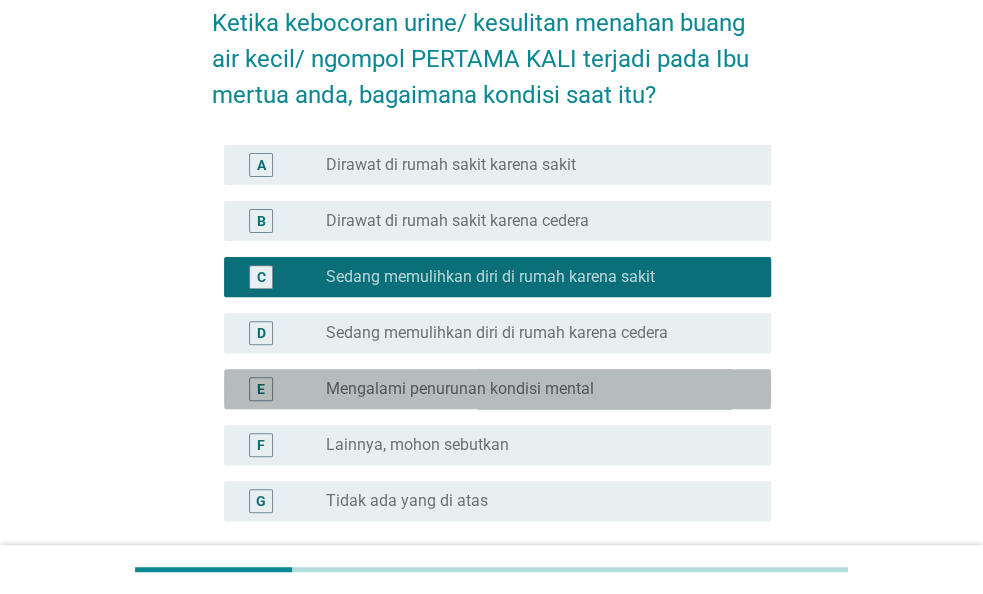 click on "Mengalami penurunan kondisi mental" at bounding box center [460, 389] 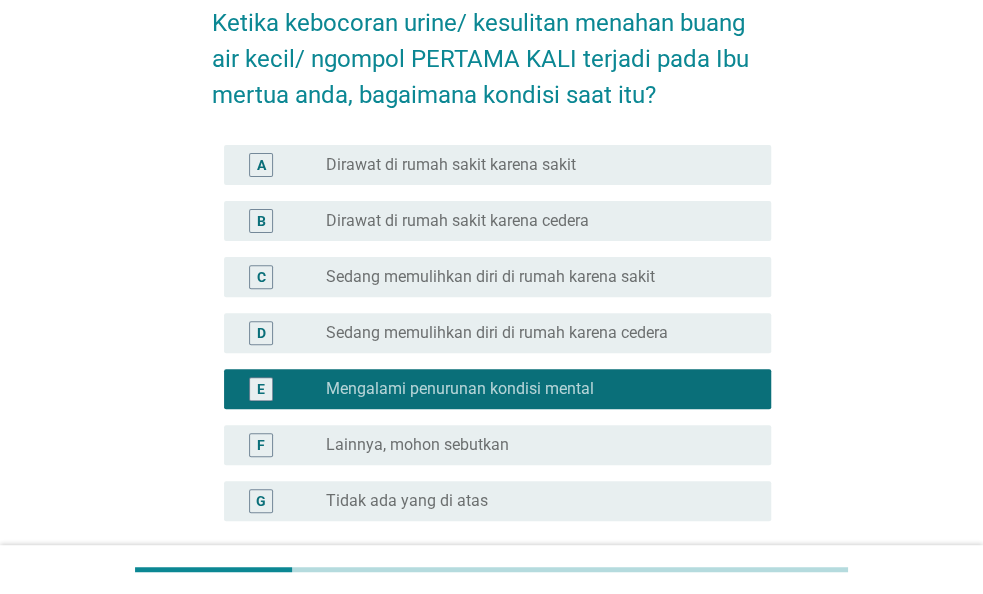 click on "Sedang memulihkan diri di rumah karena sakit" at bounding box center [490, 277] 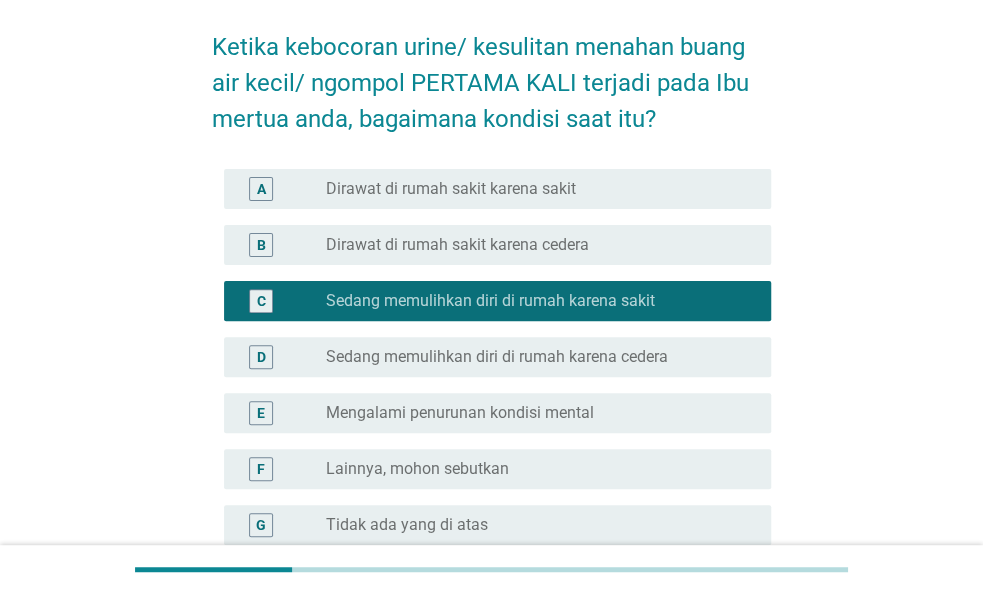 scroll, scrollTop: 288, scrollLeft: 0, axis: vertical 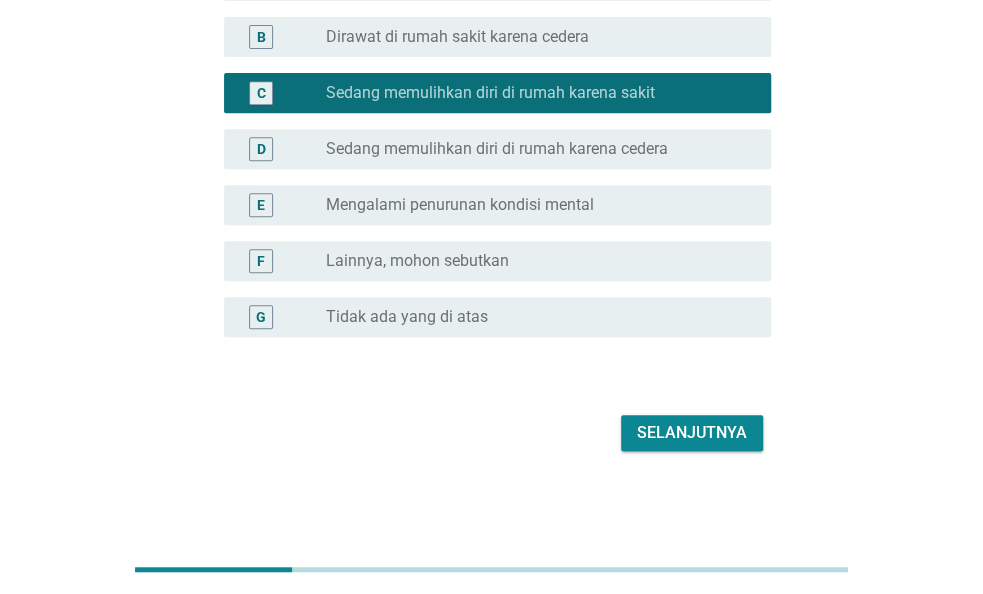 click on "Selanjutnya" at bounding box center (692, 433) 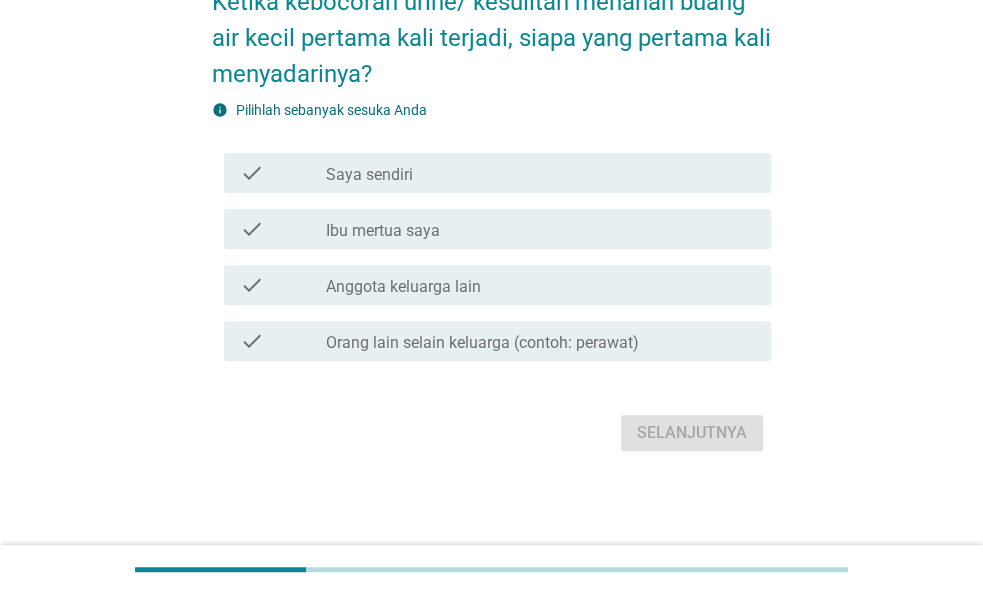 scroll, scrollTop: 0, scrollLeft: 0, axis: both 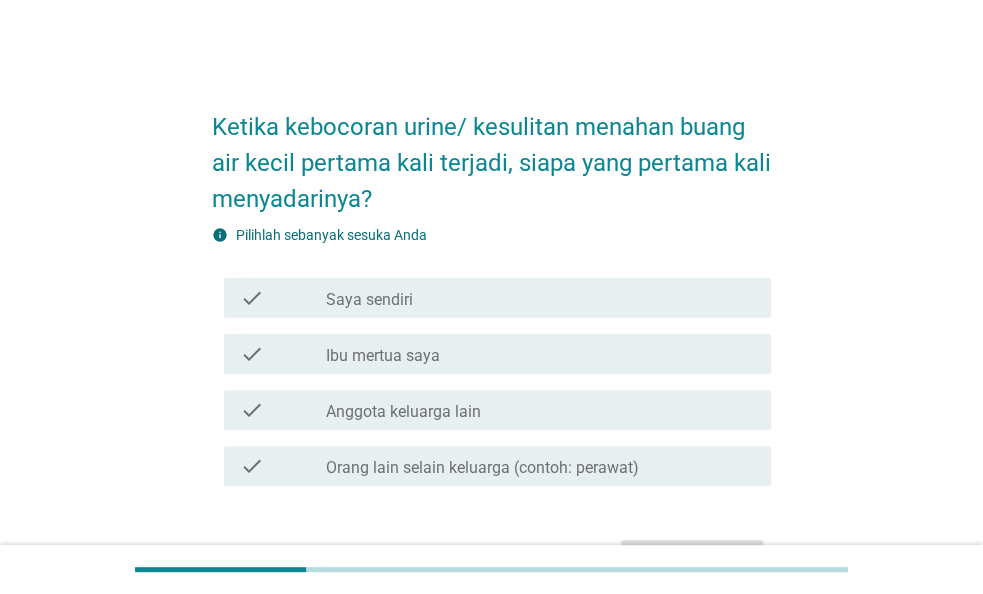click on "Ibu mertua saya" at bounding box center (383, 356) 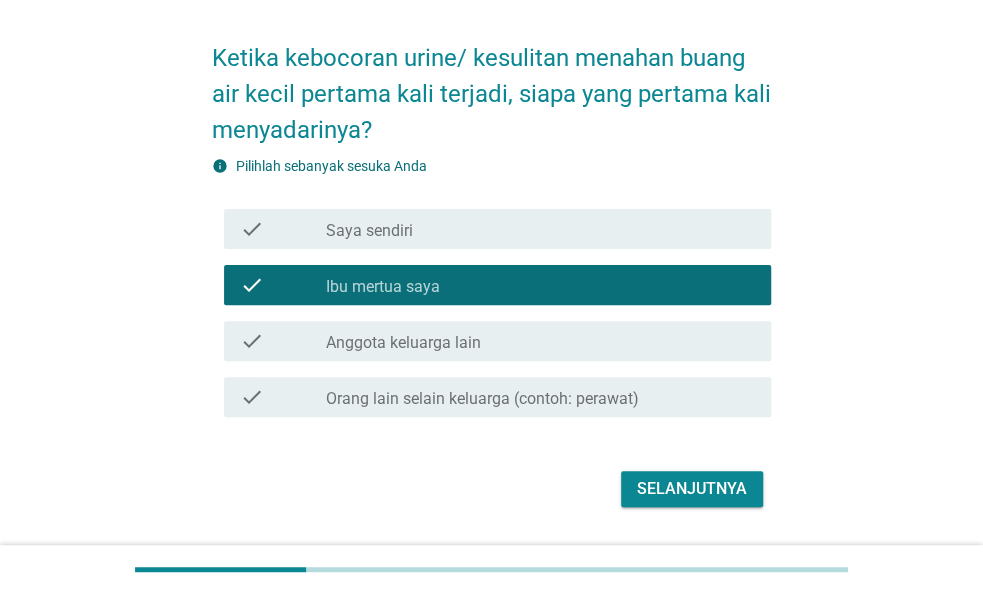 scroll, scrollTop: 104, scrollLeft: 0, axis: vertical 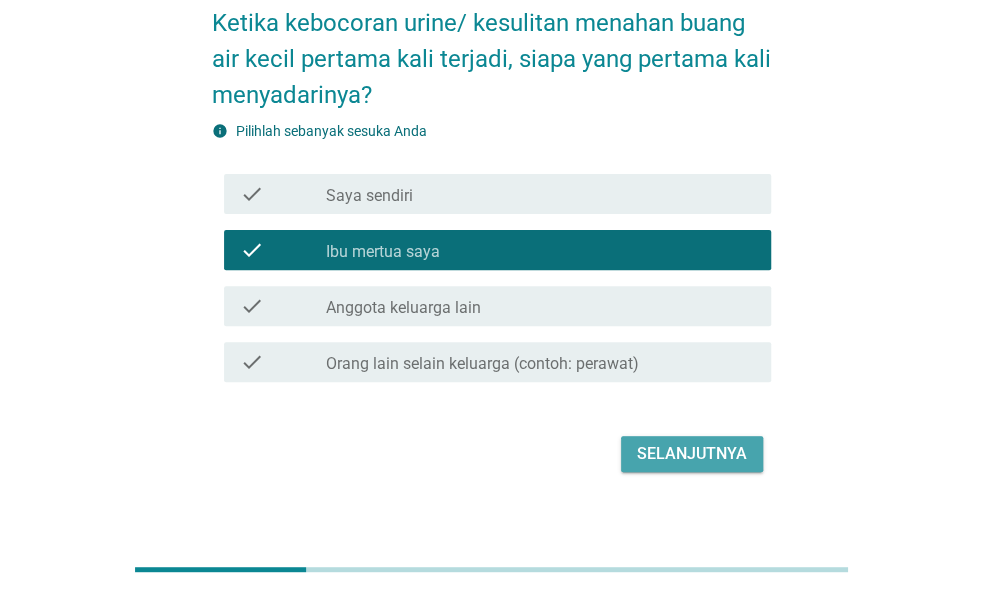 click on "Selanjutnya" at bounding box center [692, 454] 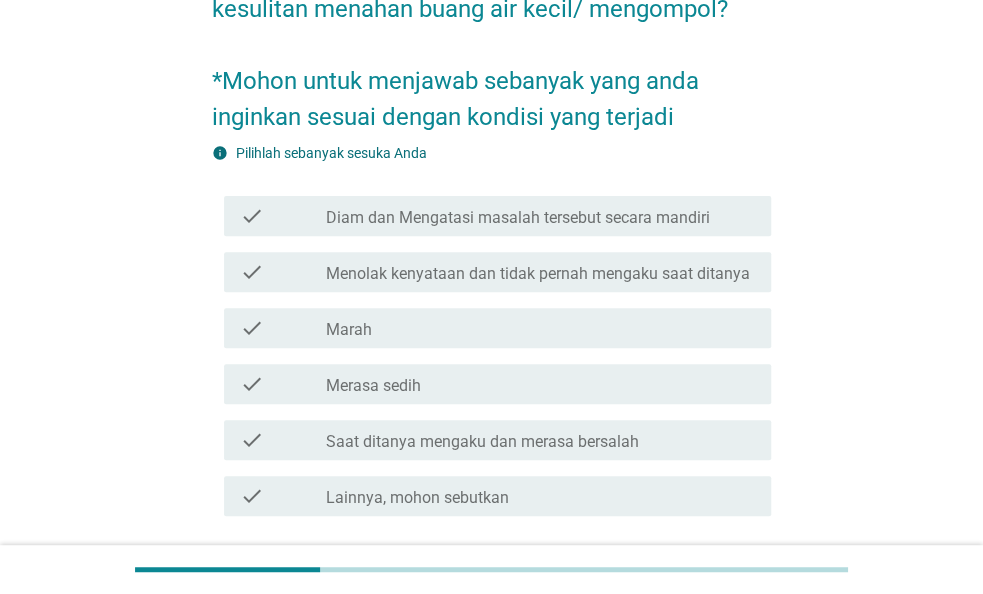 scroll, scrollTop: 208, scrollLeft: 0, axis: vertical 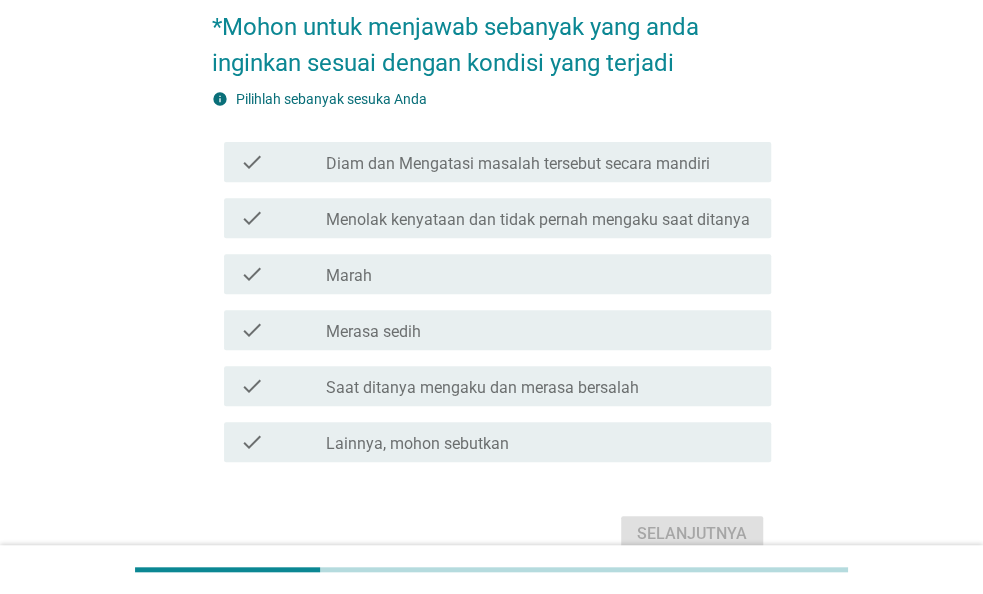 click on "check_box_outline_blank Merasa sedih" at bounding box center (540, 330) 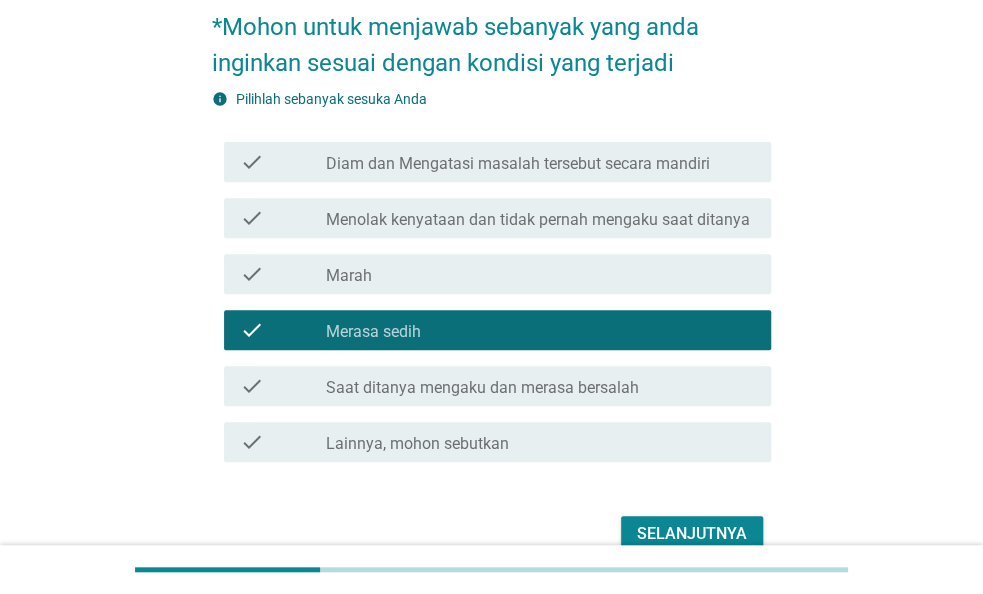 click on "check_box_outline_blank Saat ditanya mengaku dan merasa bersalah" at bounding box center [540, 386] 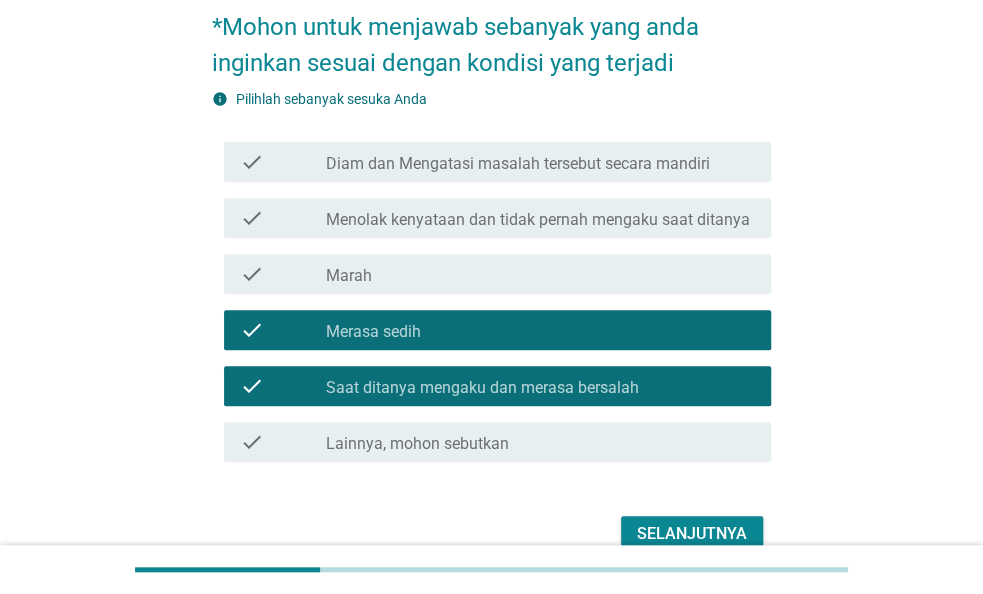 click on "check_box_outline_blank Saat ditanya mengaku dan merasa bersalah" at bounding box center (540, 386) 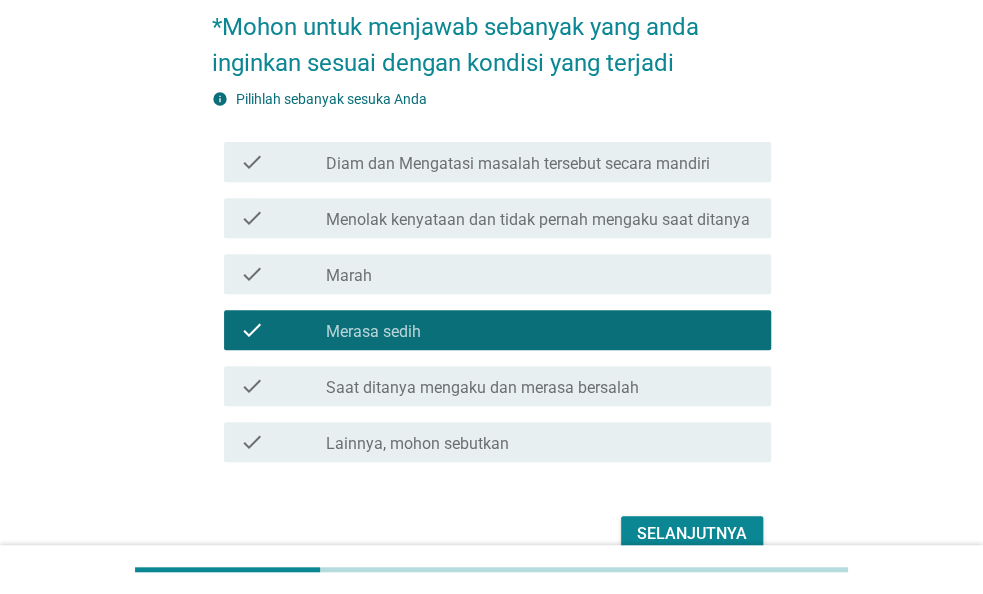 click on "check_box_outline_blank Menolak kenyataan dan tidak pernah mengaku saat ditanya" at bounding box center (540, 218) 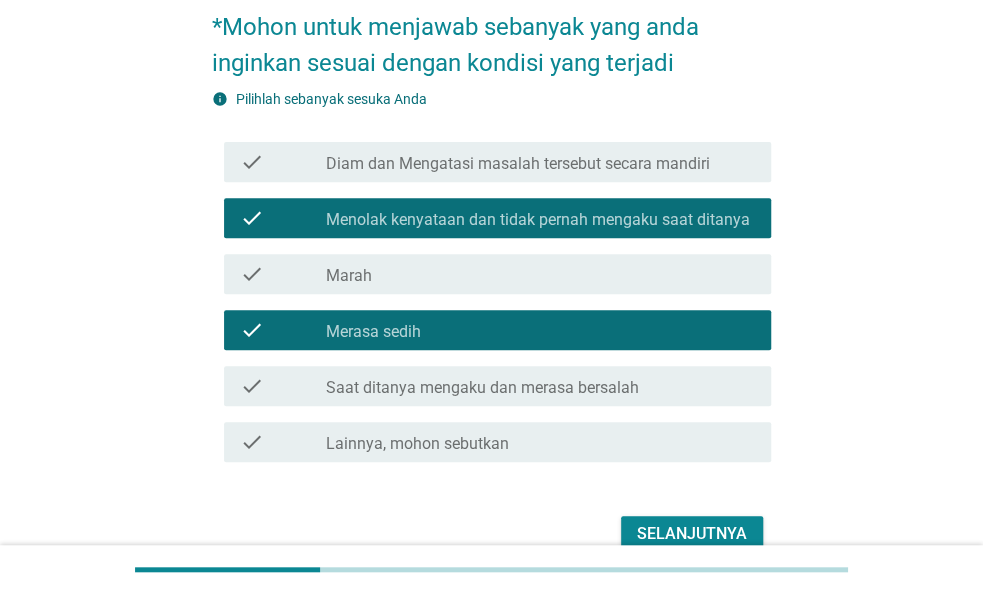 click on "Menolak kenyataan dan tidak pernah mengaku saat ditanya" at bounding box center [538, 220] 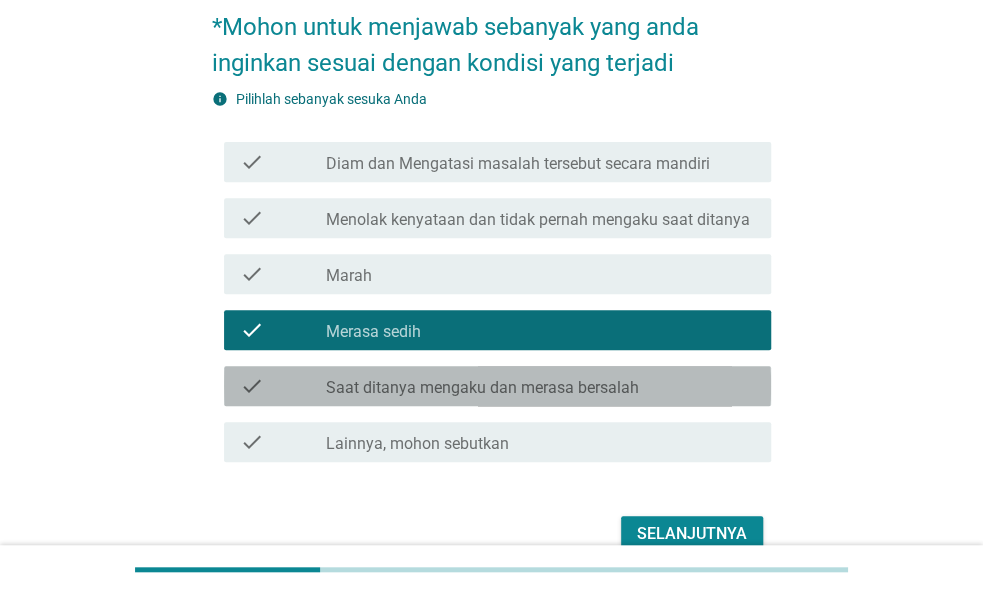 click on "check_box_outline_blank Saat ditanya mengaku dan merasa bersalah" at bounding box center [540, 386] 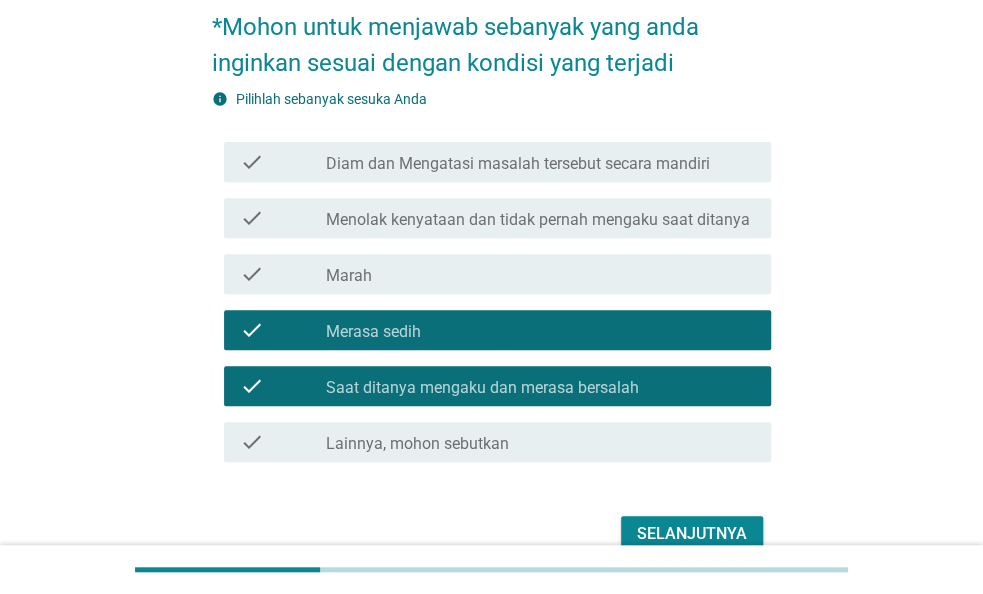 click on "check_box_outline_blank Marah" at bounding box center (540, 274) 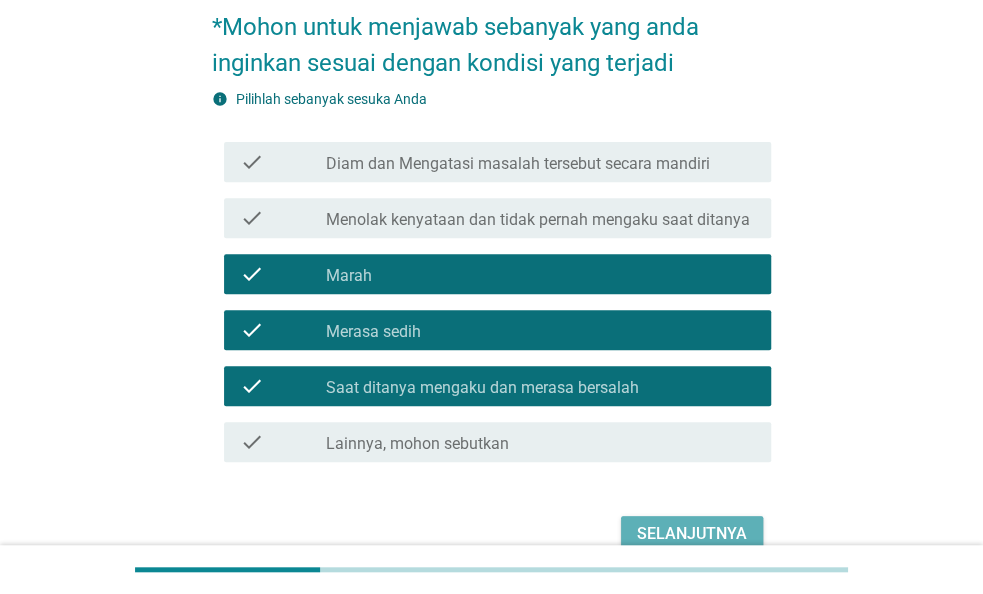 drag, startPoint x: 675, startPoint y: 532, endPoint x: 635, endPoint y: 457, distance: 85 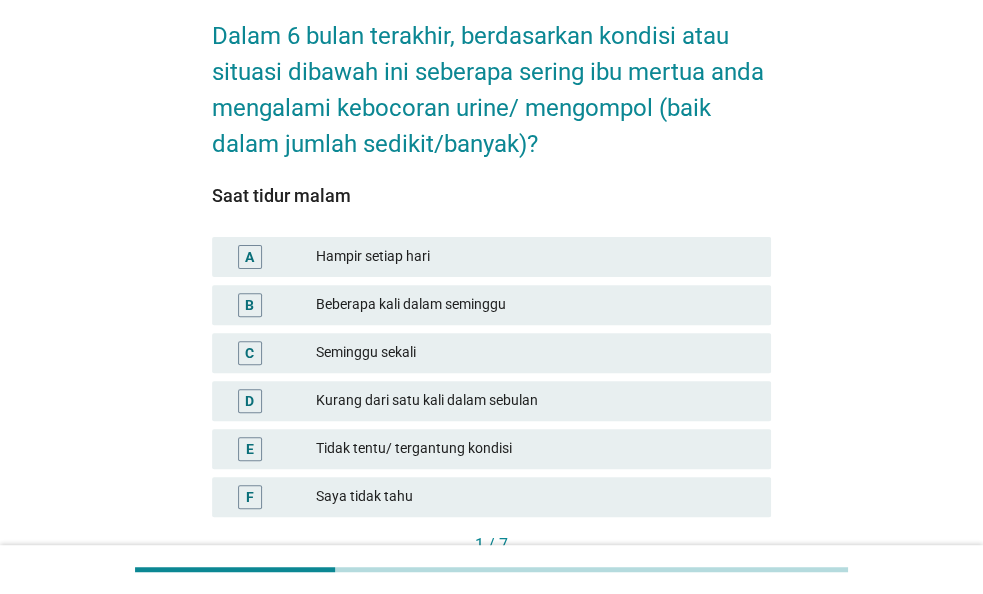 scroll, scrollTop: 104, scrollLeft: 0, axis: vertical 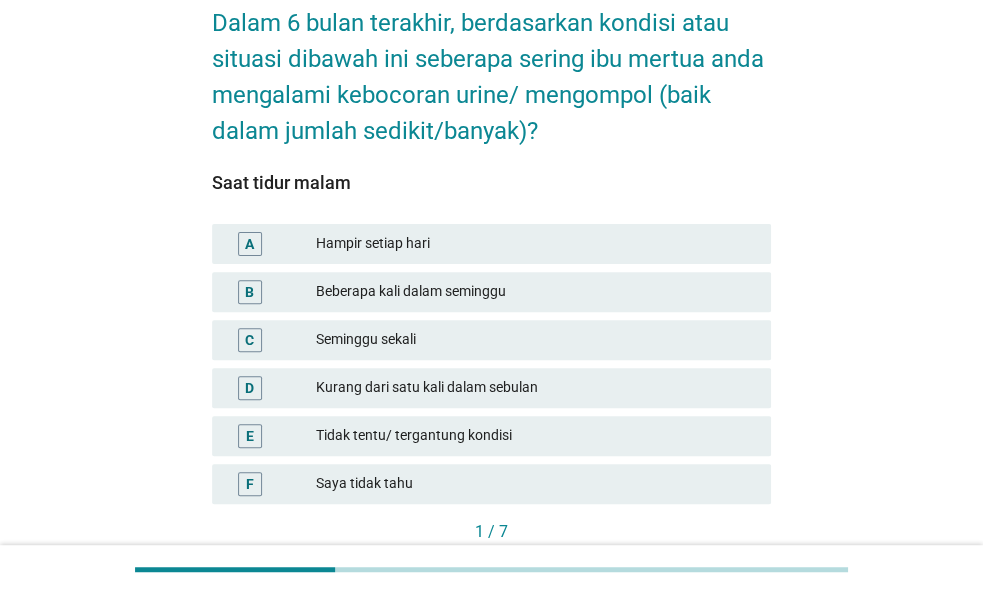 click on "Kurang dari satu kali dalam sebulan" at bounding box center [535, 388] 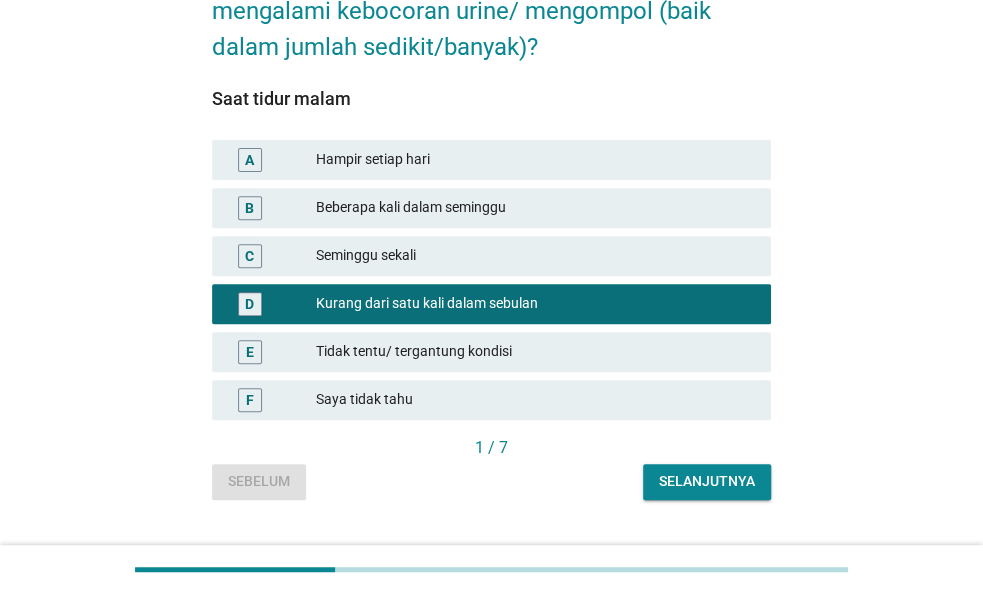 scroll, scrollTop: 231, scrollLeft: 0, axis: vertical 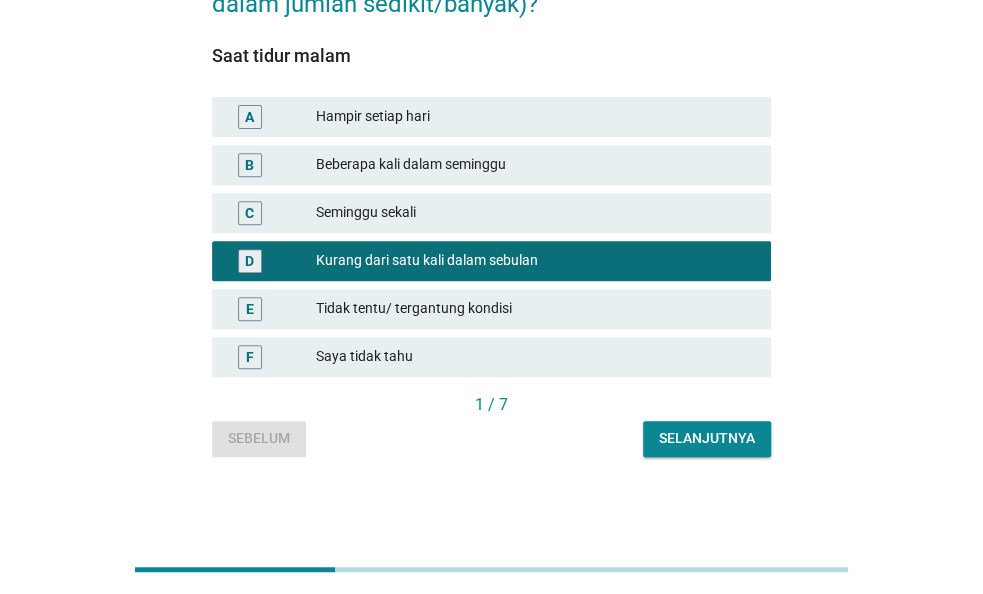 click on "Selanjutnya" at bounding box center (707, 438) 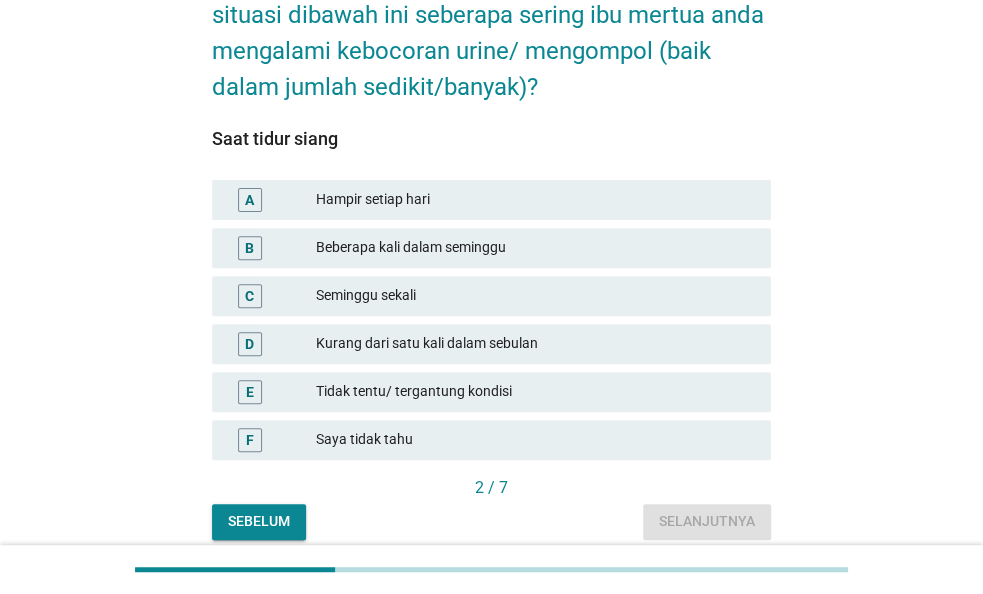 scroll, scrollTop: 208, scrollLeft: 0, axis: vertical 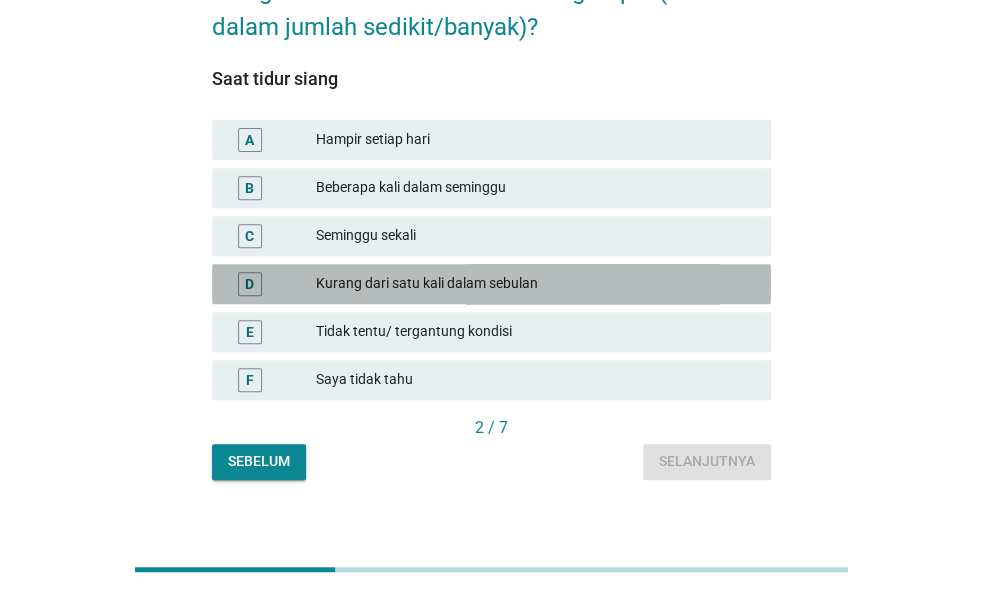 click on "Kurang dari satu kali dalam sebulan" at bounding box center [535, 284] 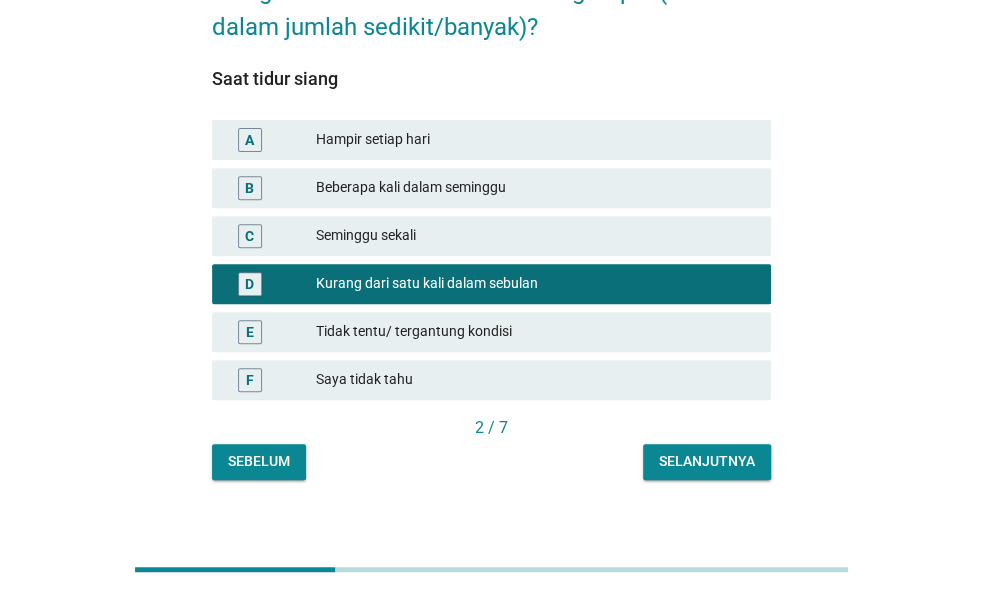 click on "Selanjutnya" at bounding box center [707, 462] 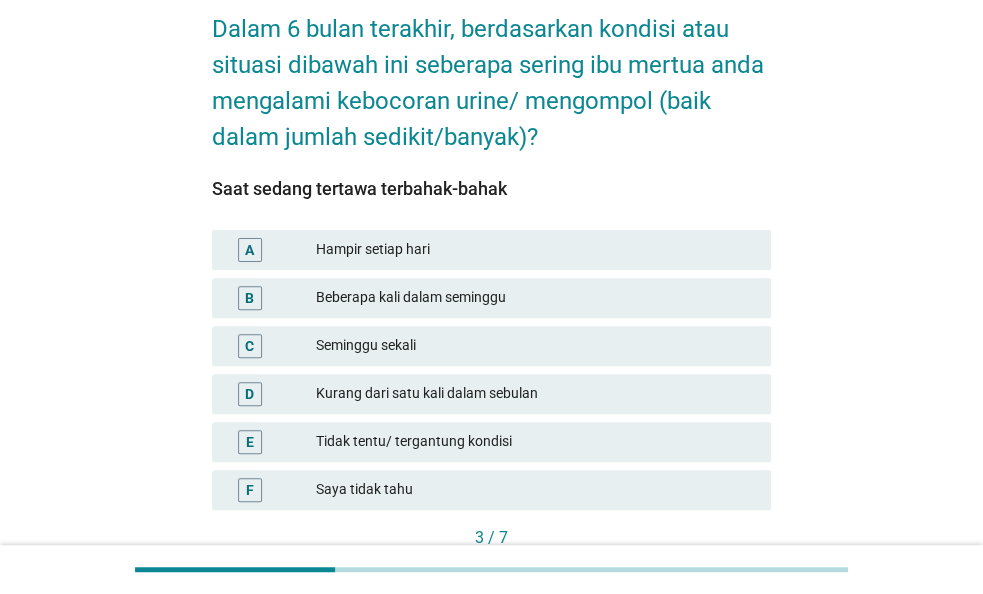 scroll, scrollTop: 104, scrollLeft: 0, axis: vertical 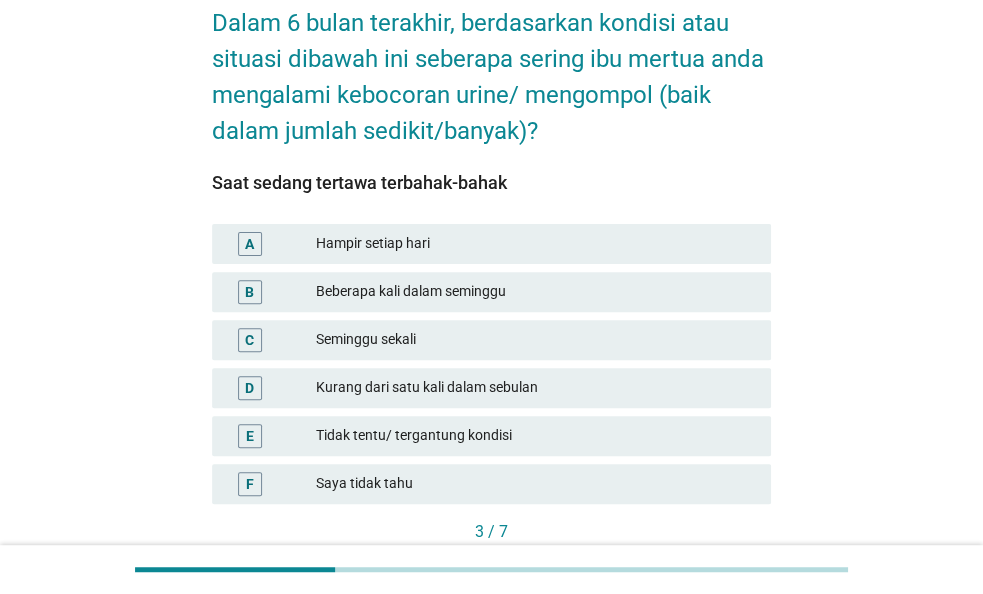 click on "Seminggu sekali" at bounding box center (535, 340) 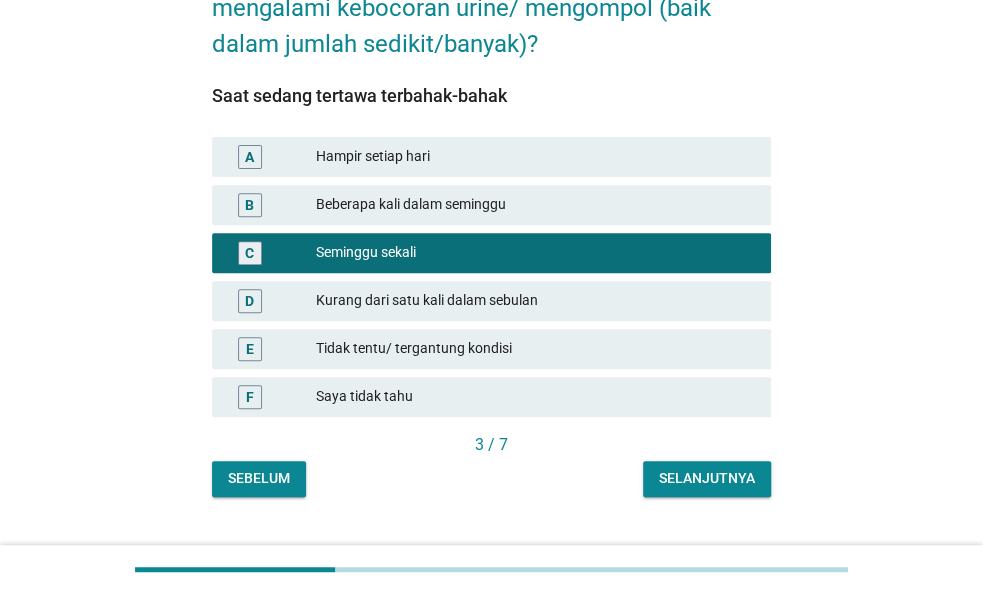 scroll, scrollTop: 231, scrollLeft: 0, axis: vertical 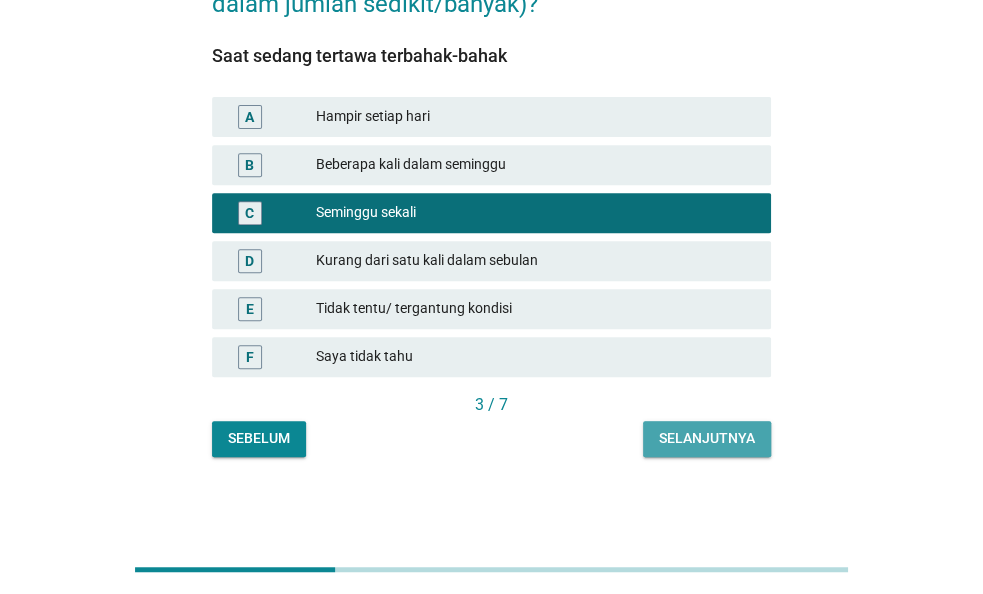 click on "Selanjutnya" at bounding box center (707, 438) 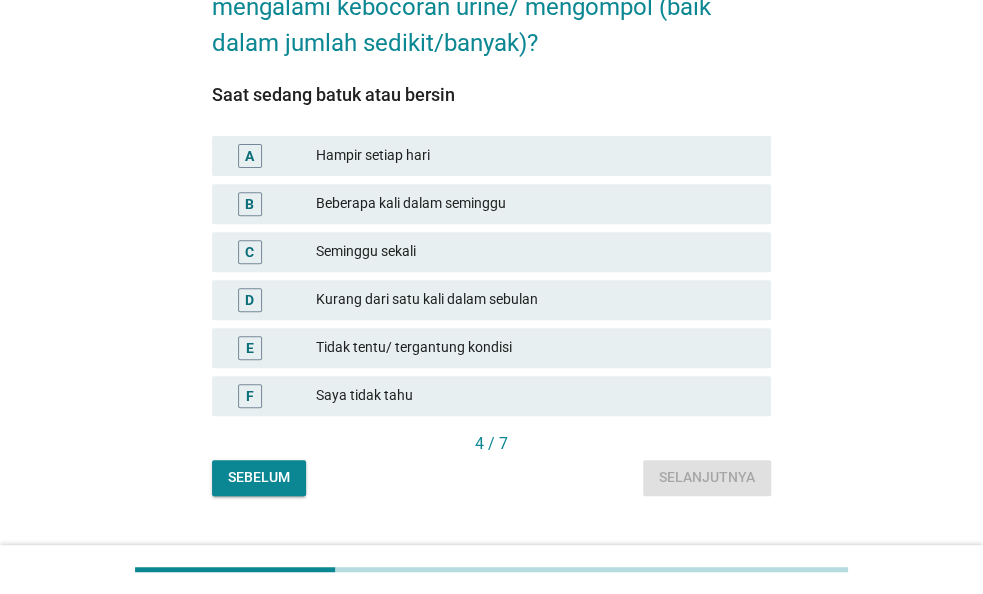 scroll, scrollTop: 208, scrollLeft: 0, axis: vertical 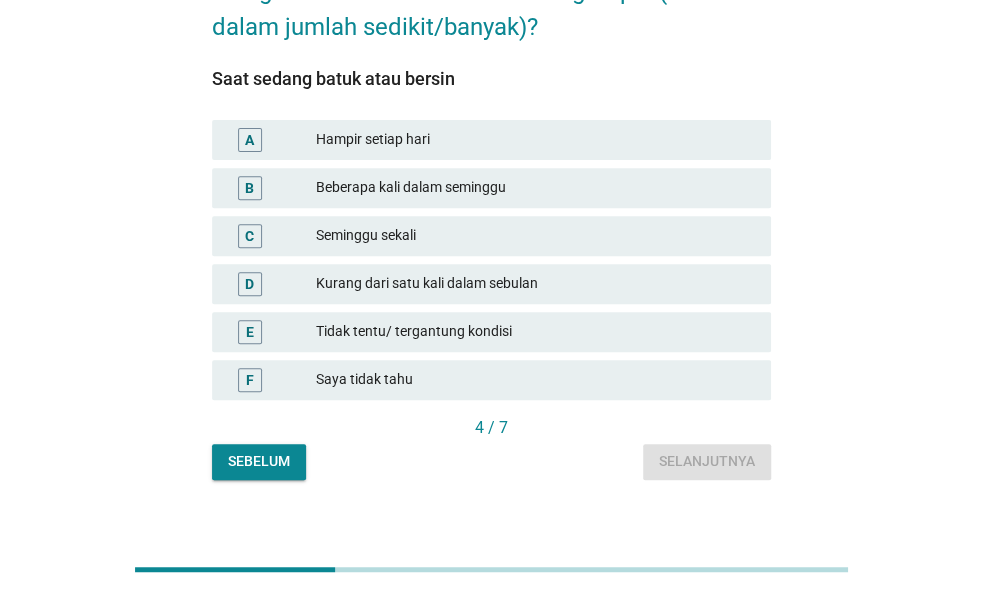 click on "Tidak tentu/ tergantung kondisi" at bounding box center [535, 332] 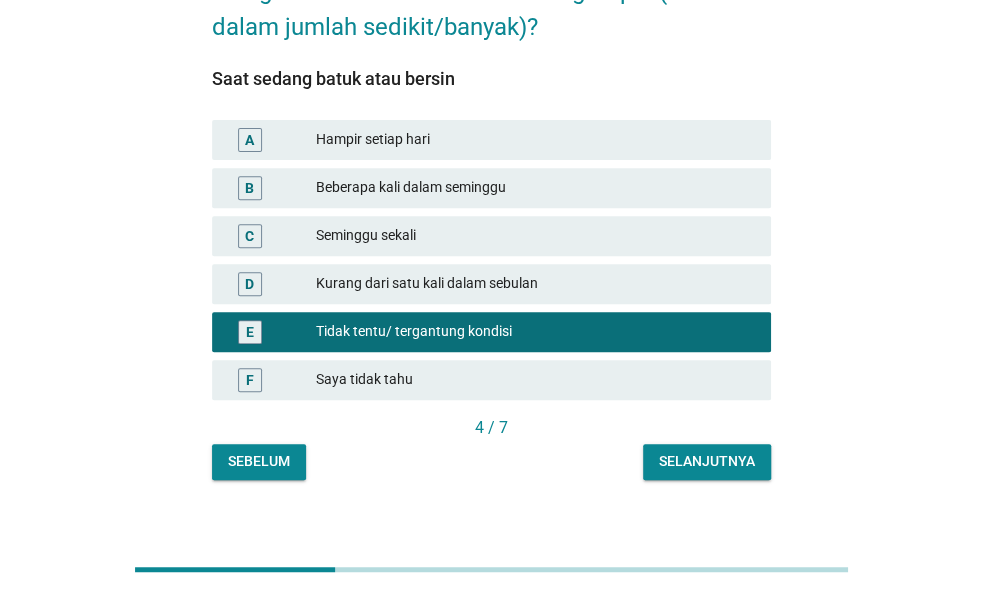 click on "Selanjutnya" at bounding box center (707, 461) 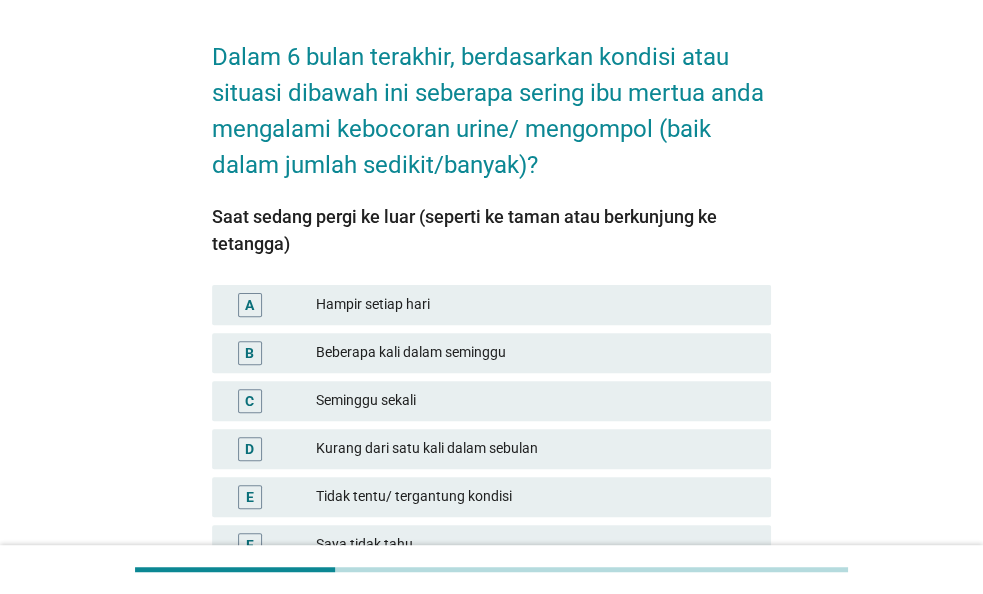 scroll, scrollTop: 258, scrollLeft: 0, axis: vertical 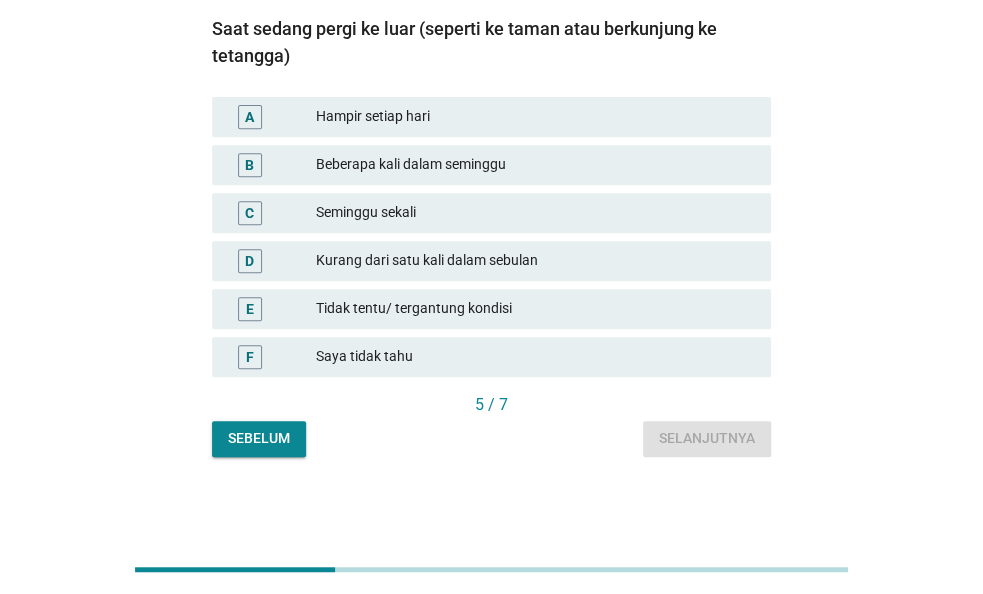 click on "Saya tidak tahu" at bounding box center (535, 357) 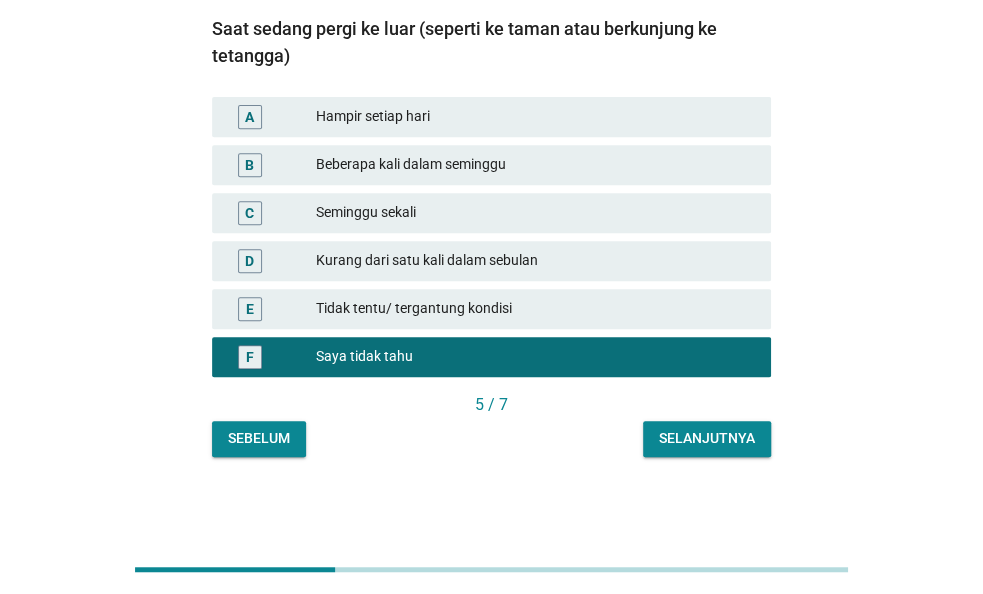 click on "E   Tidak tentu/ tergantung kondisi" at bounding box center [491, 309] 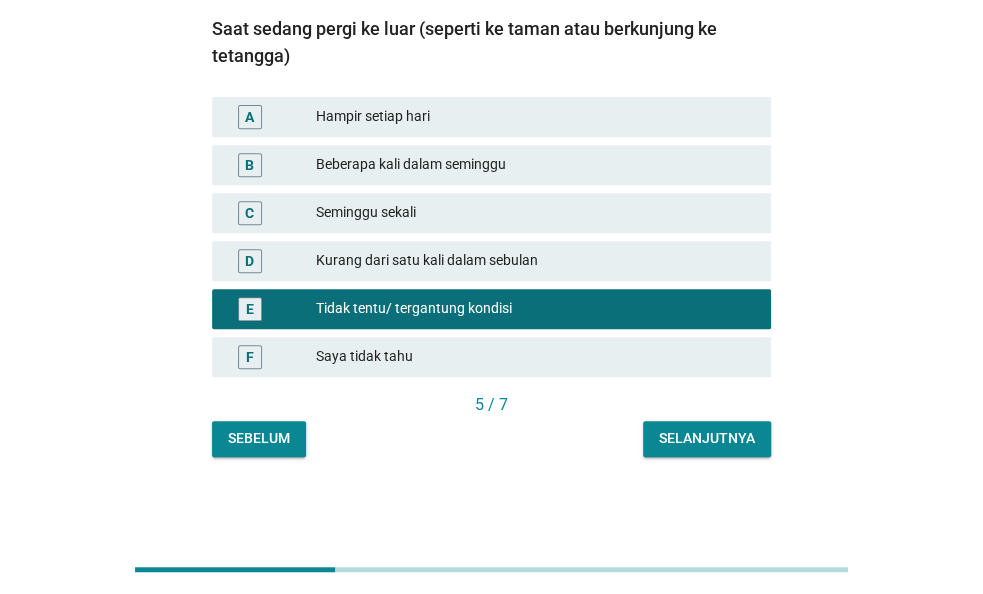 click on "Selanjutnya" at bounding box center (707, 438) 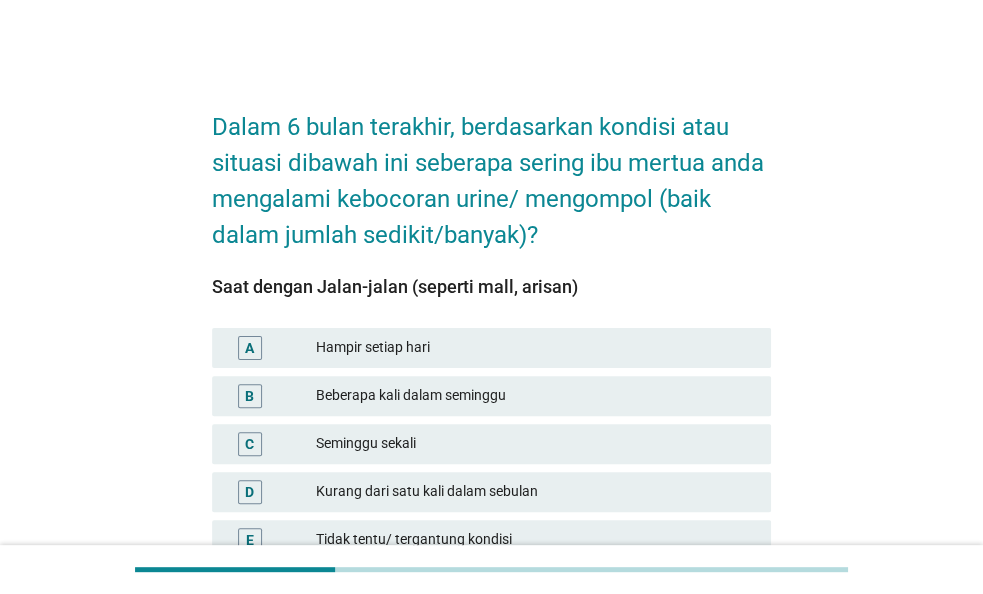 scroll, scrollTop: 208, scrollLeft: 0, axis: vertical 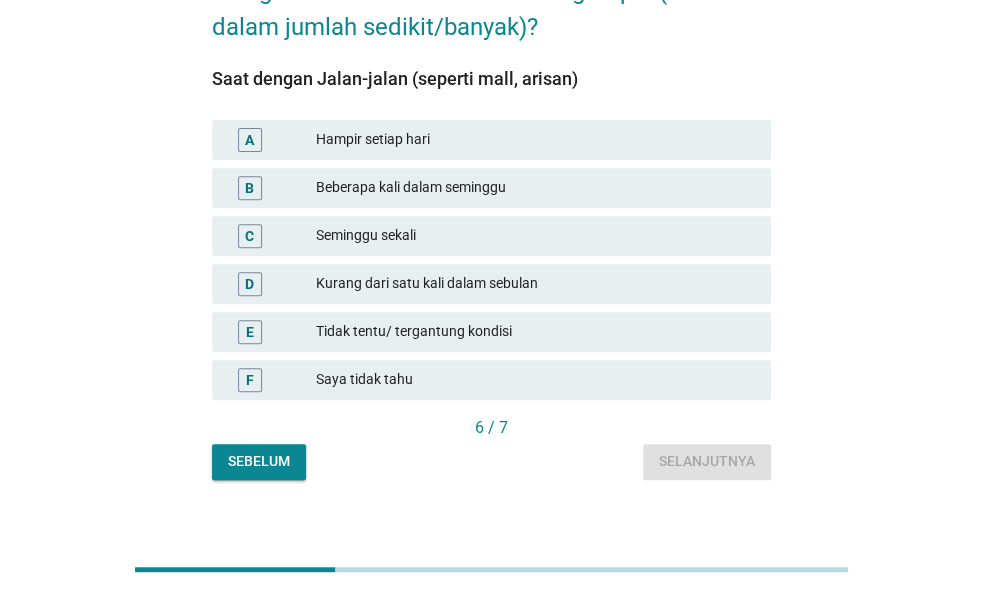 click on "Tidak tentu/ tergantung kondisi" at bounding box center [535, 332] 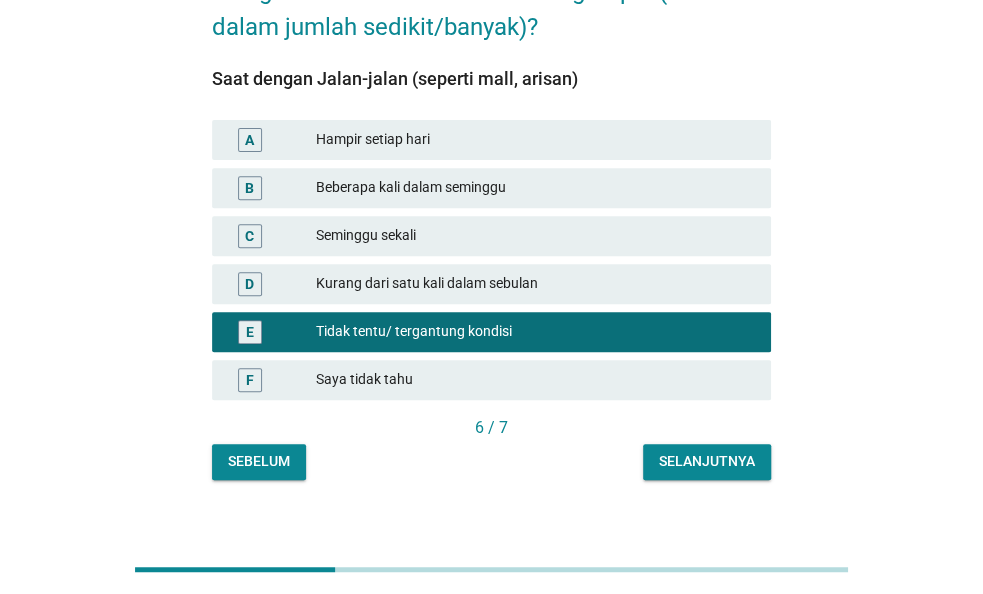 click on "Selanjutnya" at bounding box center (707, 462) 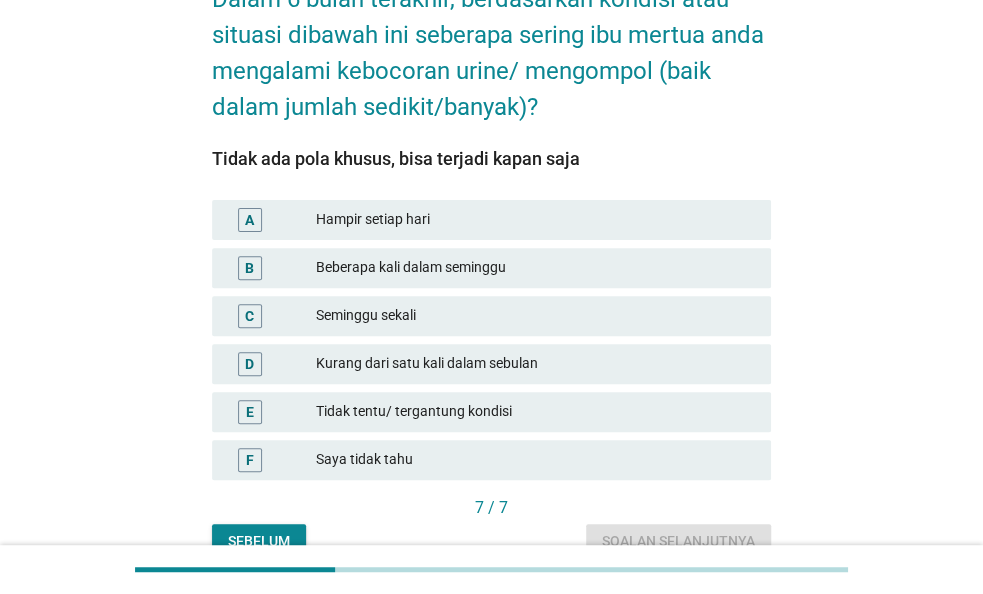 scroll, scrollTop: 208, scrollLeft: 0, axis: vertical 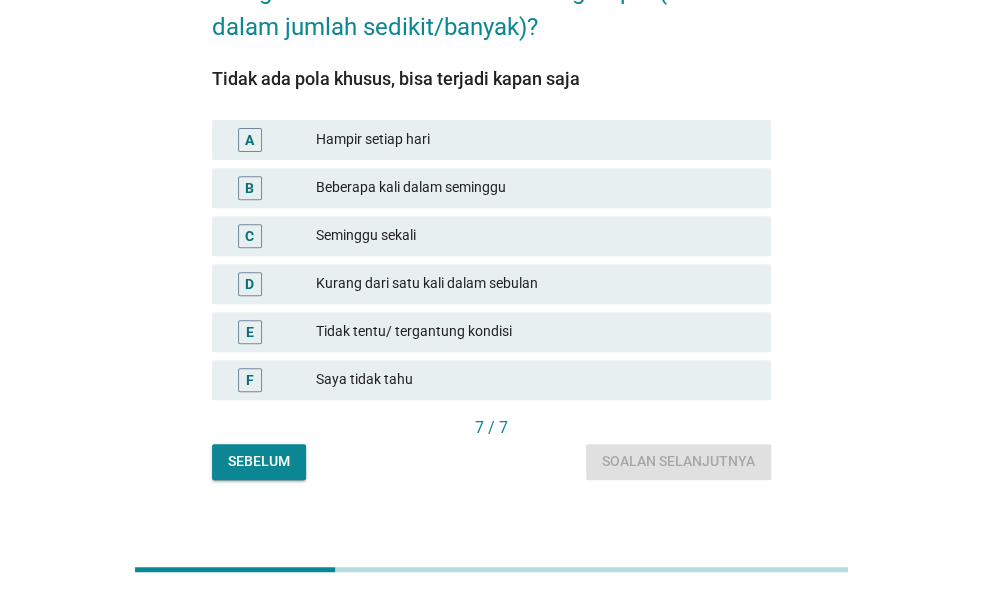 click on "Kurang dari satu kali dalam sebulan" at bounding box center (535, 284) 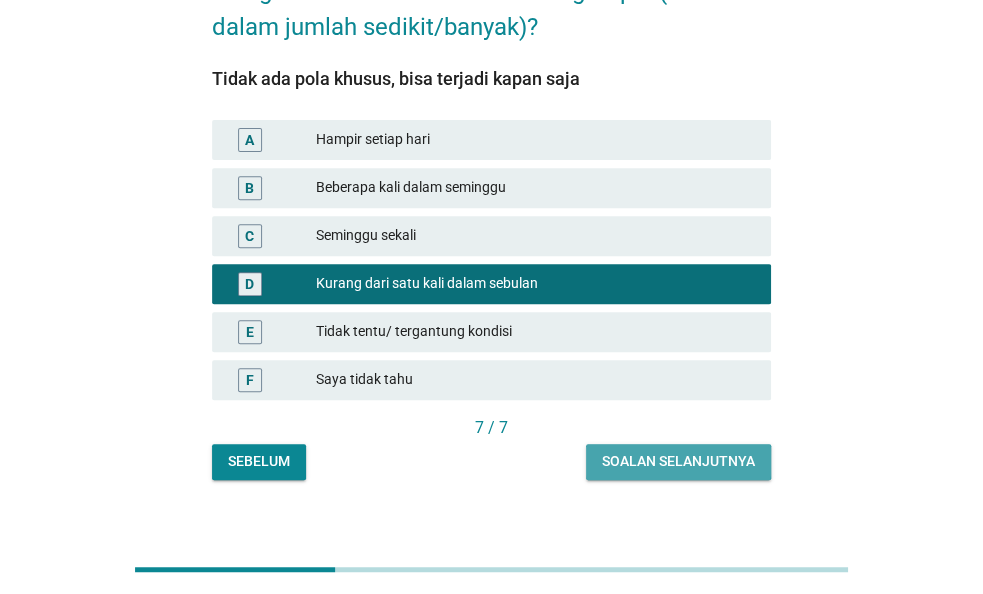 click on "Soalan selanjutnya" at bounding box center (678, 462) 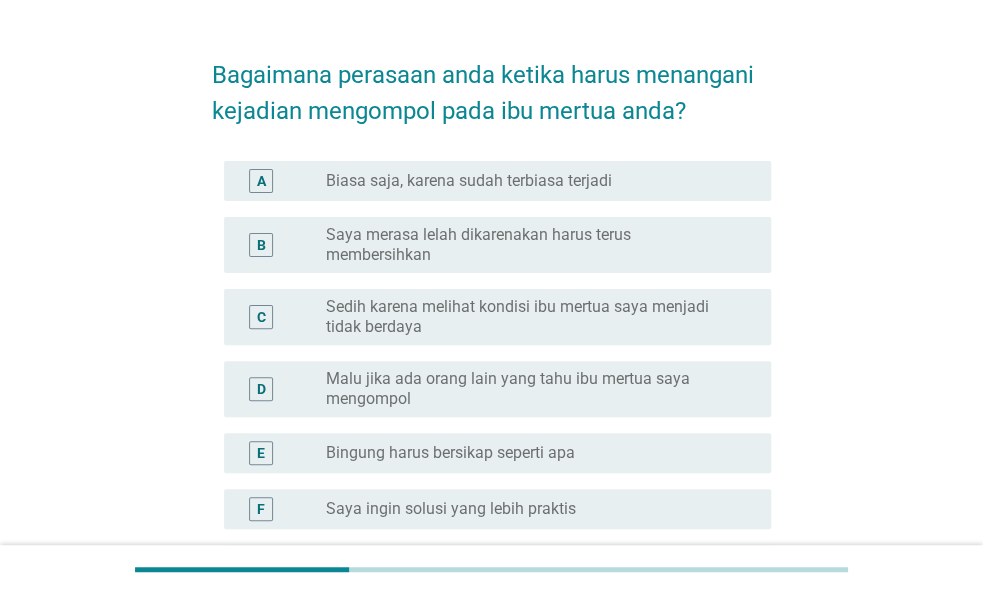 scroll, scrollTop: 104, scrollLeft: 0, axis: vertical 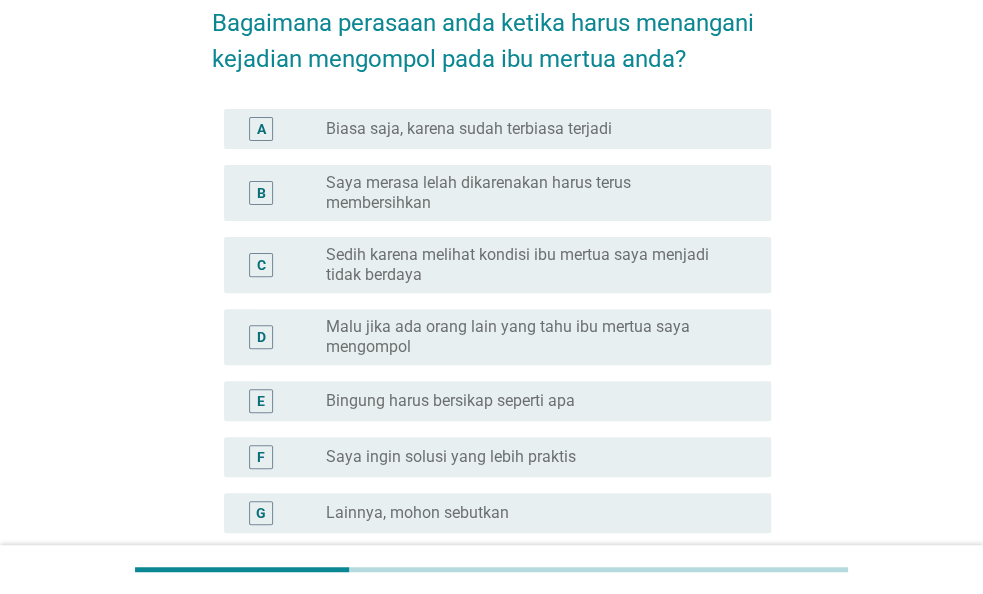 click on "Biasa saja, karena sudah terbiasa terjadi" at bounding box center (469, 129) 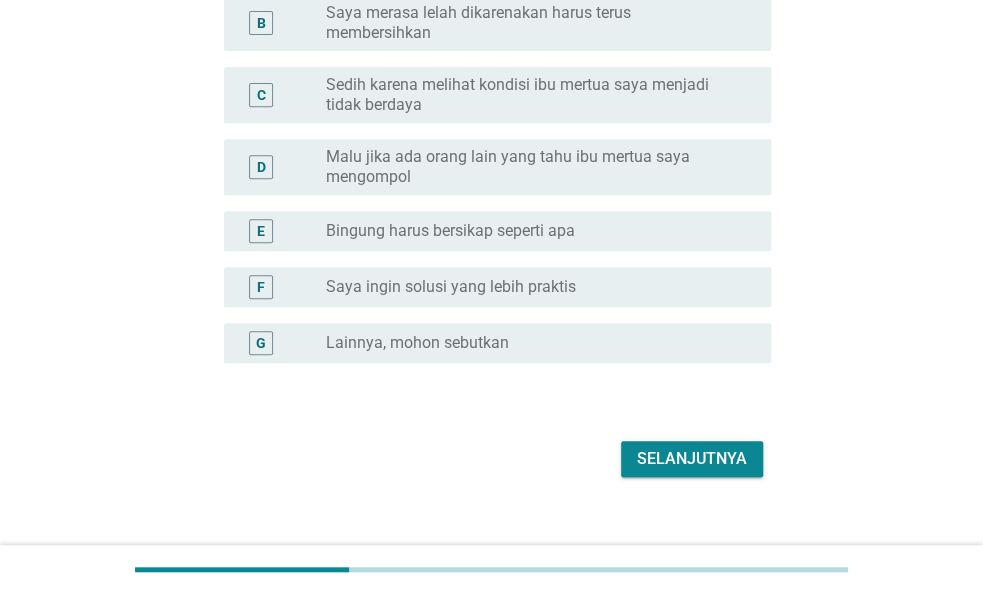 scroll, scrollTop: 300, scrollLeft: 0, axis: vertical 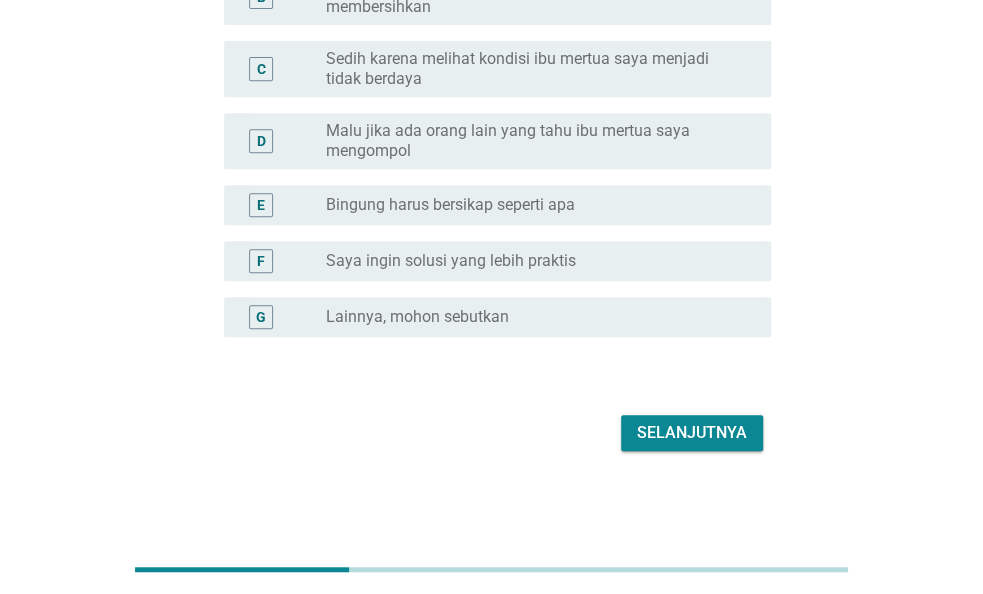 click on "radio_button_unchecked Saya ingin solusi yang lebih praktis" at bounding box center (532, 261) 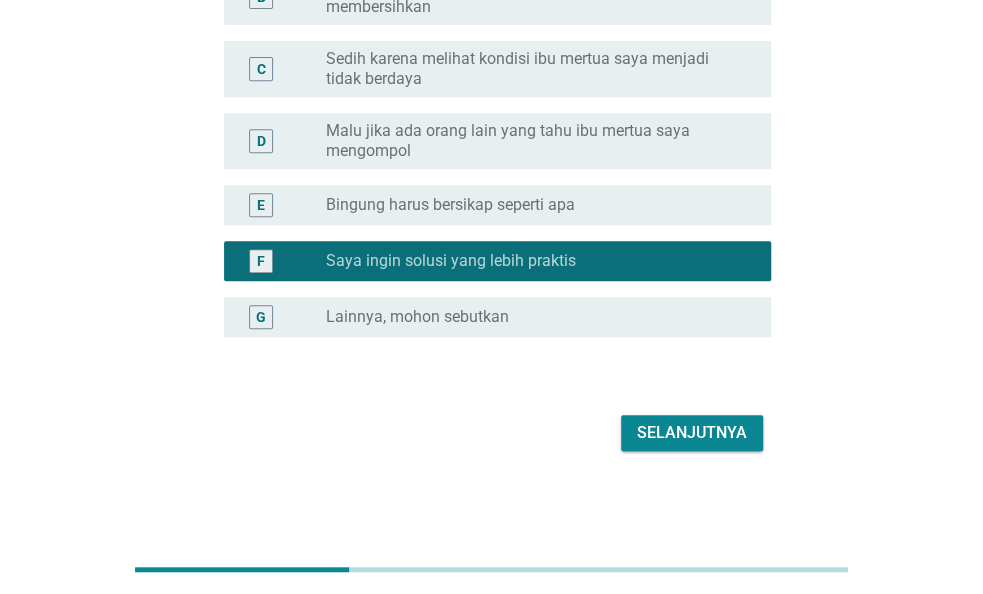 click on "Selanjutnya" at bounding box center (692, 433) 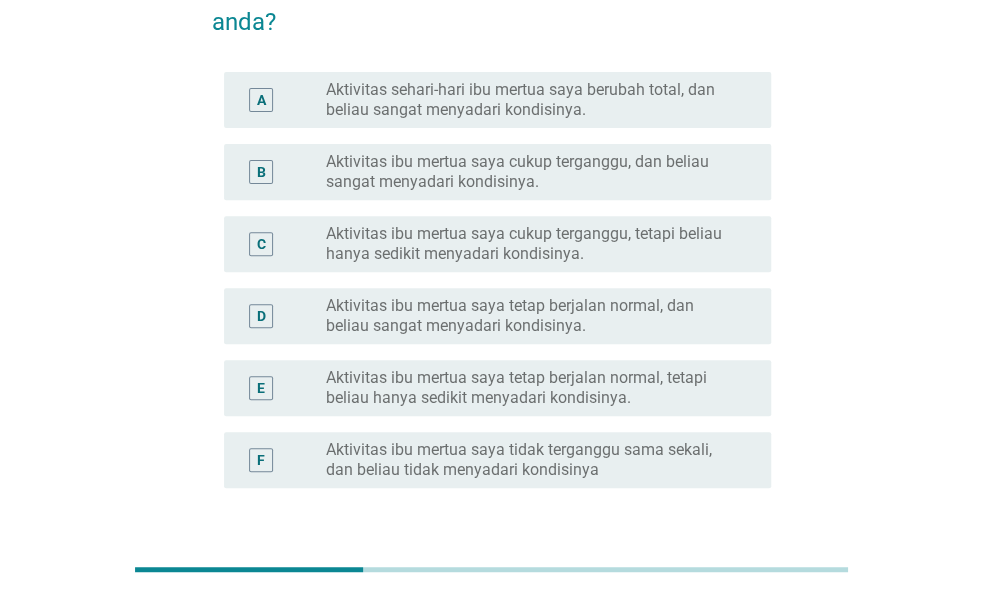 scroll, scrollTop: 120, scrollLeft: 0, axis: vertical 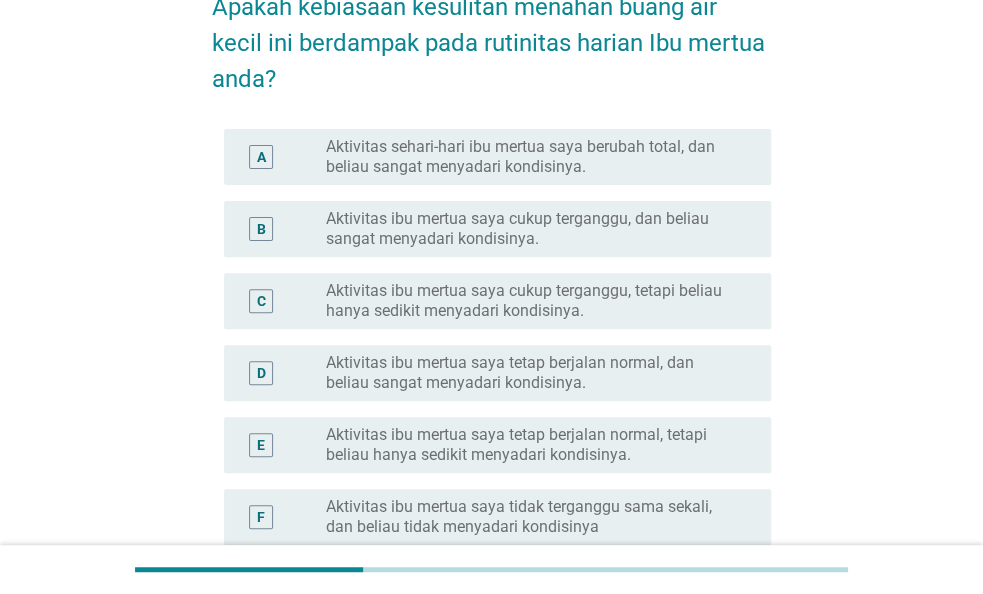 click on "Aktivitas ibu mertua saya cukup terganggu, dan beliau sangat menyadari kondisinya." at bounding box center [532, 229] 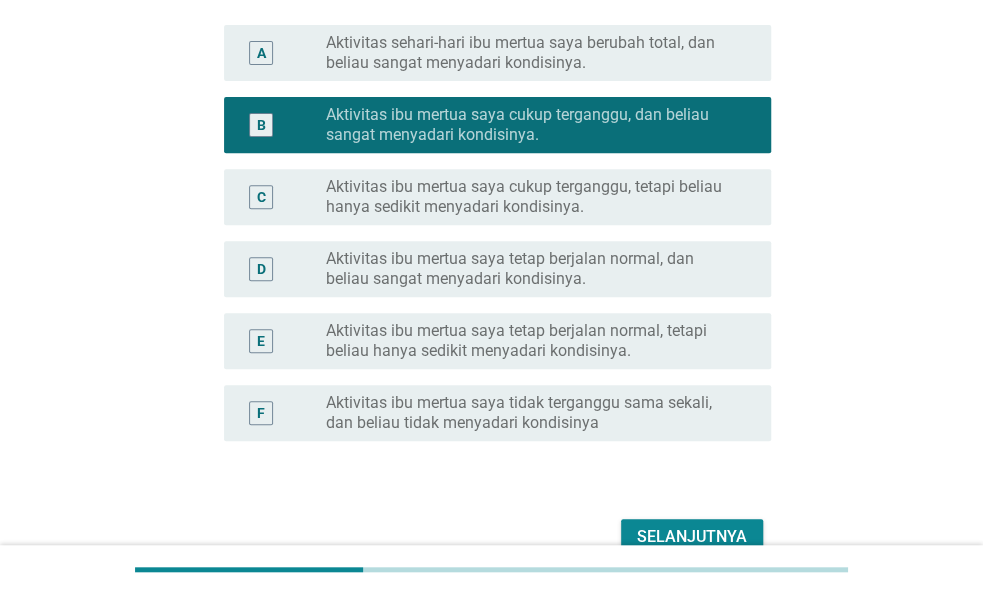 scroll, scrollTop: 328, scrollLeft: 0, axis: vertical 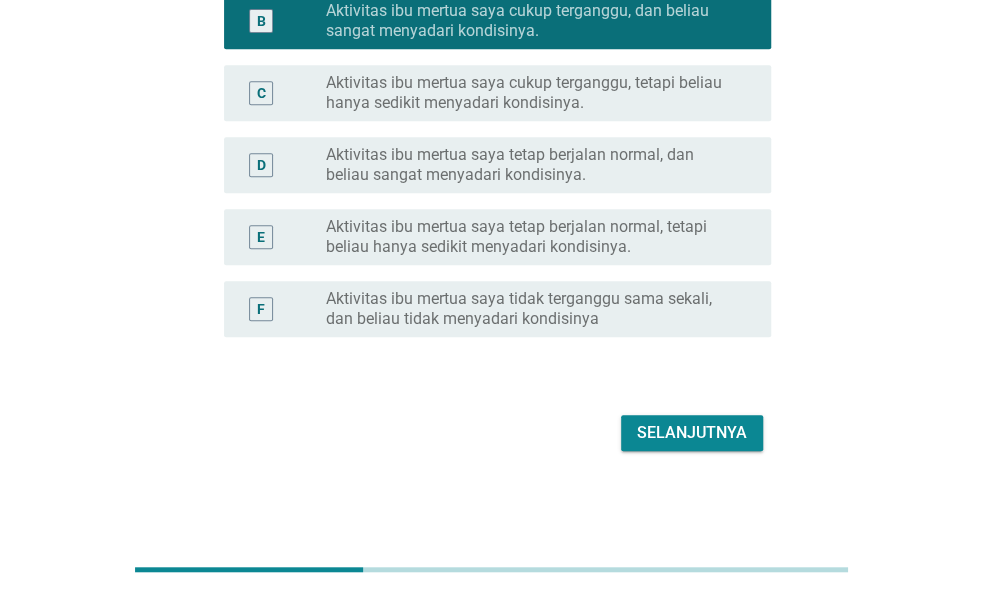 click on "Selanjutnya" at bounding box center [692, 433] 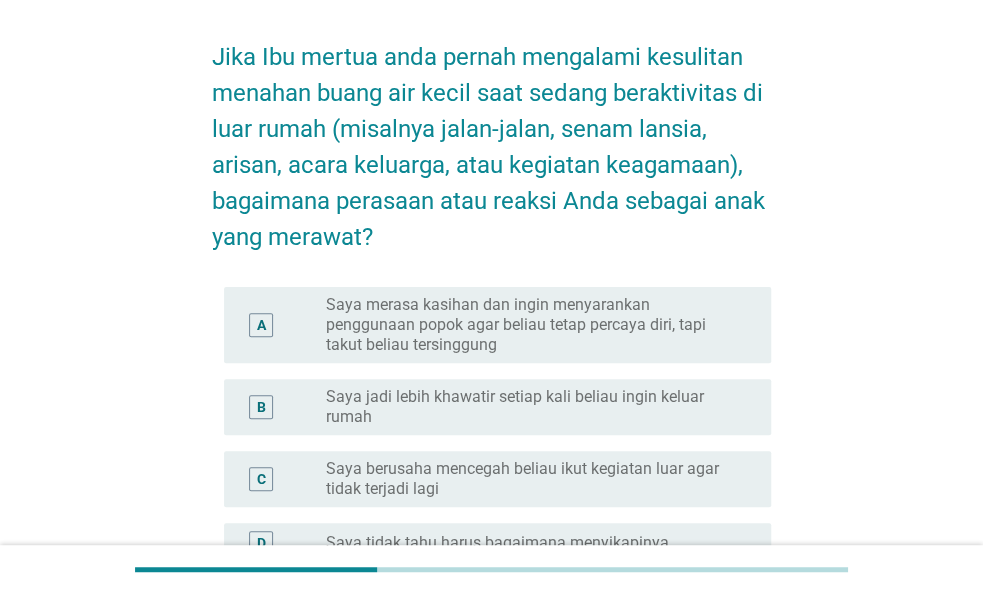 scroll, scrollTop: 208, scrollLeft: 0, axis: vertical 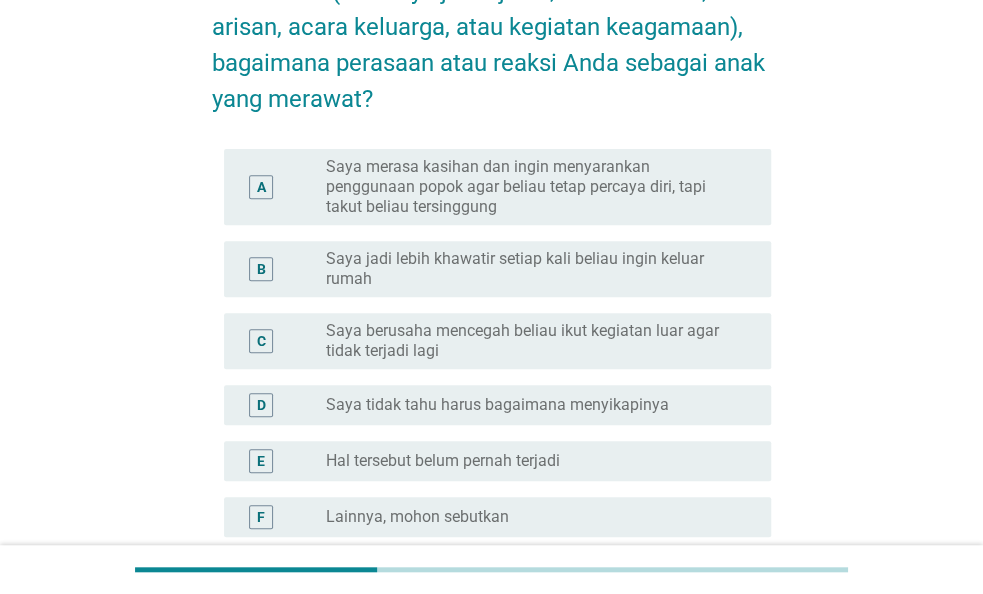 click on "Saya merasa kasihan dan ingin menyarankan penggunaan popok agar beliau tetap percaya diri, tapi takut beliau tersinggung" at bounding box center [532, 187] 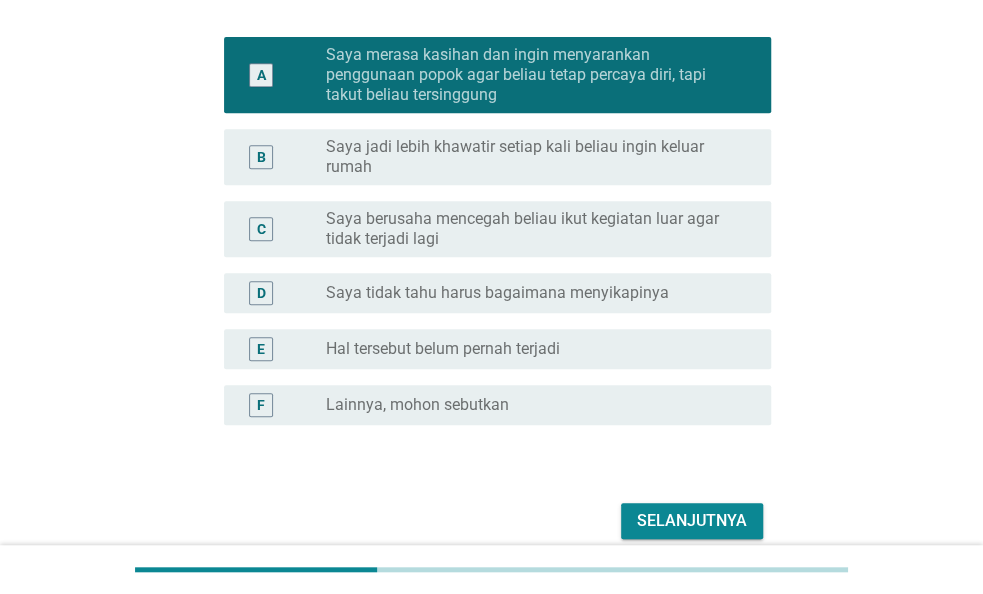 scroll, scrollTop: 408, scrollLeft: 0, axis: vertical 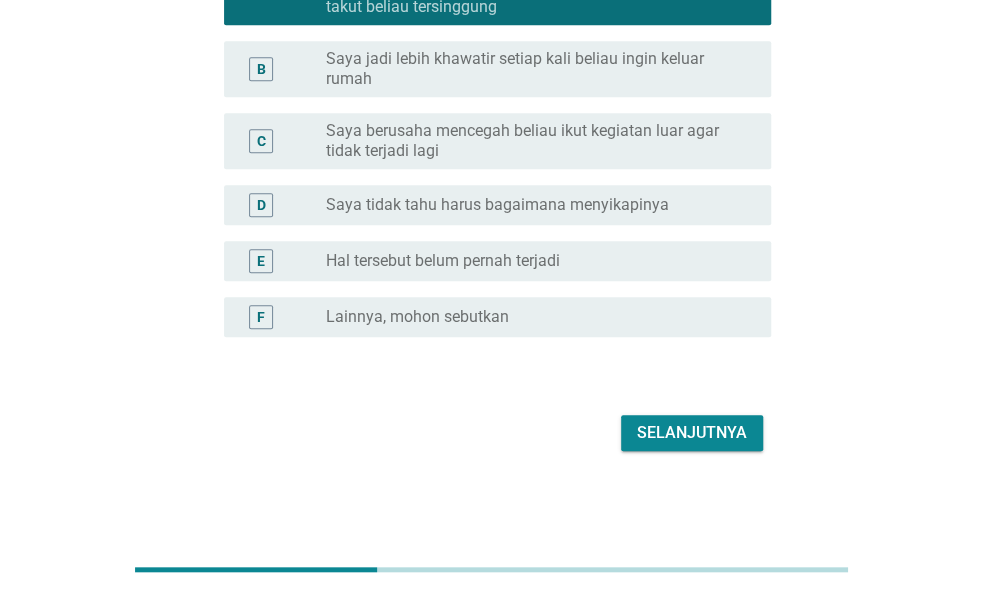 click on "Selanjutnya" at bounding box center (491, 433) 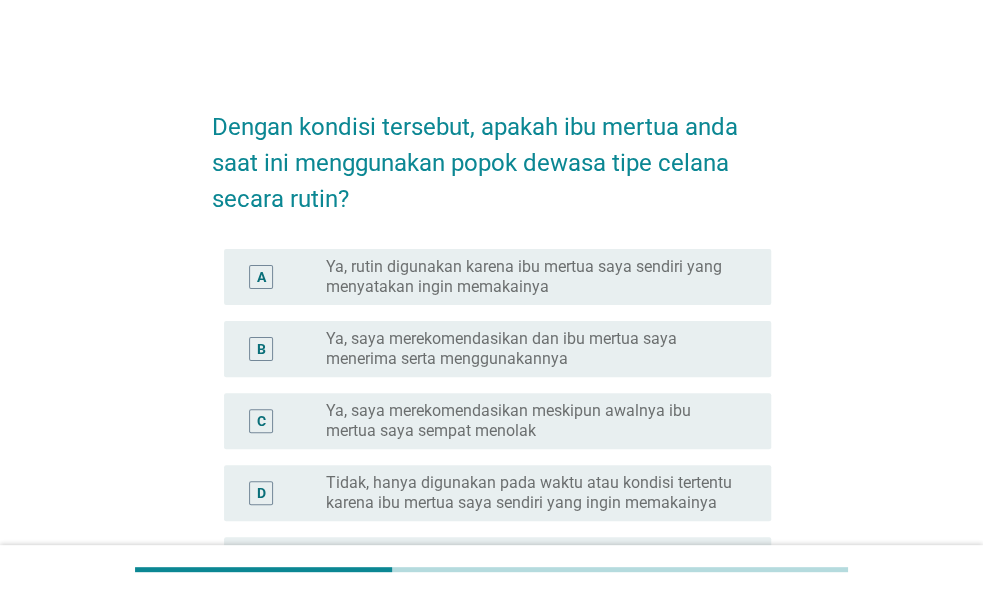 scroll, scrollTop: 104, scrollLeft: 0, axis: vertical 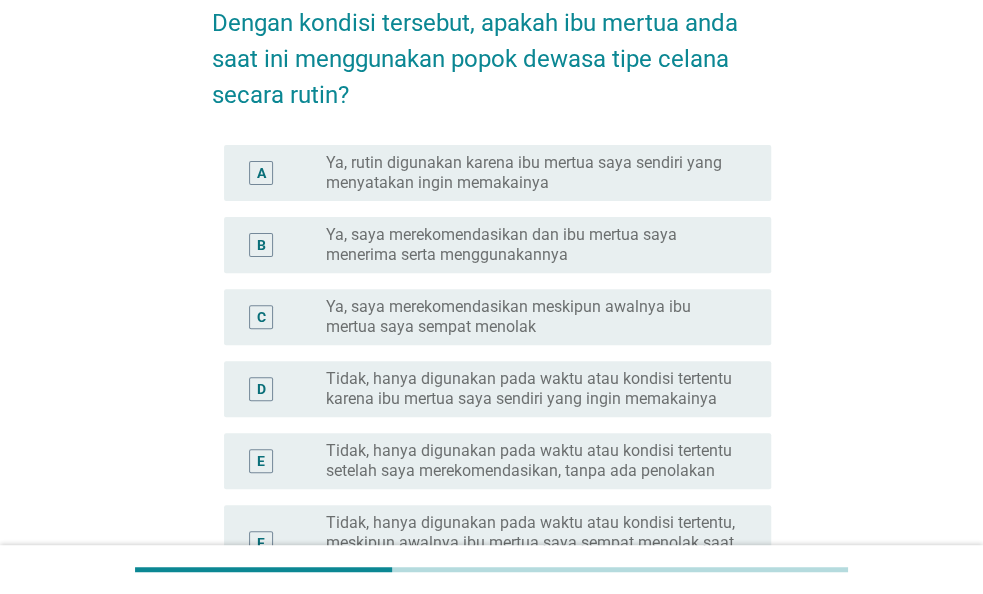 click on "Ya, saya merekomendasikan meskipun awalnya ibu mertua saya sempat menolak" at bounding box center (532, 317) 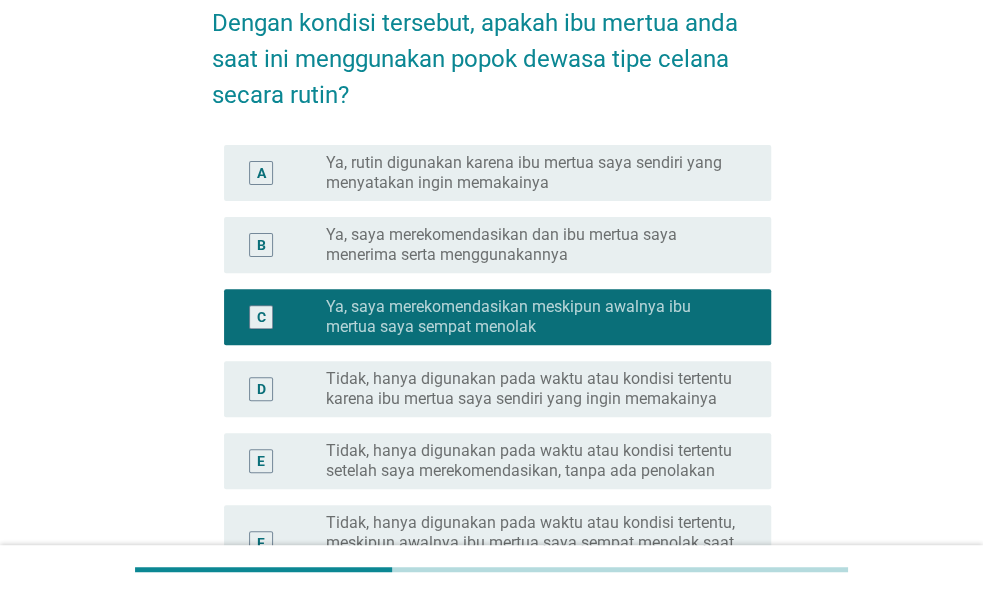 scroll, scrollTop: 584, scrollLeft: 0, axis: vertical 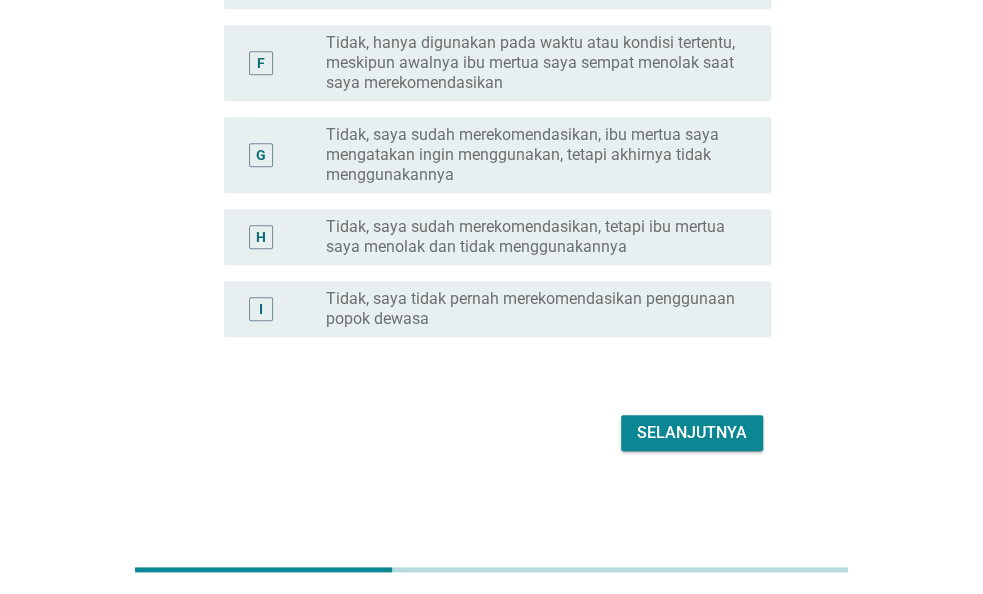 click on "Selanjutnya" at bounding box center [692, 433] 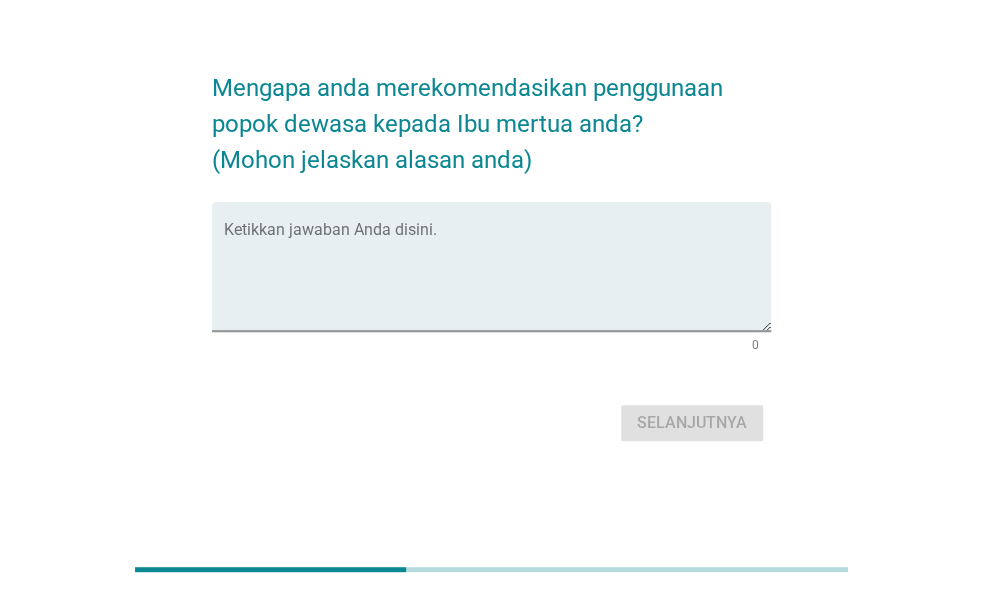 scroll, scrollTop: 0, scrollLeft: 0, axis: both 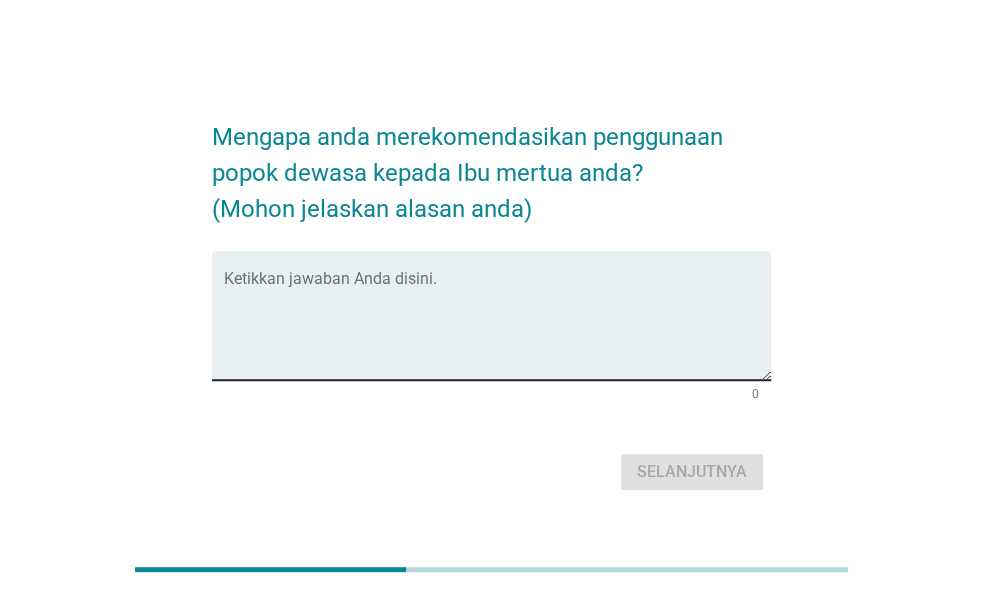 click at bounding box center (497, 327) 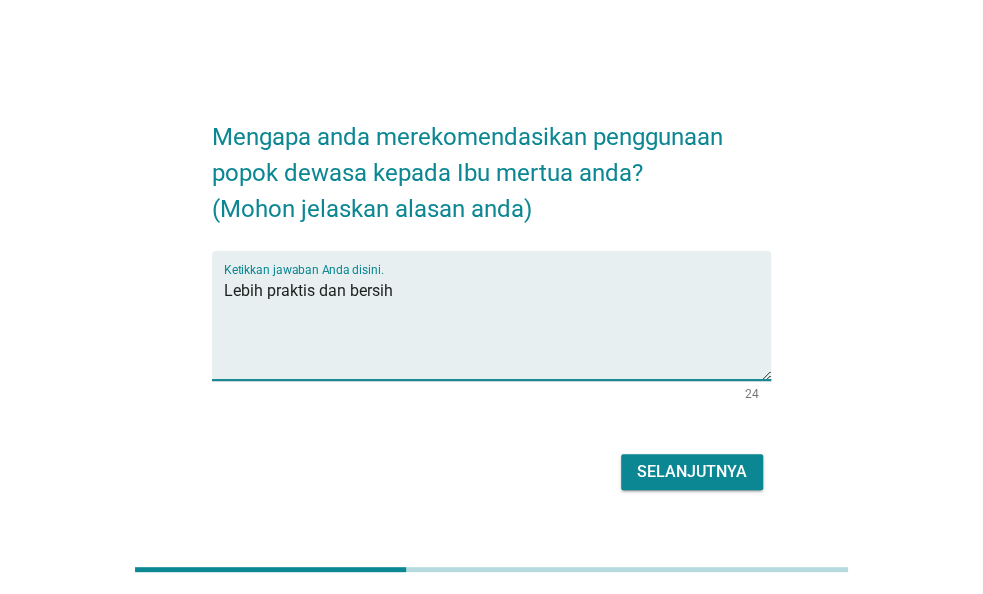 type on "Lebih praktis dan bersih" 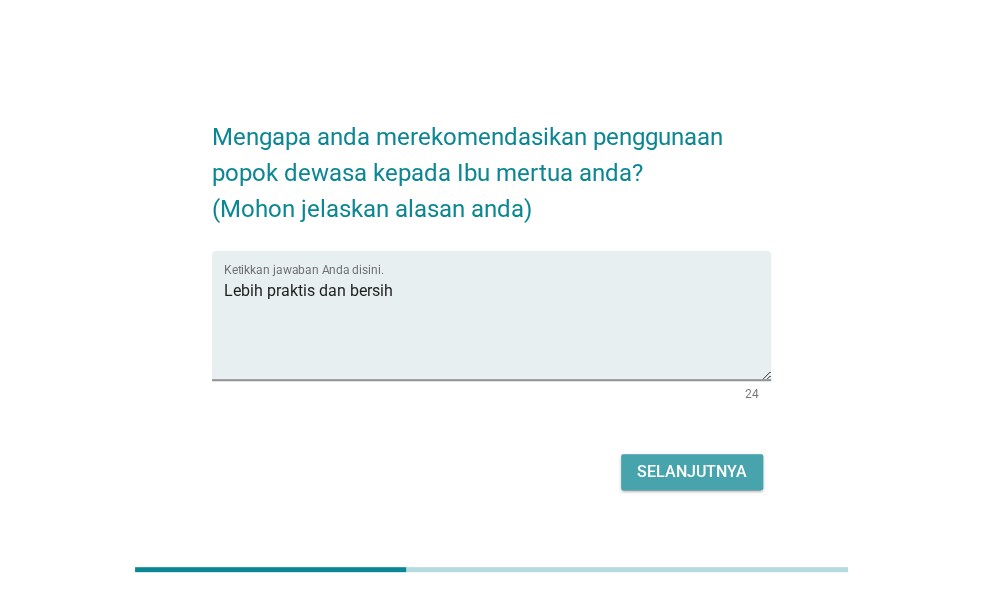 click on "Selanjutnya" at bounding box center [692, 472] 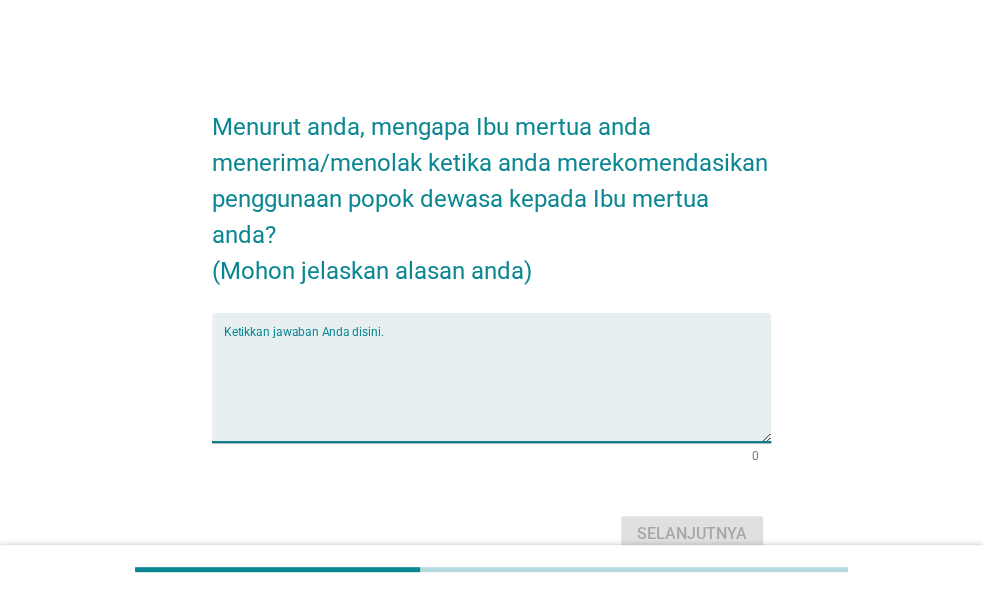 click at bounding box center [497, 389] 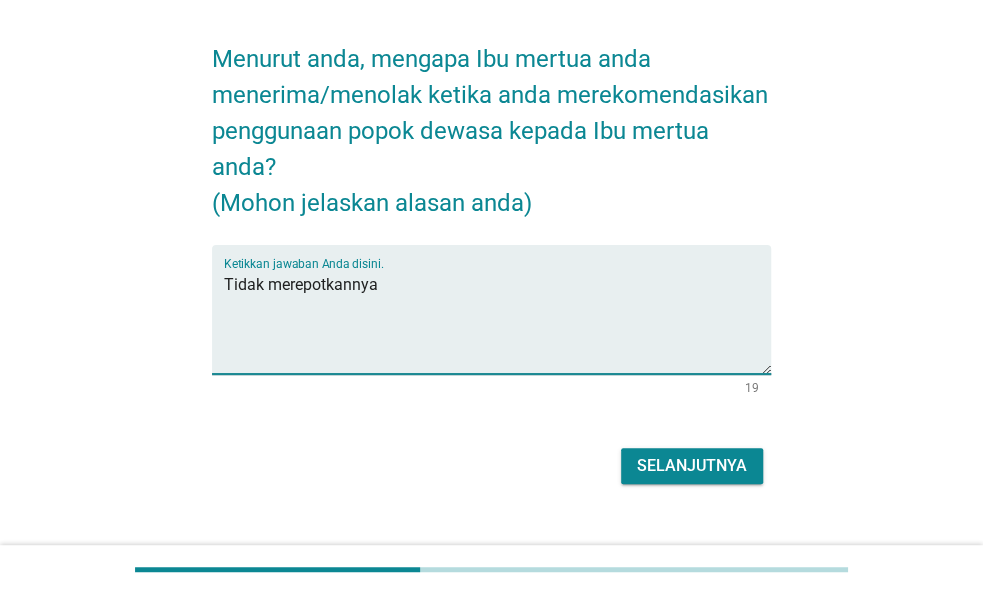 scroll, scrollTop: 101, scrollLeft: 0, axis: vertical 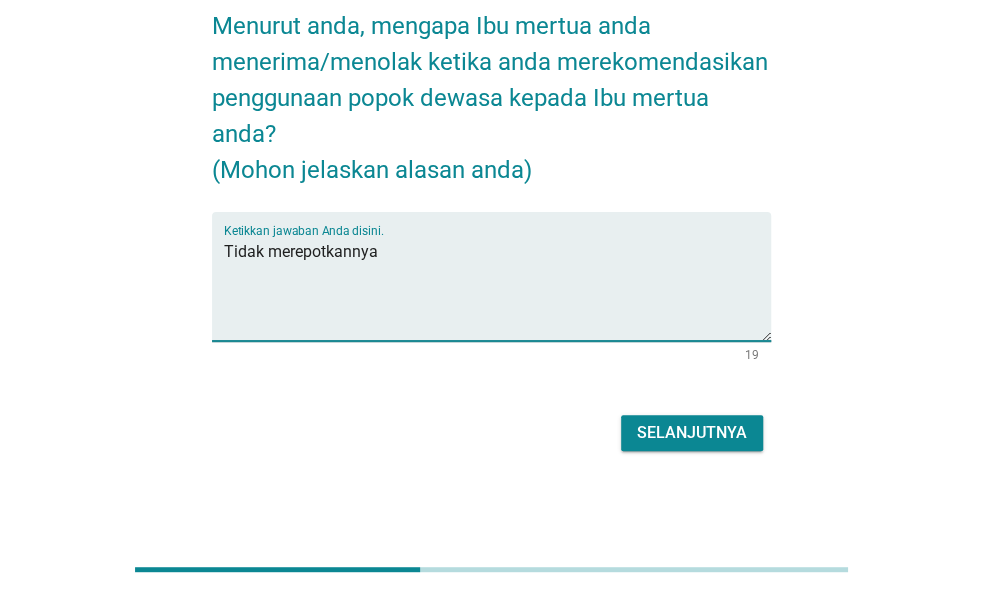 type on "Tidak merepotkannya" 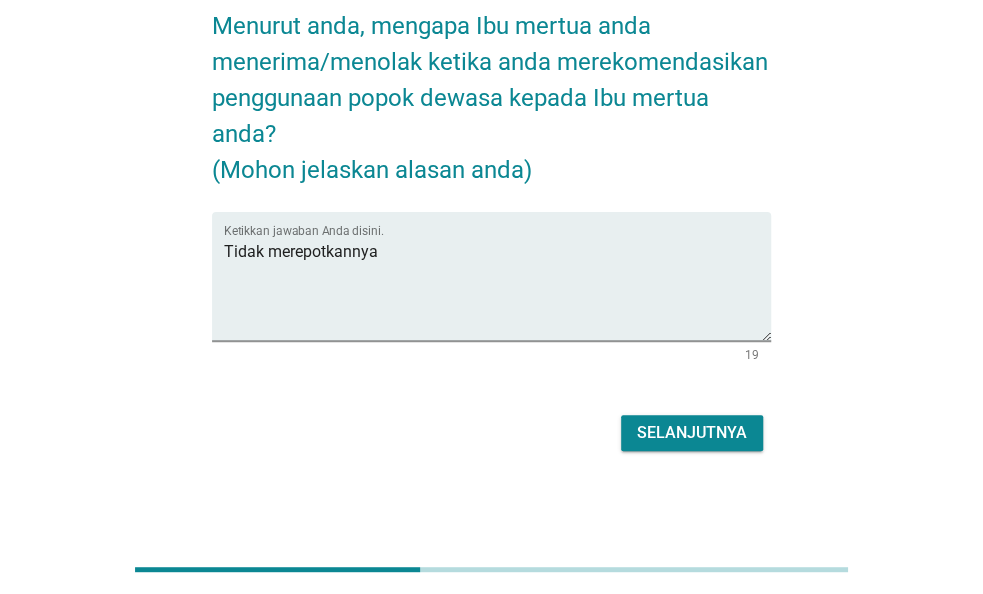 click on "Selanjutnya" at bounding box center (692, 433) 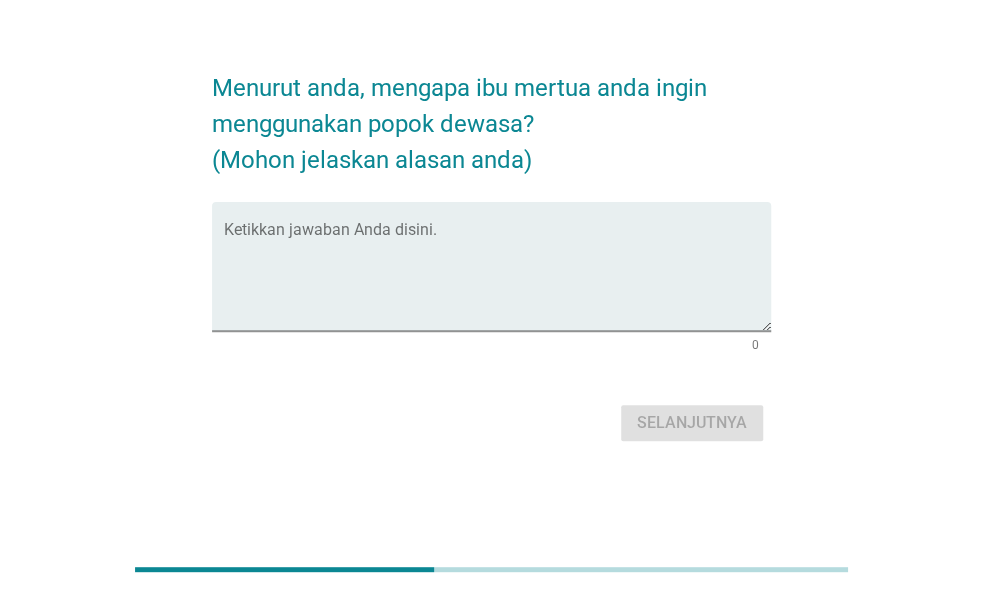 scroll, scrollTop: 0, scrollLeft: 0, axis: both 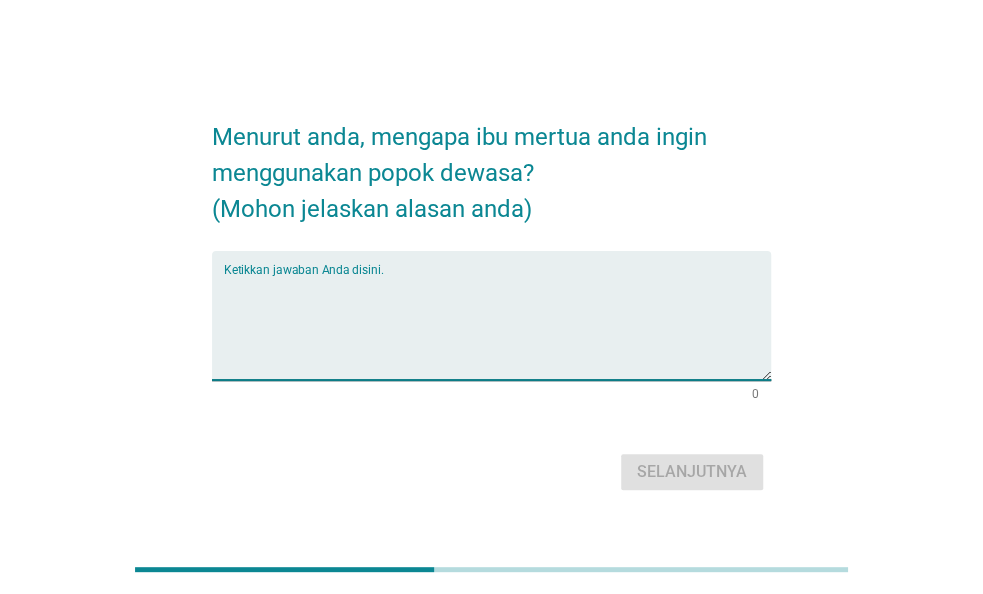 click at bounding box center [497, 327] 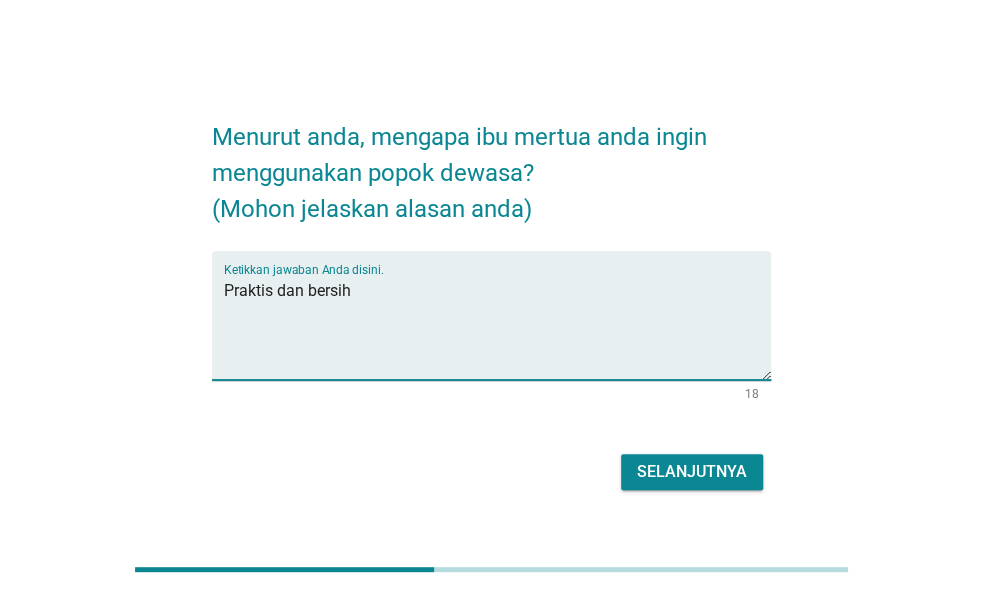 type on "Praktis dan bersih" 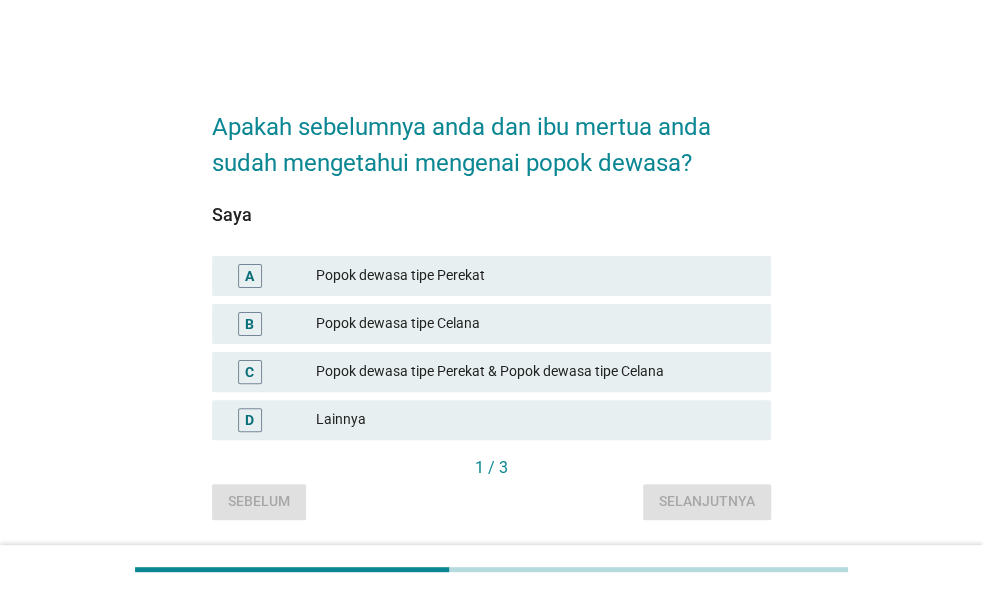 click on "Popok dewasa tipe Perekat & Popok dewasa tipe Celana" at bounding box center (535, 372) 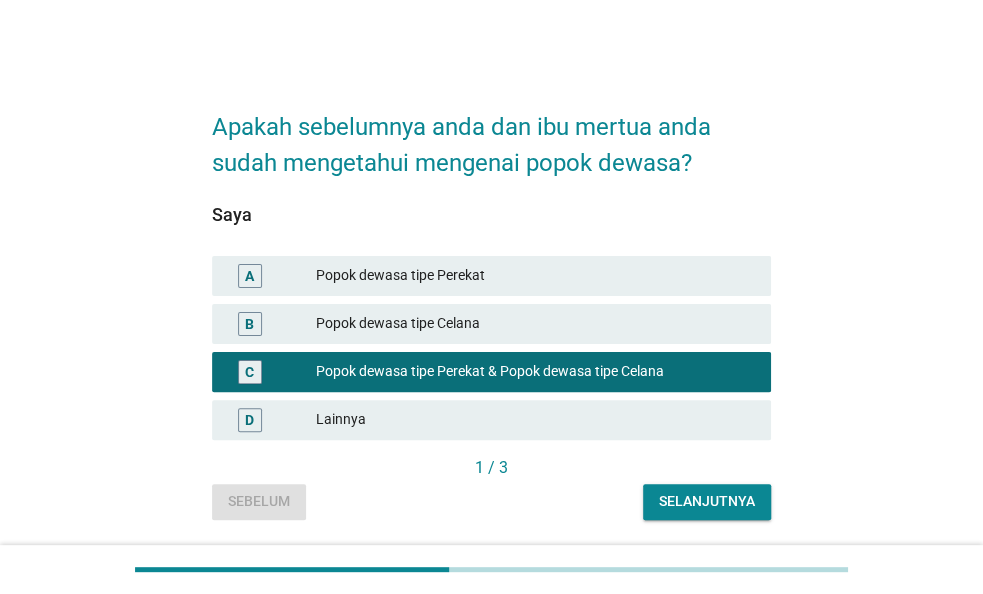 click on "Selanjutnya" at bounding box center [707, 501] 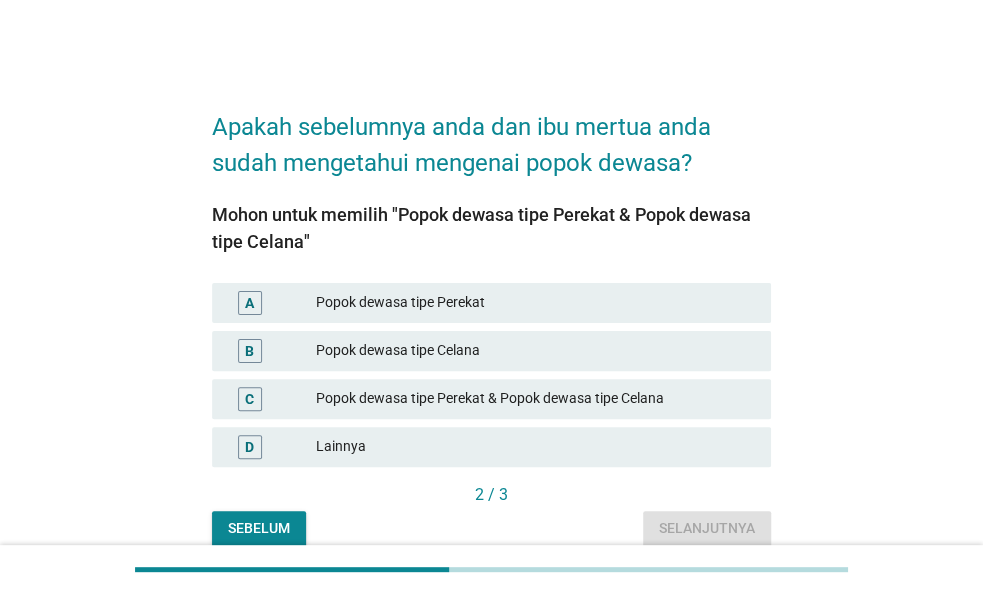 click on "Popok dewasa tipe Perekat & Popok dewasa tipe Celana" at bounding box center (535, 399) 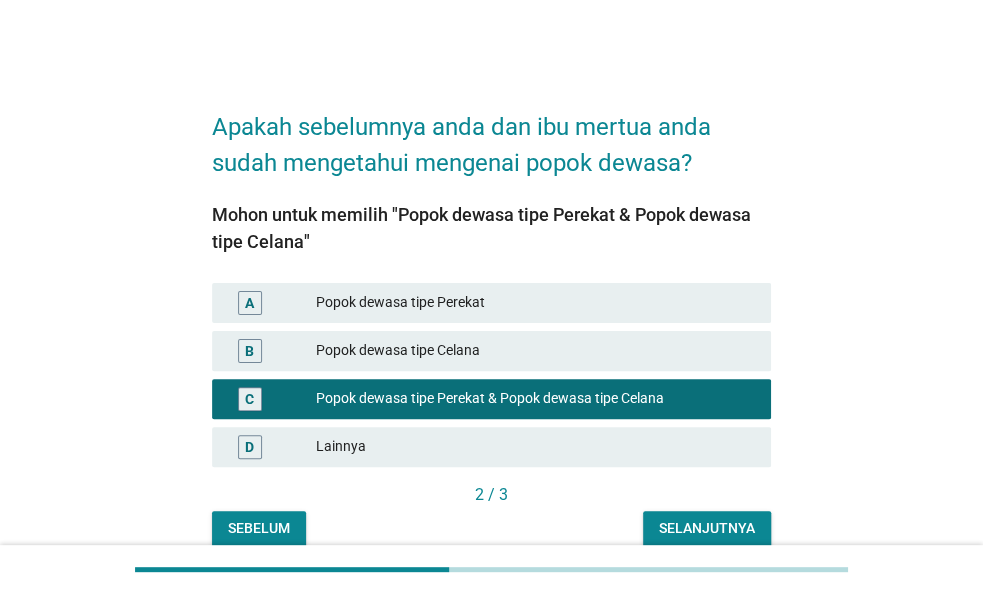 click on "2 / 3" at bounding box center [491, 497] 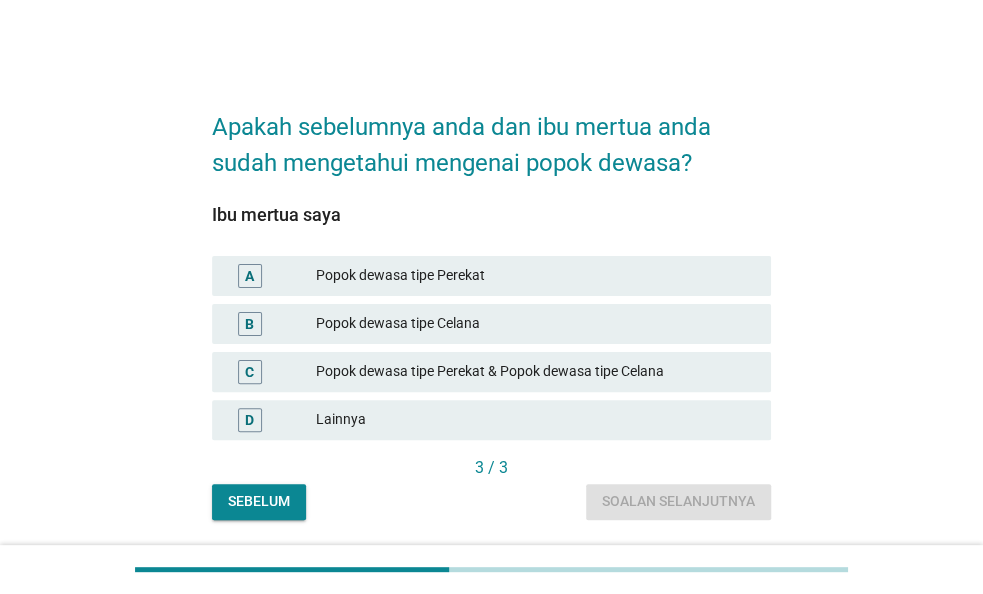 click on "Popok dewasa tipe Perekat" at bounding box center [535, 276] 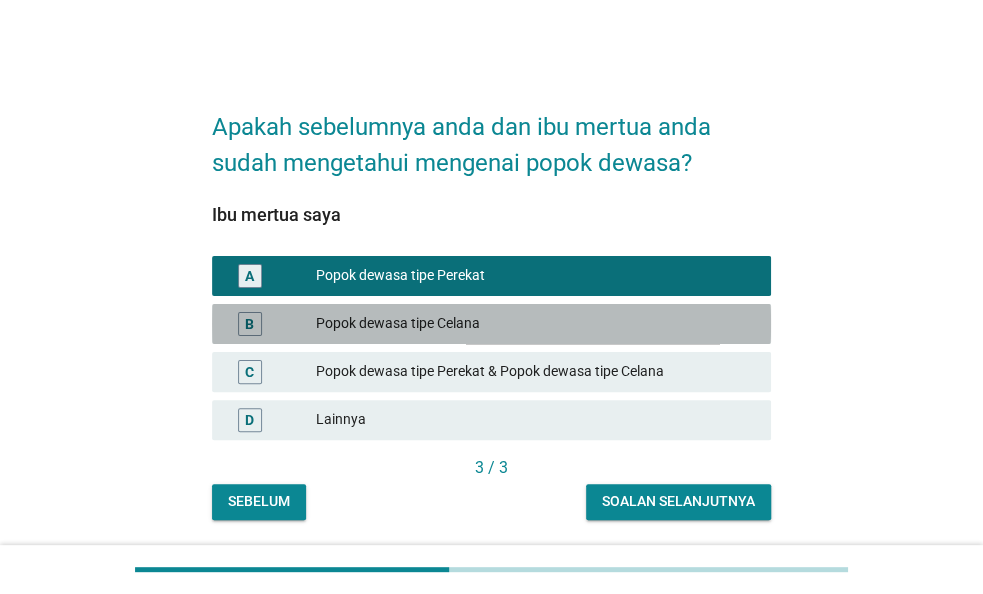 click on "Popok dewasa tipe Celana" at bounding box center (535, 324) 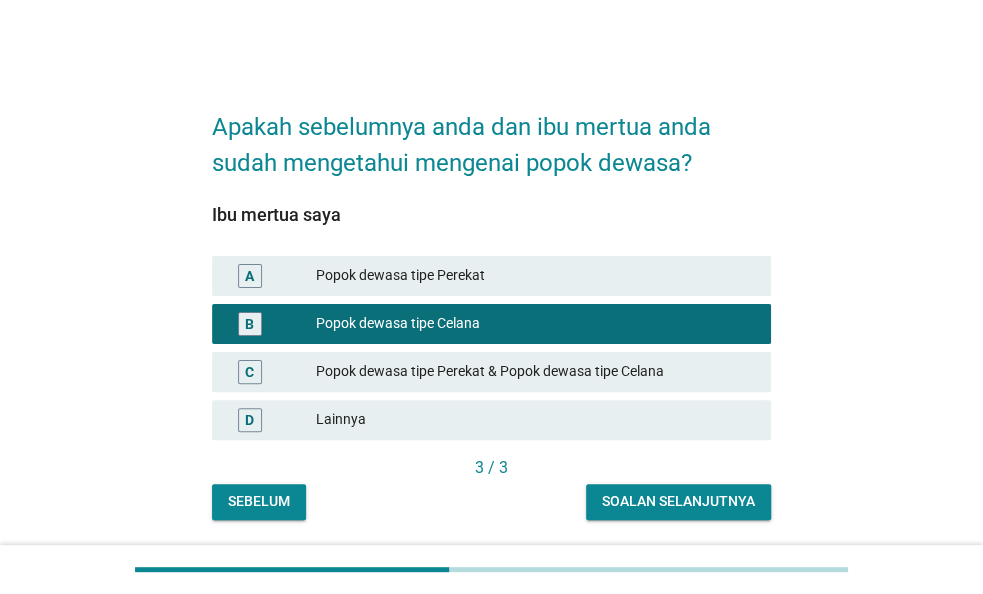 click on "Popok dewasa tipe Perekat" at bounding box center [535, 276] 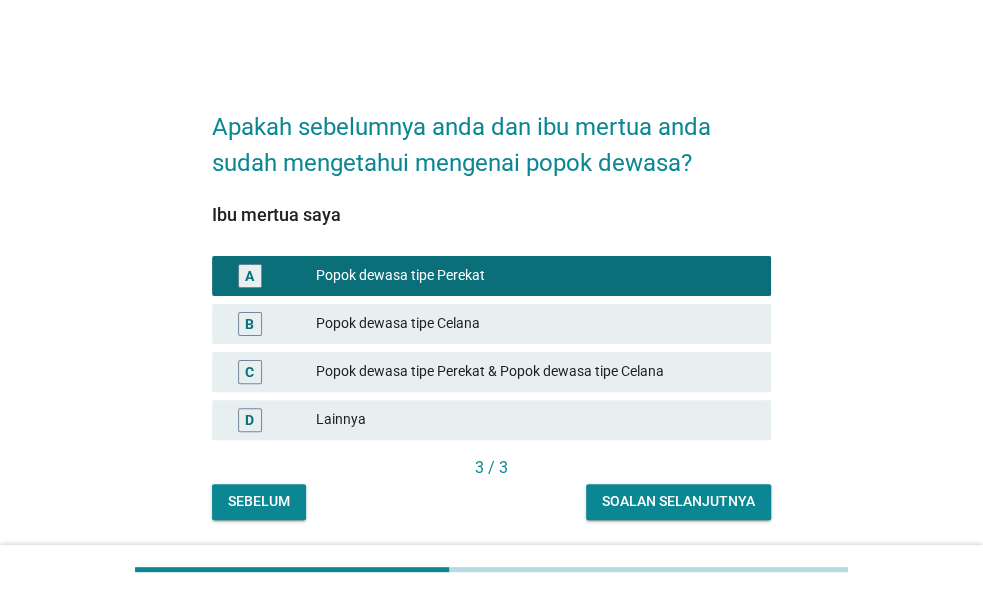 click on "Soalan selanjutnya" at bounding box center [678, 502] 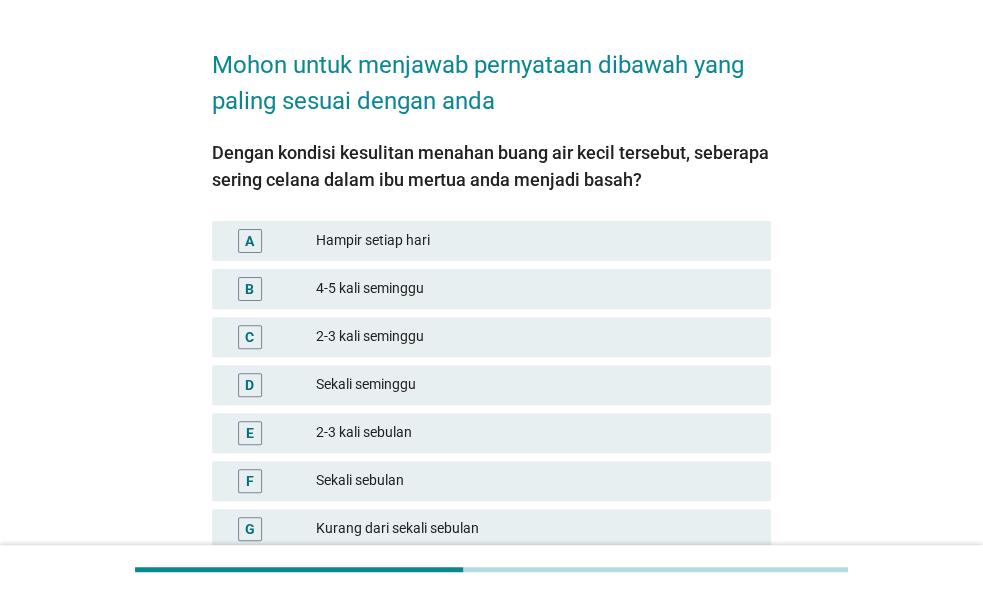 scroll, scrollTop: 104, scrollLeft: 0, axis: vertical 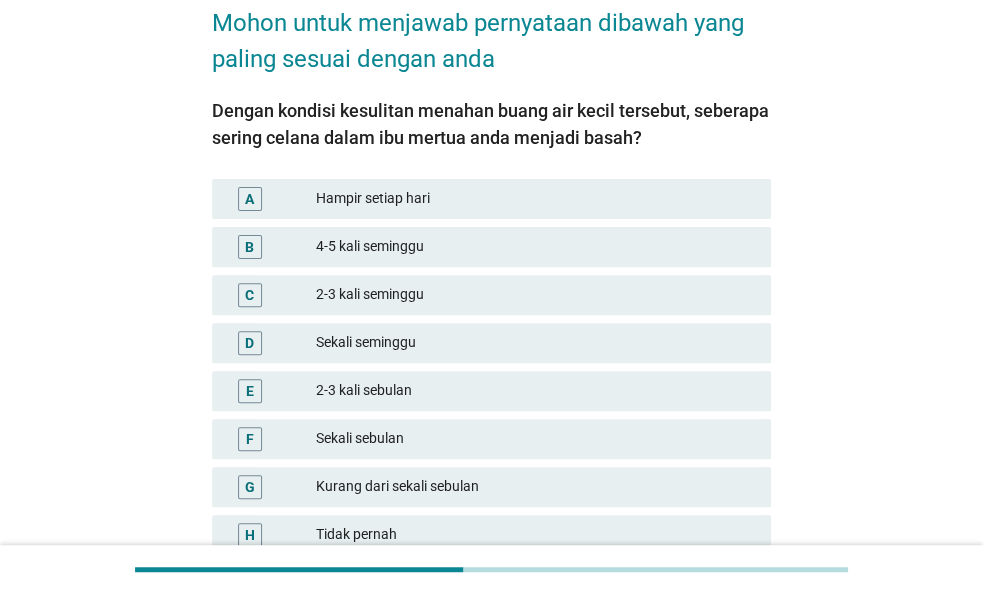 click on "2-3 kali sebulan" at bounding box center [535, 391] 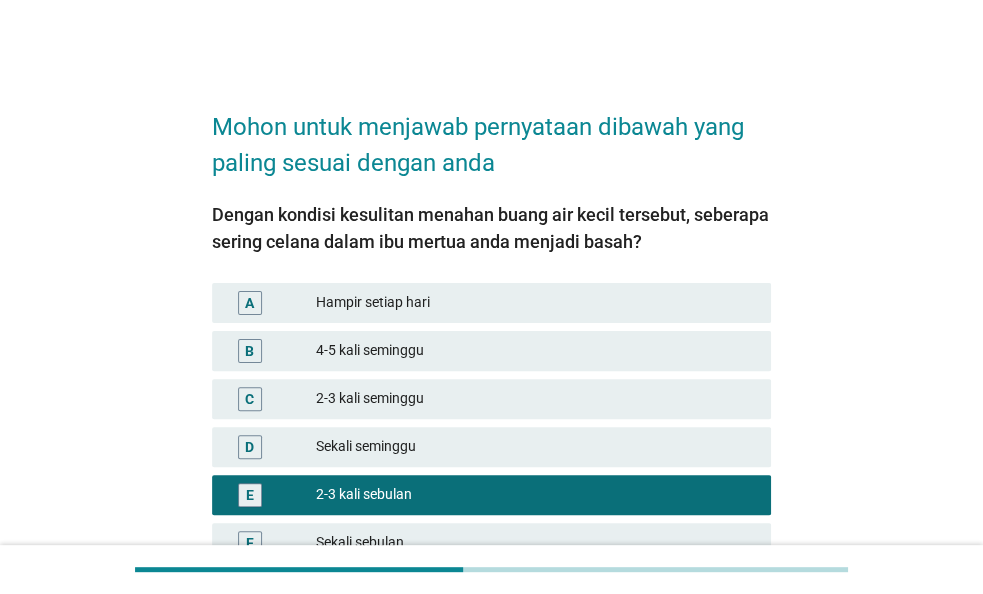 scroll, scrollTop: 282, scrollLeft: 0, axis: vertical 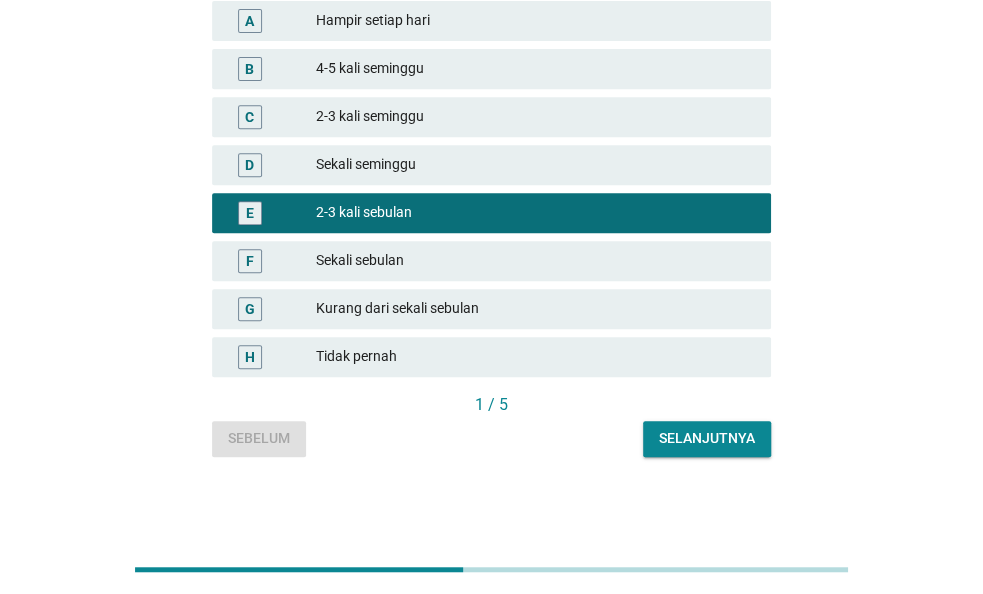 click on "Selanjutnya" at bounding box center (707, 438) 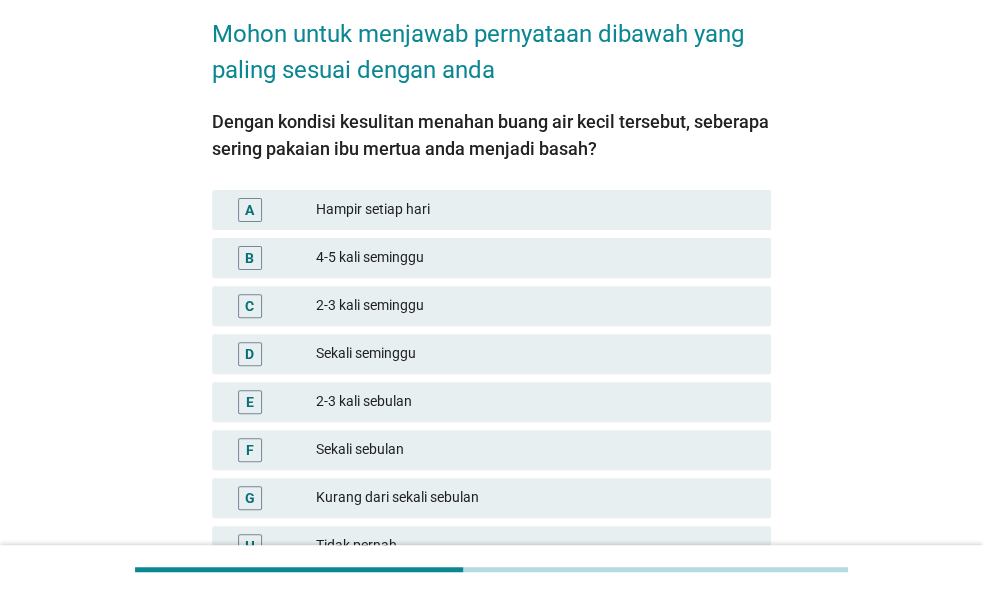 scroll, scrollTop: 208, scrollLeft: 0, axis: vertical 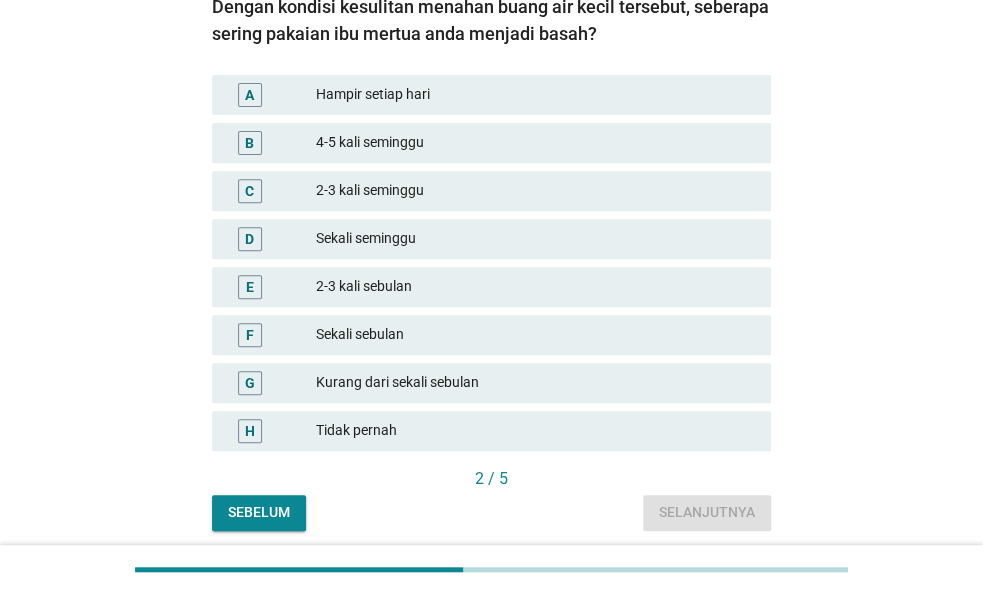 click on "Sekali seminggu" at bounding box center [535, 239] 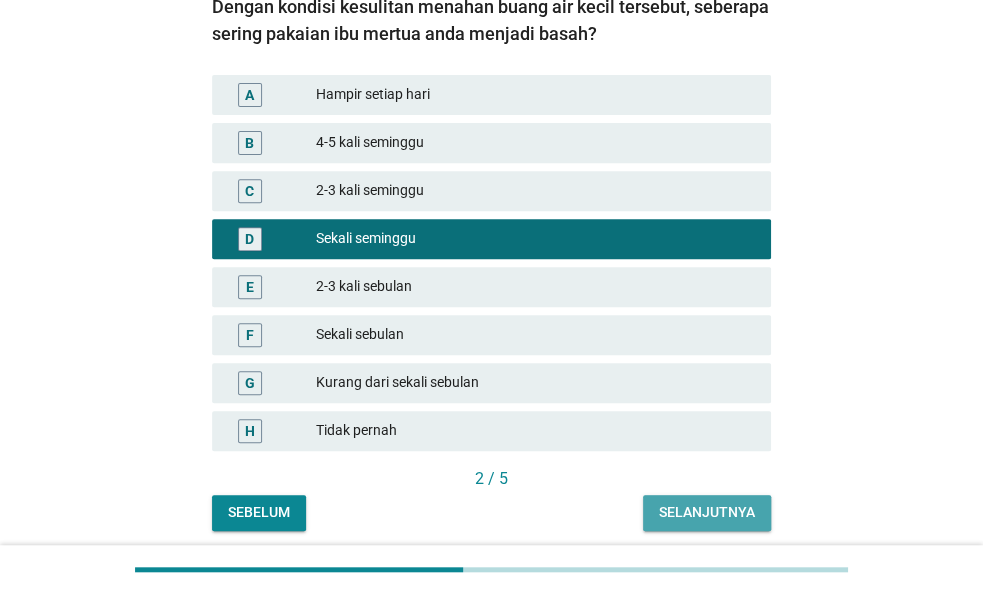 click on "Selanjutnya" at bounding box center [707, 512] 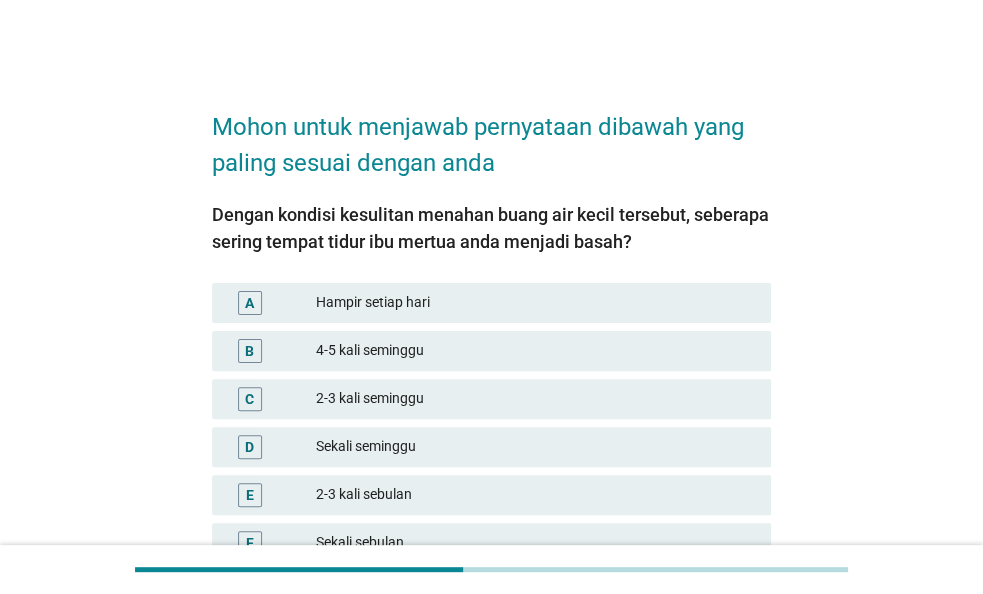 click on "E   2-3 kali sebulan" at bounding box center [491, 495] 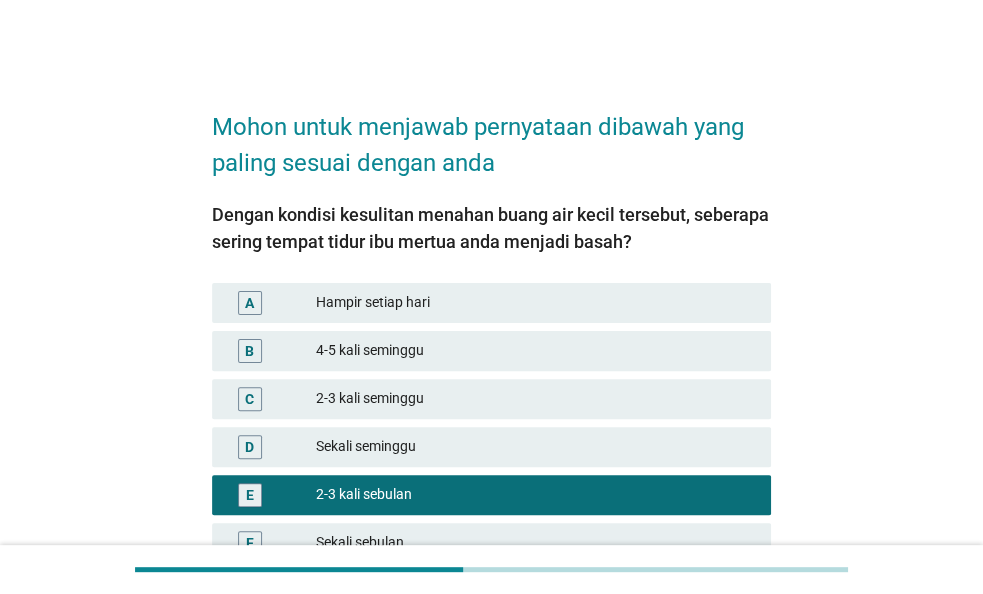 scroll, scrollTop: 282, scrollLeft: 0, axis: vertical 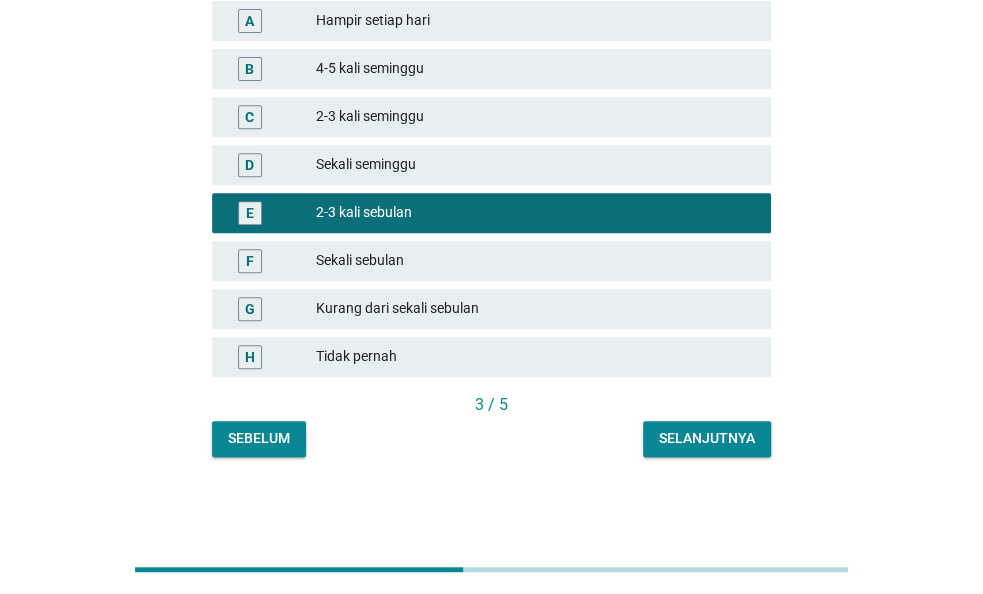click on "Selanjutnya" at bounding box center [707, 438] 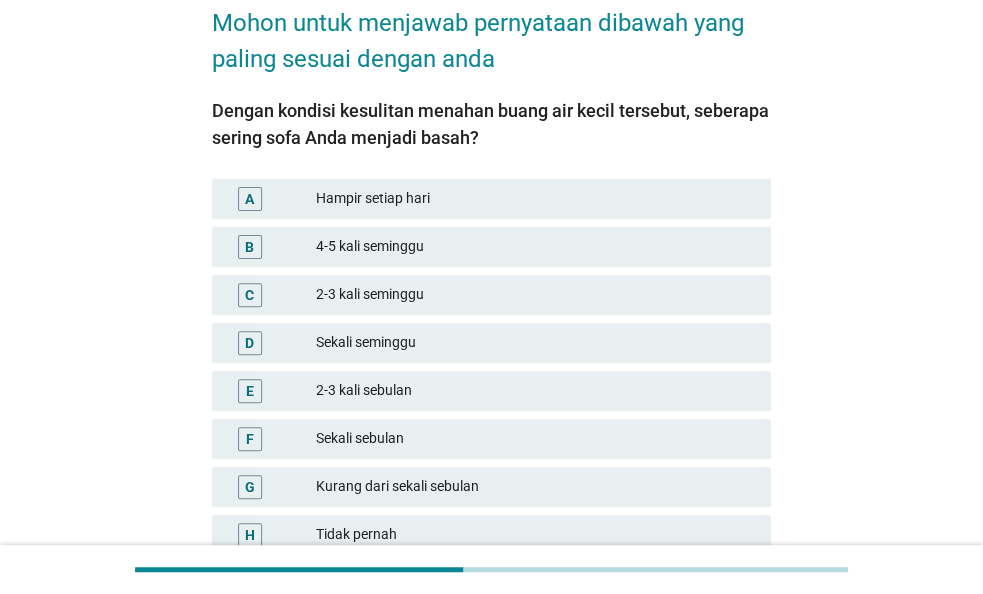 scroll, scrollTop: 208, scrollLeft: 0, axis: vertical 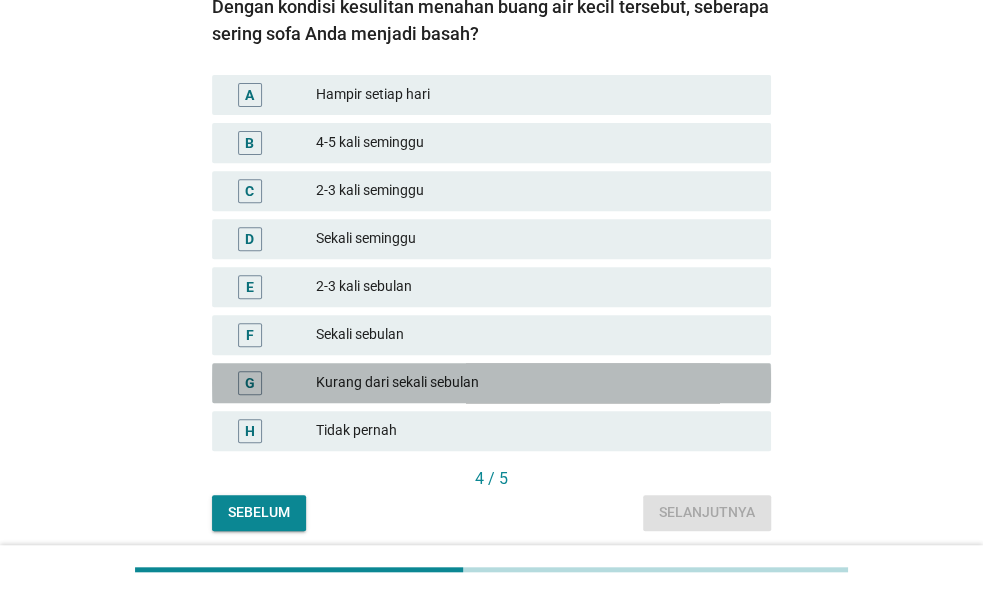click on "Kurang dari sekali sebulan" at bounding box center [535, 383] 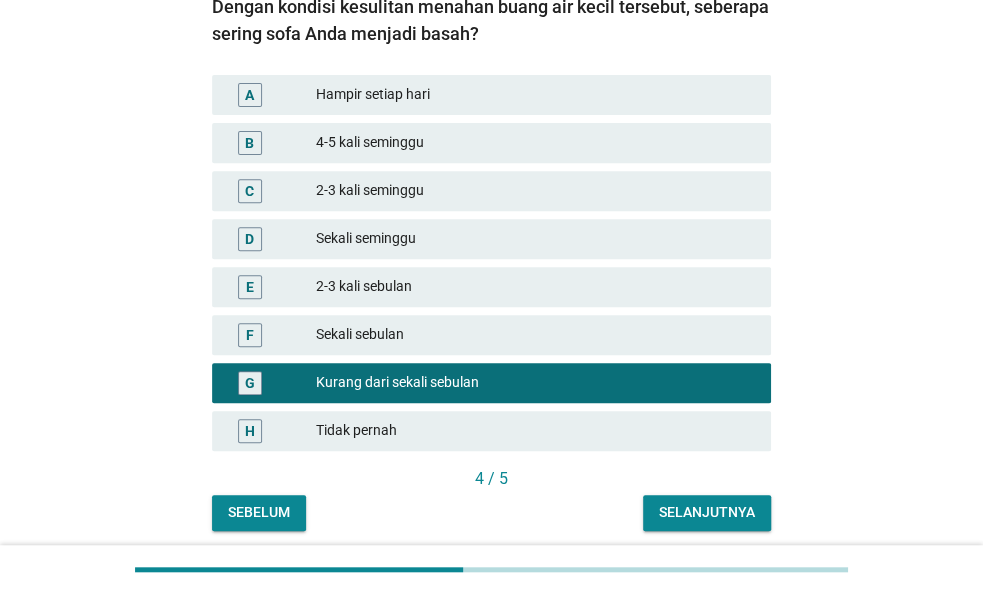 click on "Kurang dari sekali sebulan" at bounding box center [535, 383] 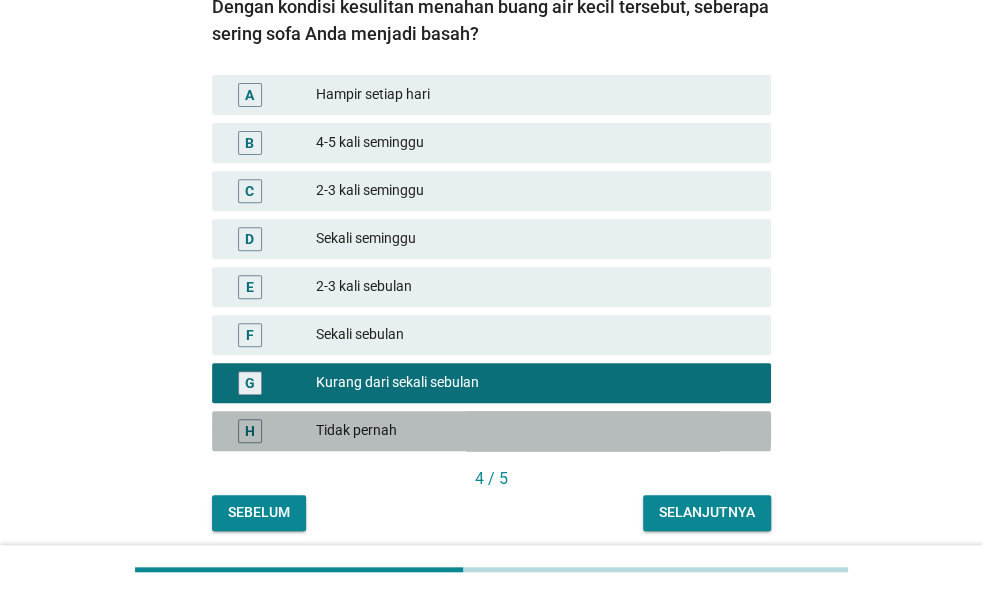 click on "Tidak pernah" at bounding box center [535, 431] 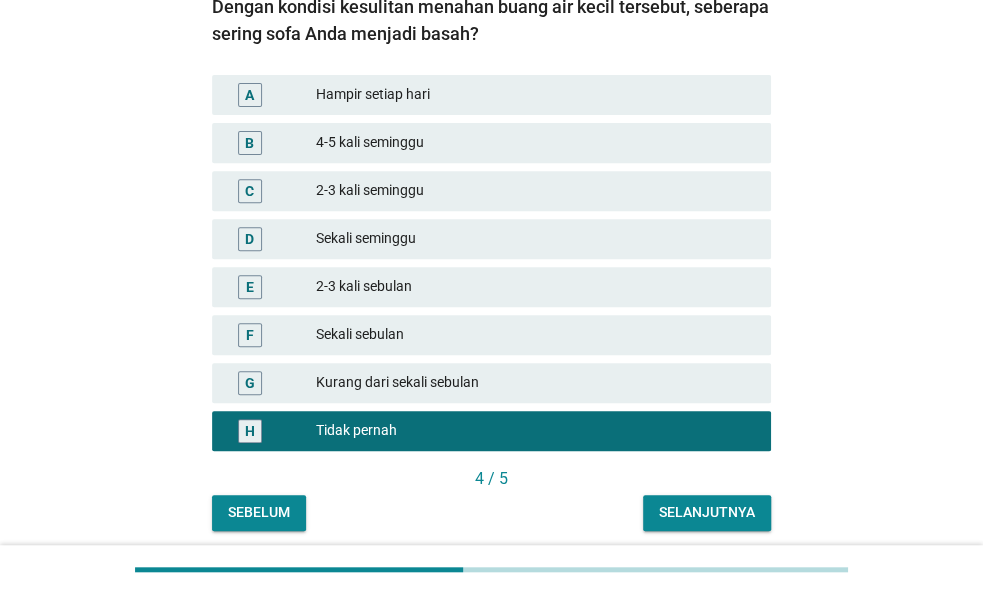 click on "Selanjutnya" at bounding box center [707, 512] 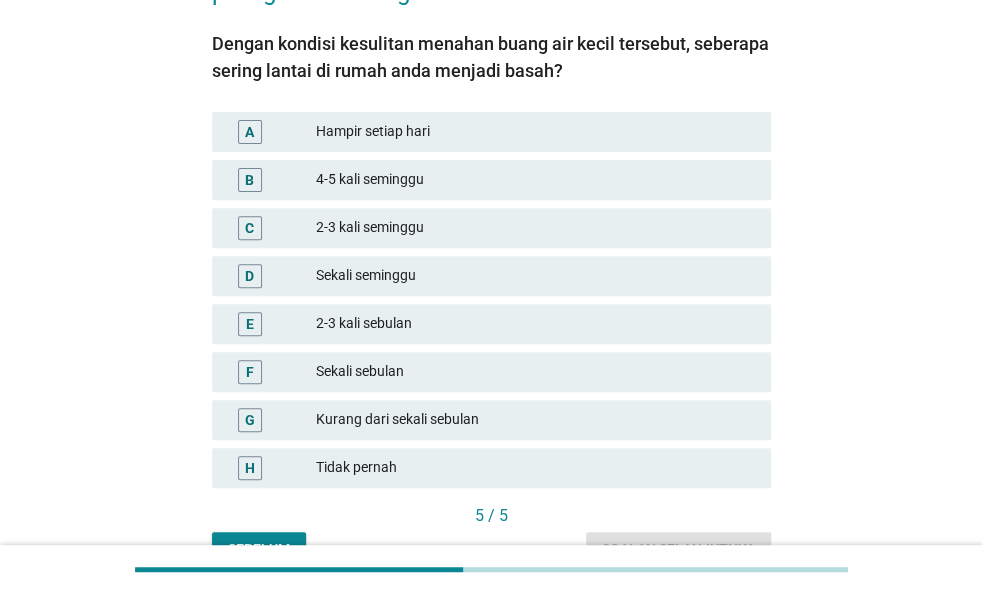 scroll, scrollTop: 208, scrollLeft: 0, axis: vertical 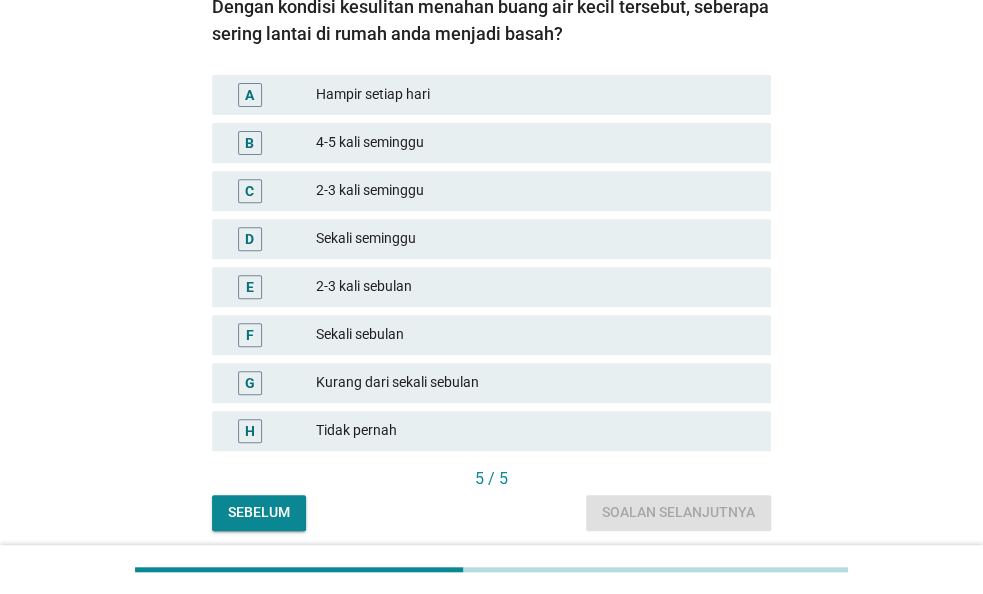 click on "Kurang dari sekali sebulan" at bounding box center (535, 383) 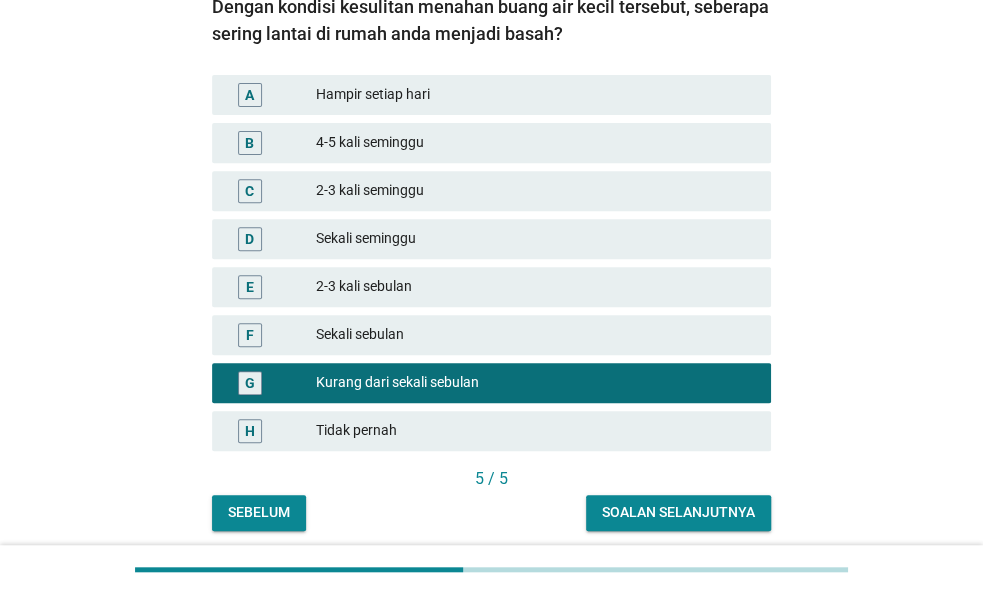 click on "Soalan selanjutnya" at bounding box center [678, 512] 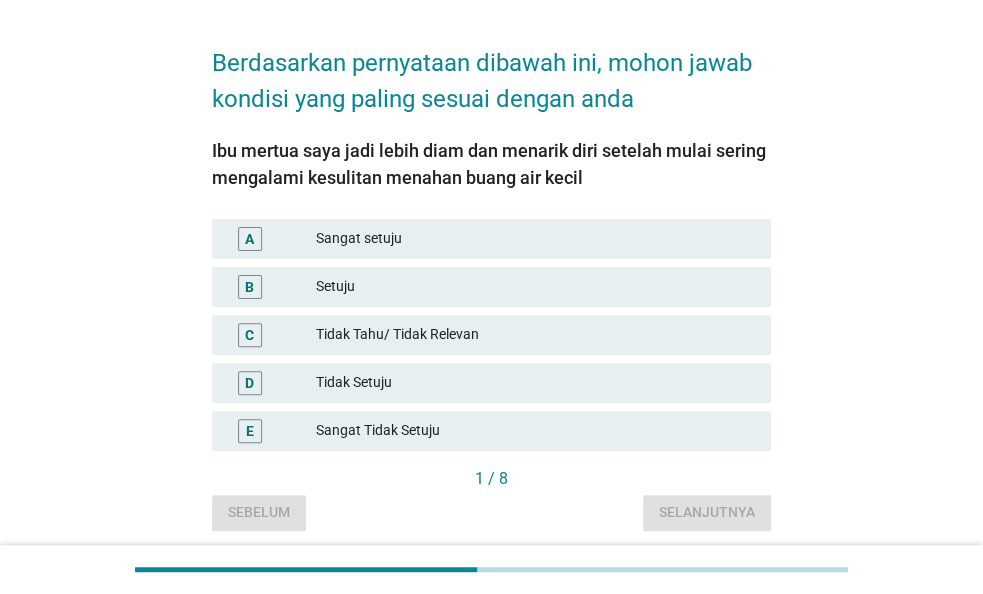 scroll, scrollTop: 104, scrollLeft: 0, axis: vertical 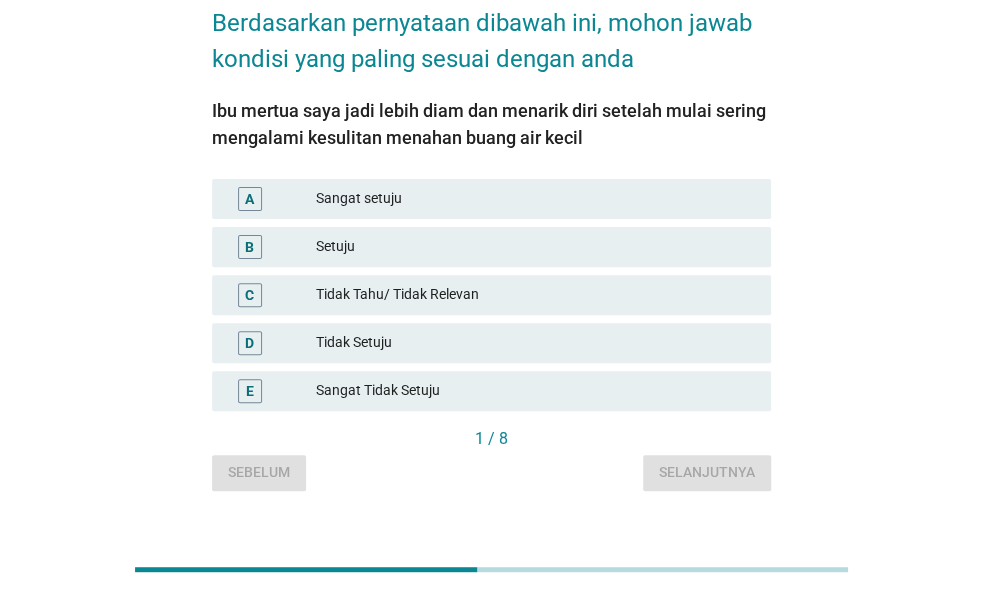 click on "Tidak Setuju" at bounding box center [535, 343] 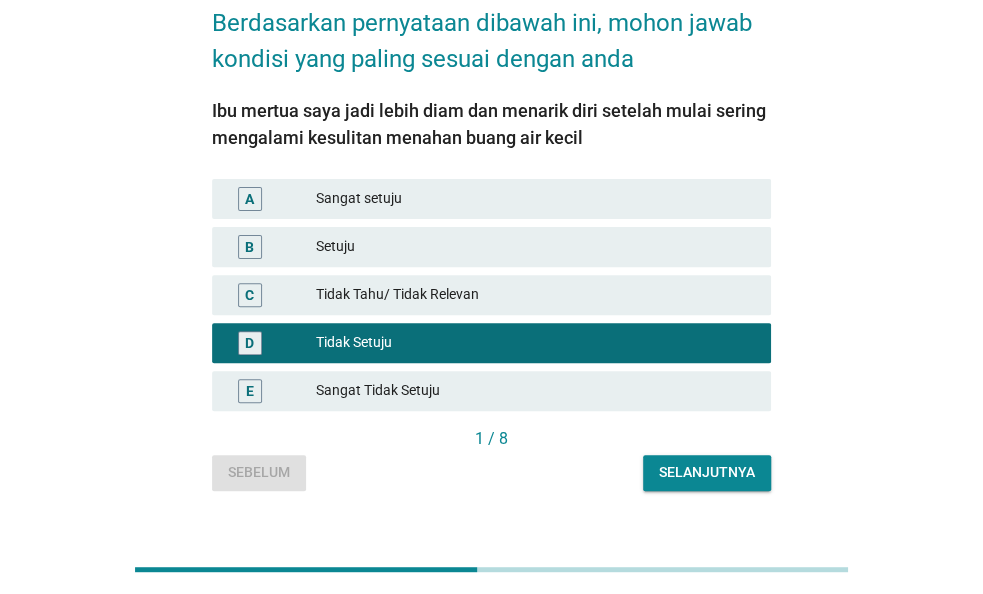 click on "Selanjutnya" at bounding box center (707, 472) 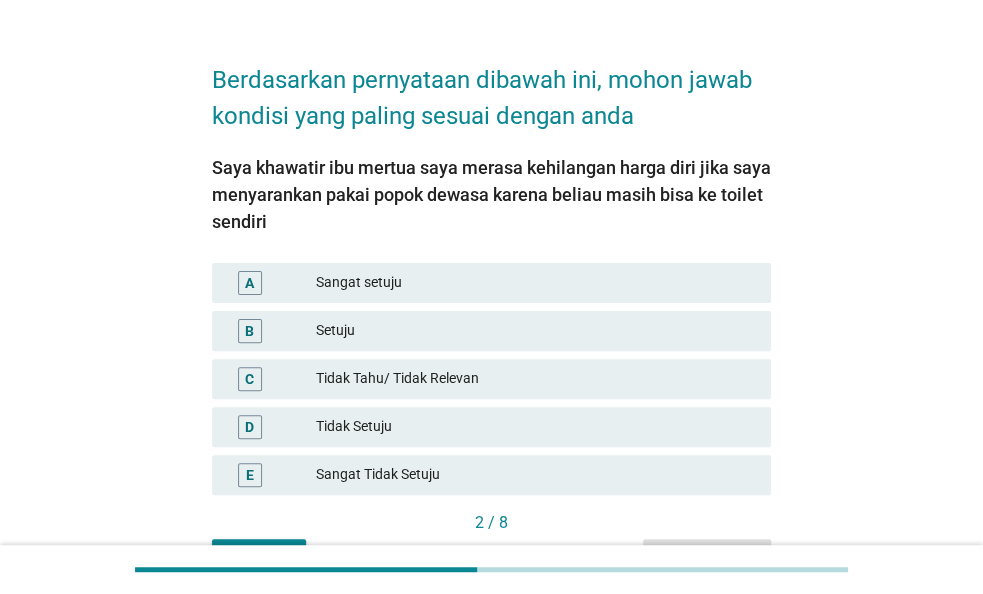 scroll, scrollTop: 104, scrollLeft: 0, axis: vertical 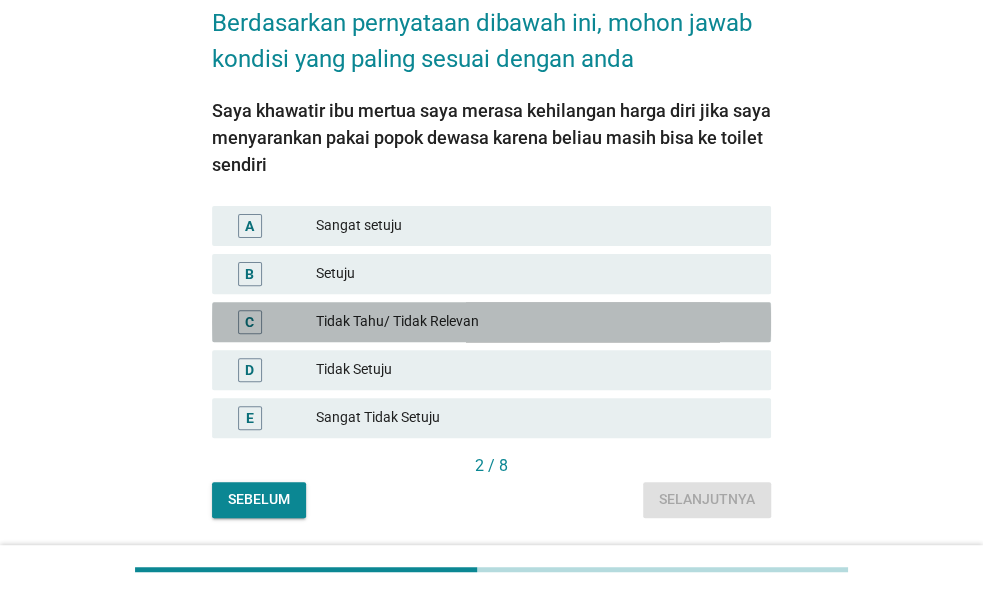 click on "Tidak Tahu/ Tidak Relevan" at bounding box center (535, 322) 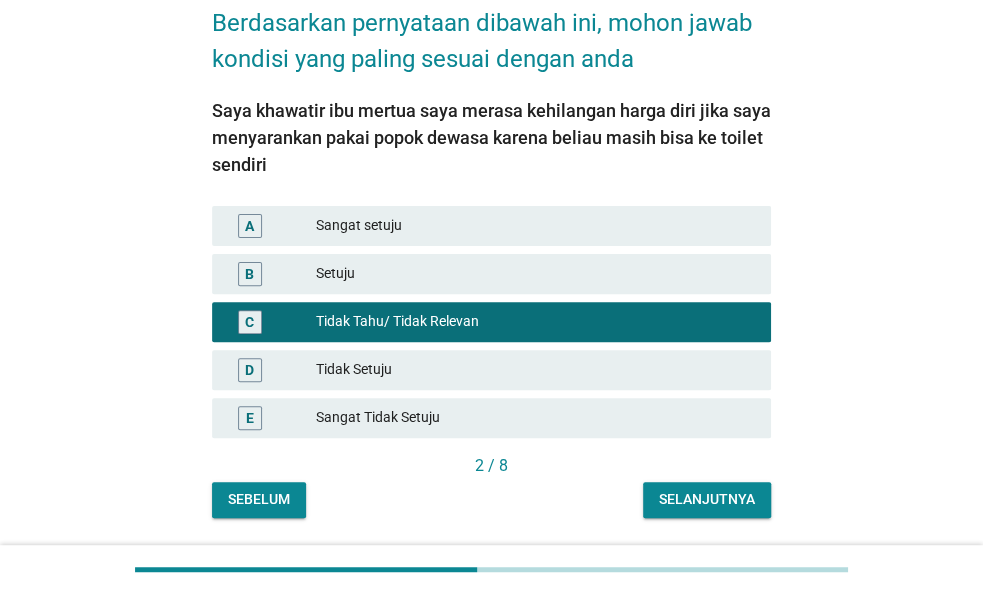 click on "Tidak Setuju" at bounding box center (535, 370) 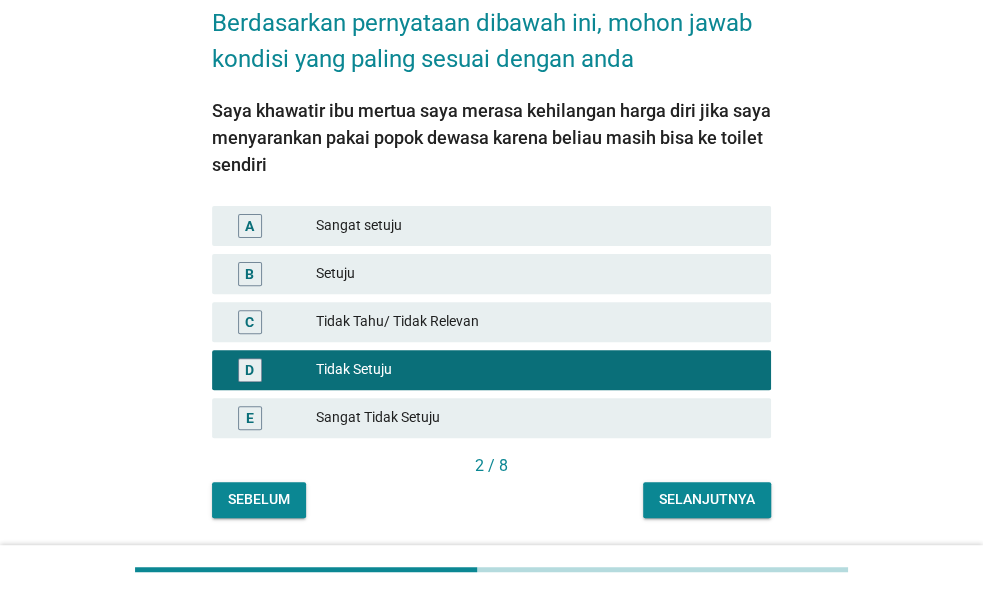 click on "Selanjutnya" at bounding box center [707, 500] 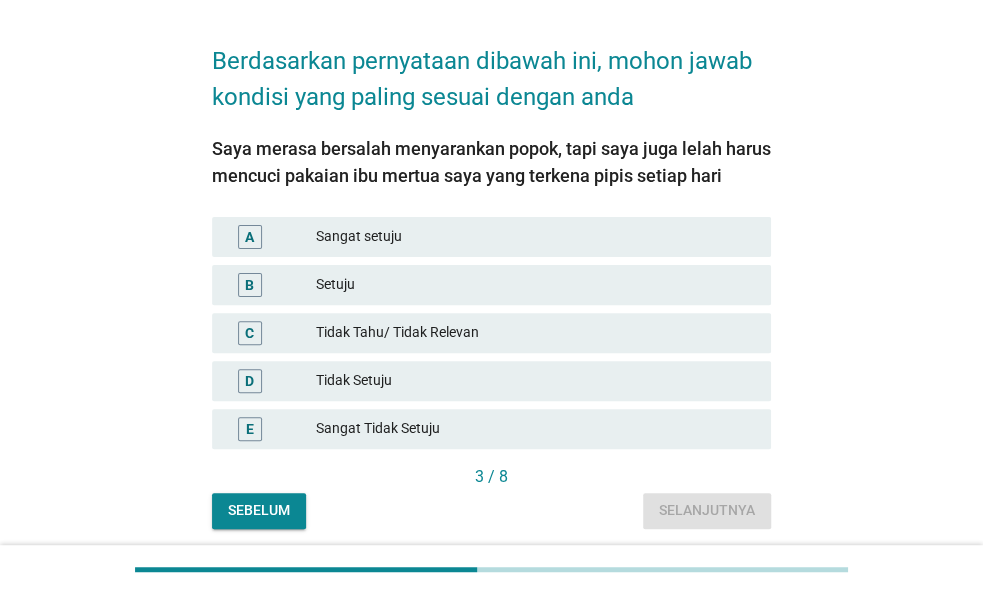 scroll, scrollTop: 104, scrollLeft: 0, axis: vertical 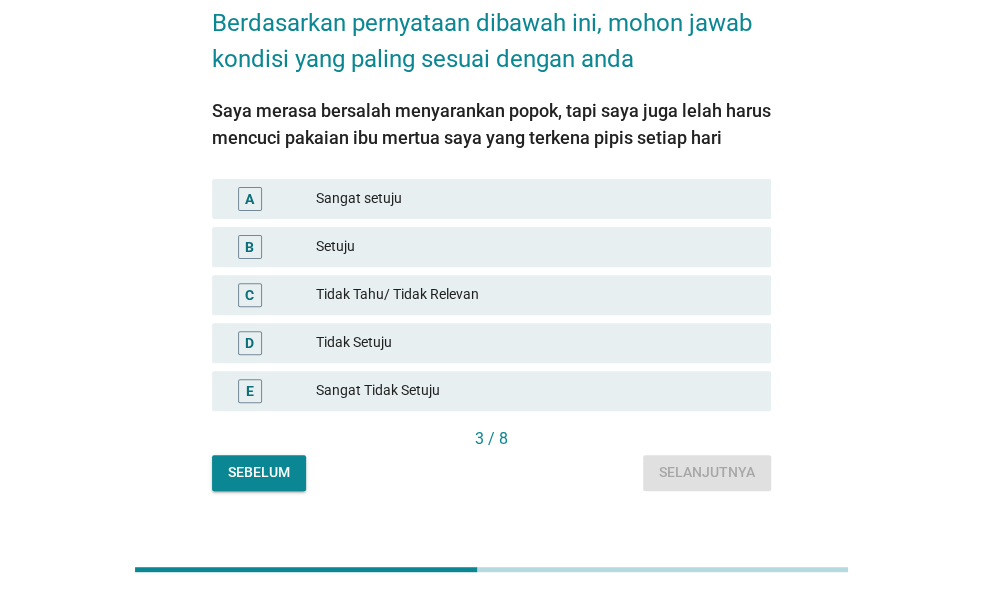 click on "Setuju" at bounding box center (535, 247) 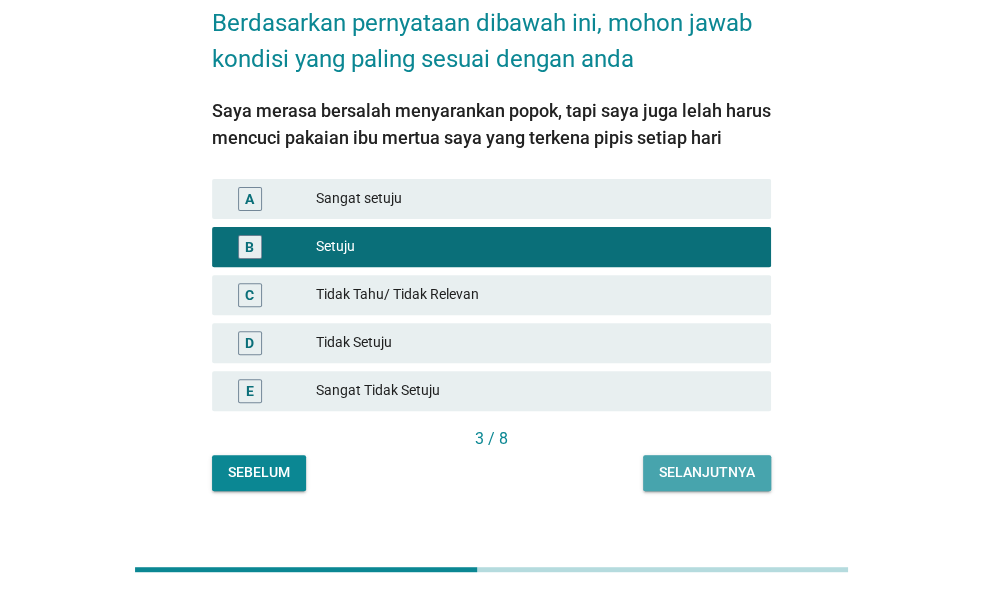 click on "Selanjutnya" at bounding box center (707, 472) 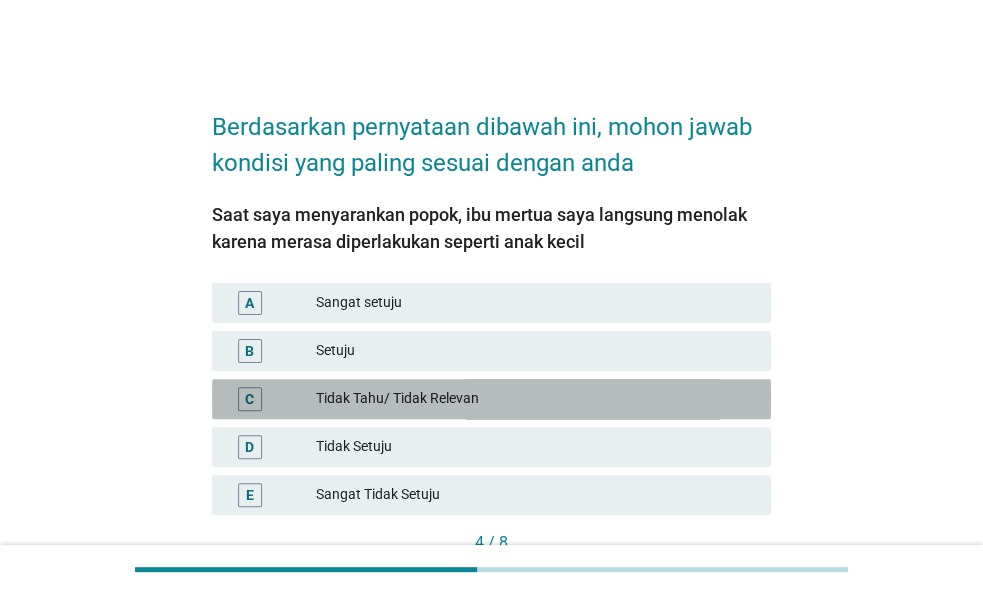 click on "Tidak Tahu/ Tidak Relevan" at bounding box center (535, 399) 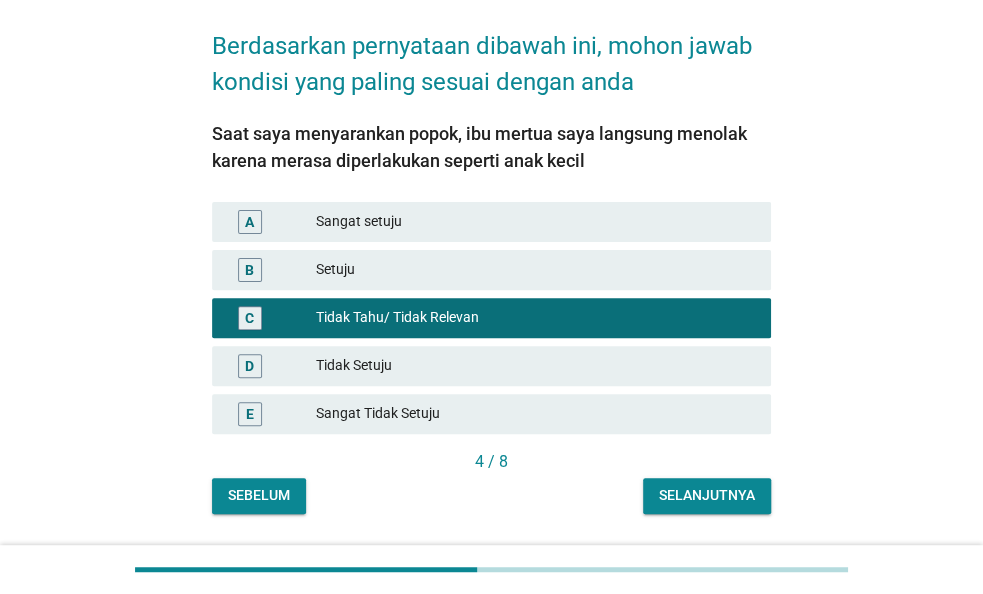scroll, scrollTop: 138, scrollLeft: 0, axis: vertical 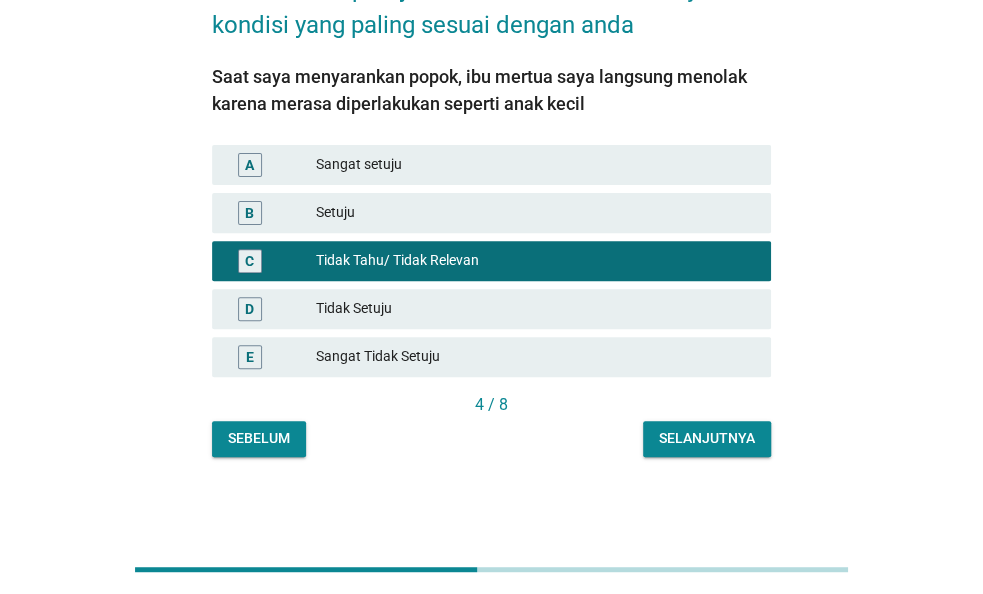 click on "Selanjutnya" at bounding box center [707, 438] 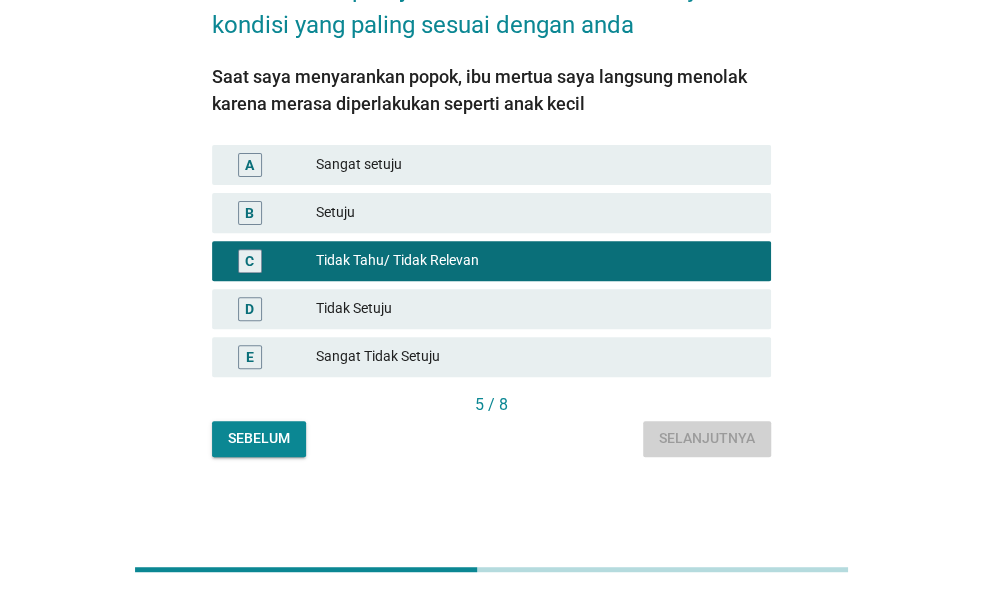 scroll, scrollTop: 0, scrollLeft: 0, axis: both 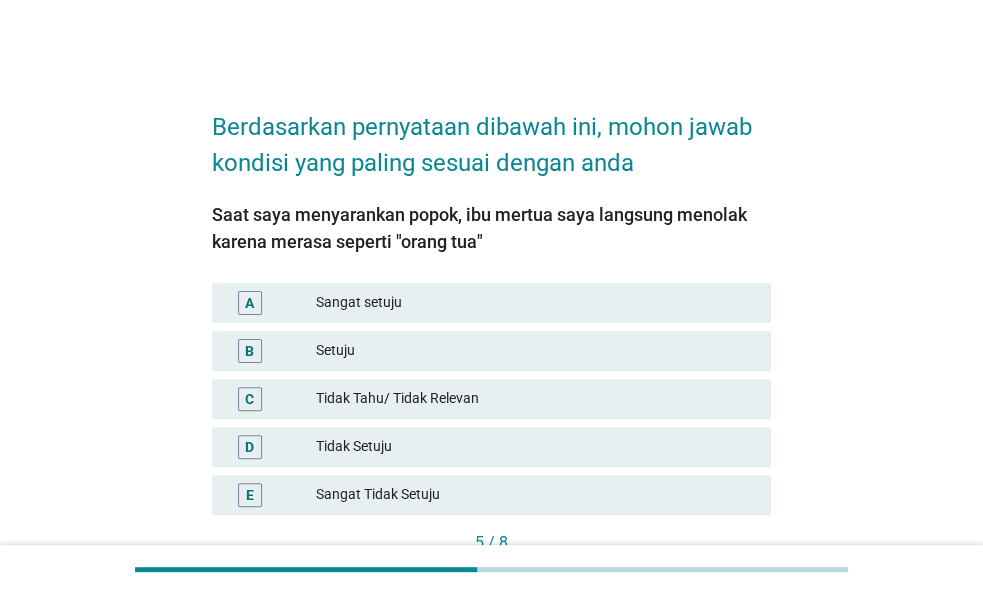 click on "Setuju" at bounding box center (535, 351) 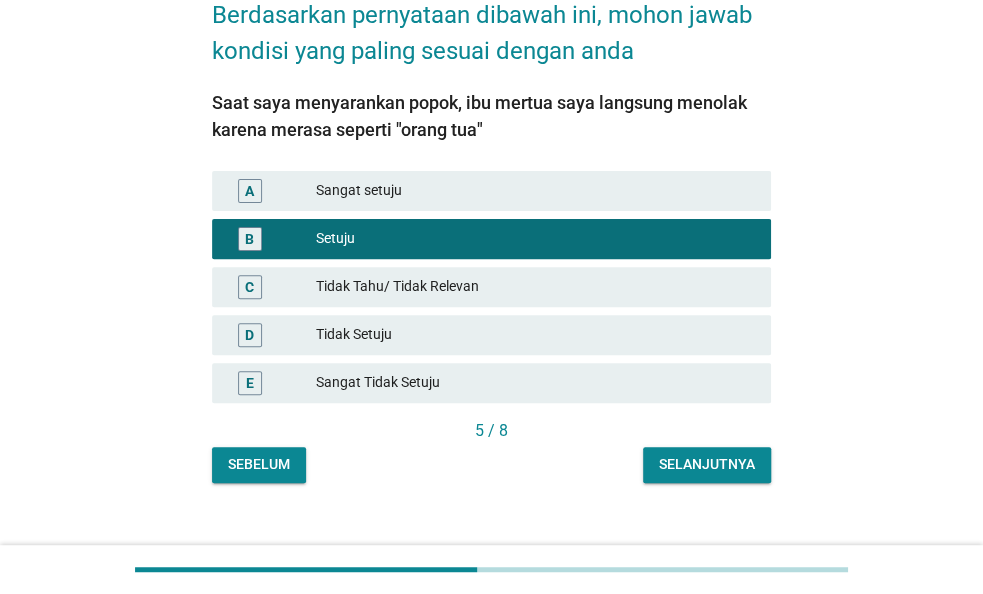 scroll, scrollTop: 138, scrollLeft: 0, axis: vertical 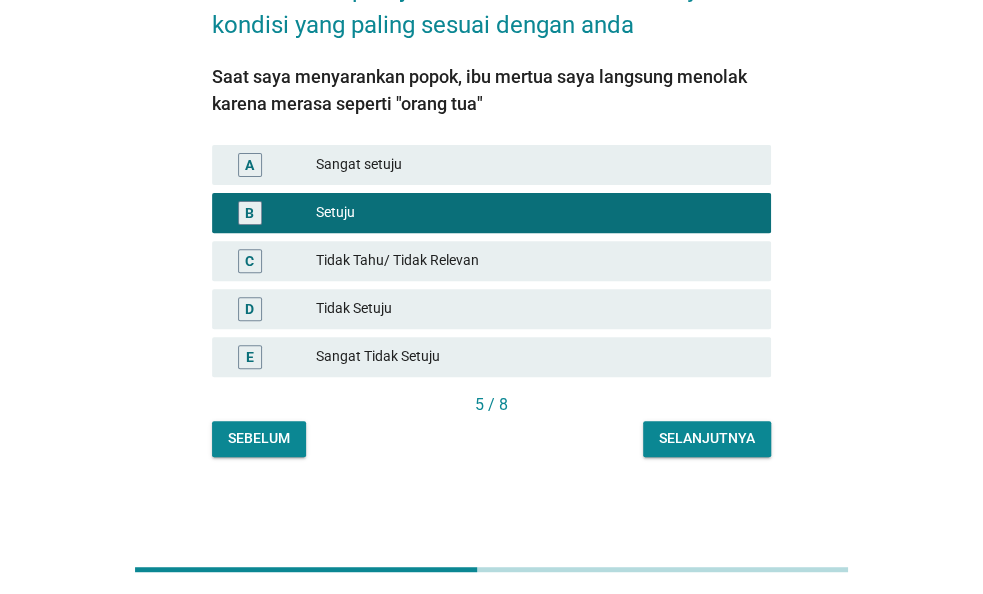 click on "Tidak Setuju" at bounding box center (535, 309) 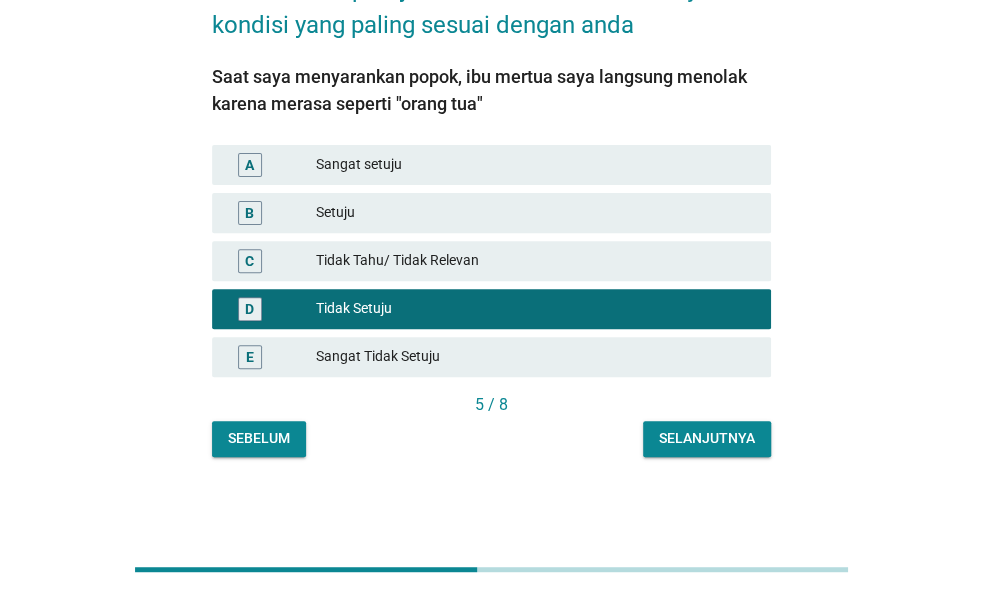 click on "Selanjutnya" at bounding box center [707, 438] 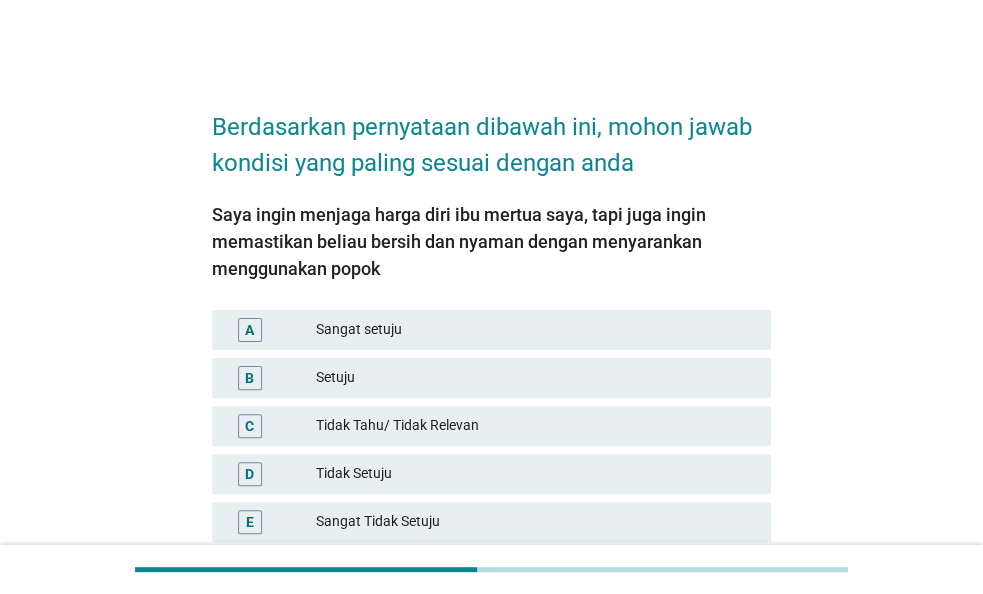 scroll, scrollTop: 104, scrollLeft: 0, axis: vertical 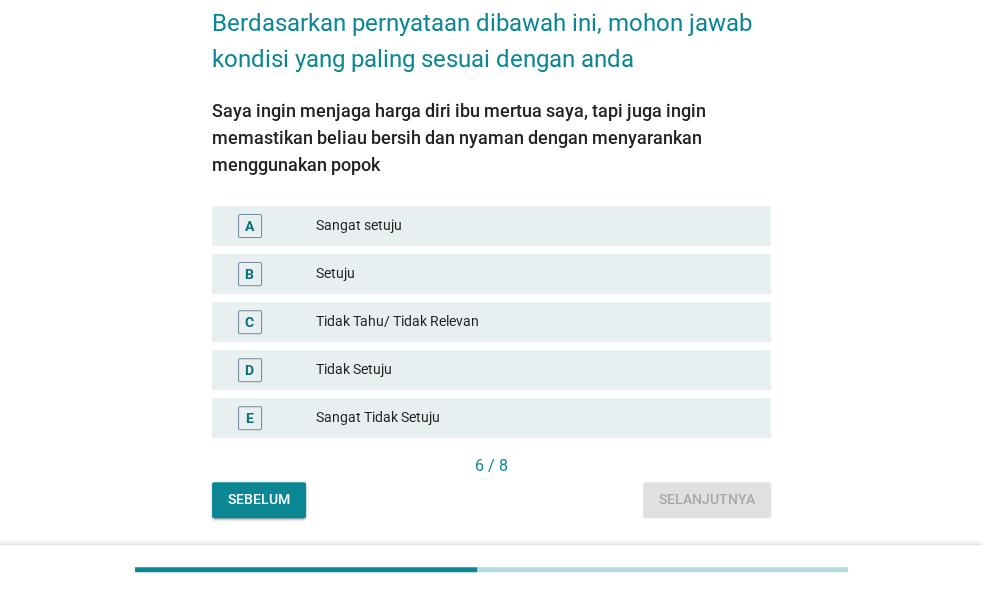 click on "Setuju" at bounding box center [535, 274] 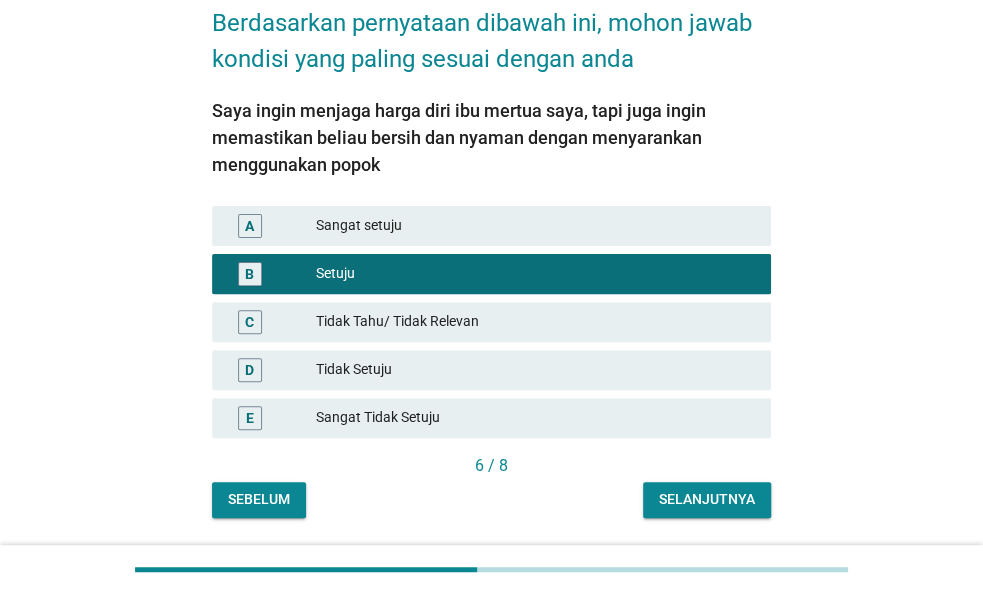 click on "Selanjutnya" at bounding box center [707, 499] 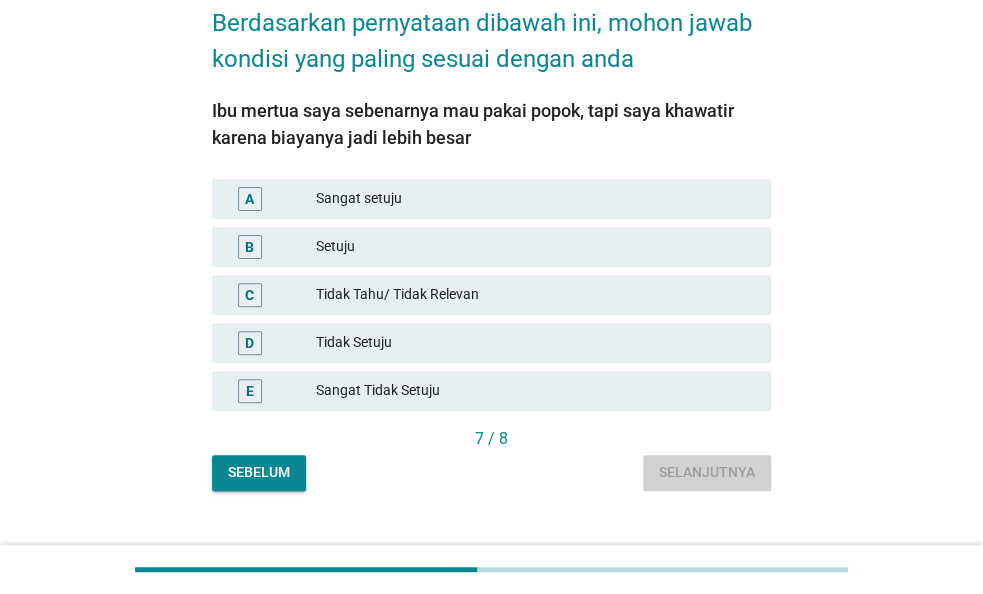 scroll, scrollTop: 0, scrollLeft: 0, axis: both 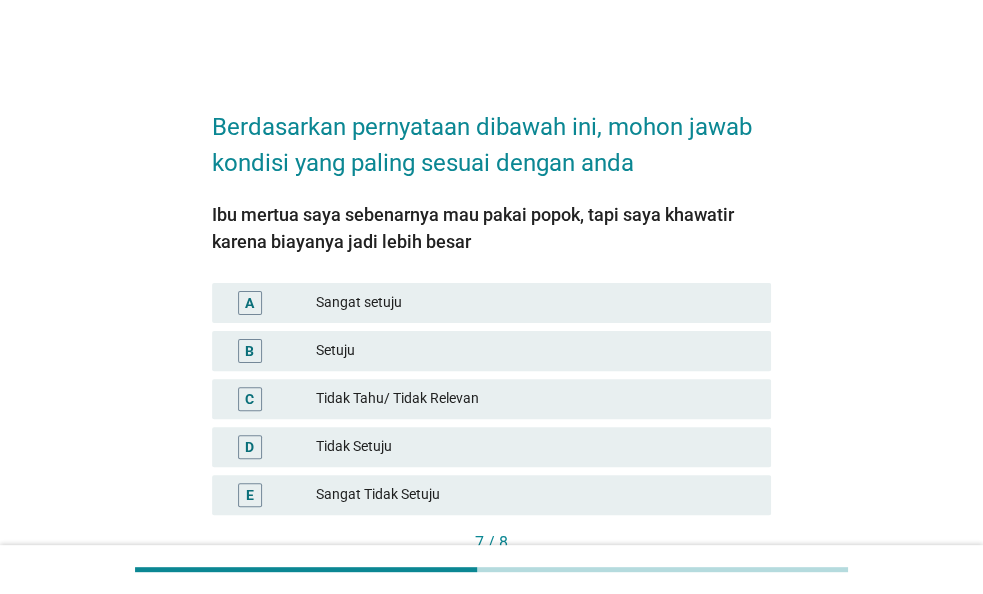 click on "Tidak Tahu/ Tidak Relevan" at bounding box center (535, 399) 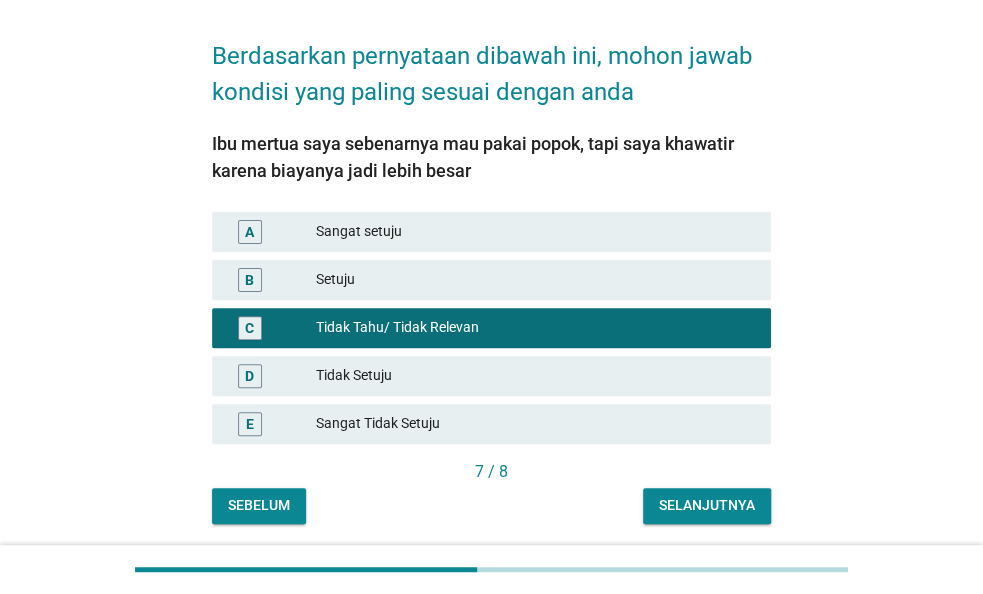 scroll, scrollTop: 138, scrollLeft: 0, axis: vertical 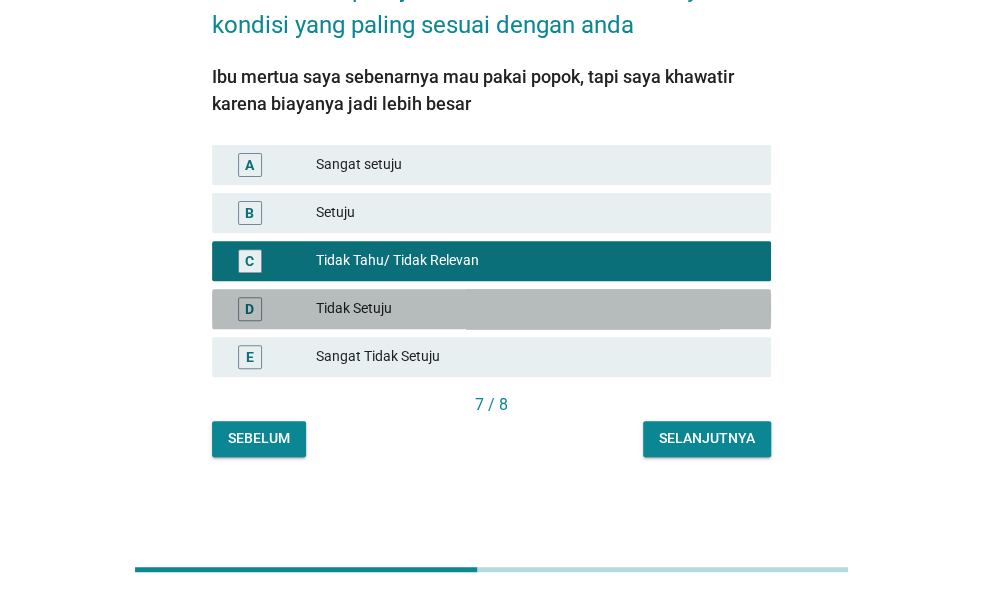 click on "Tidak Setuju" at bounding box center (535, 309) 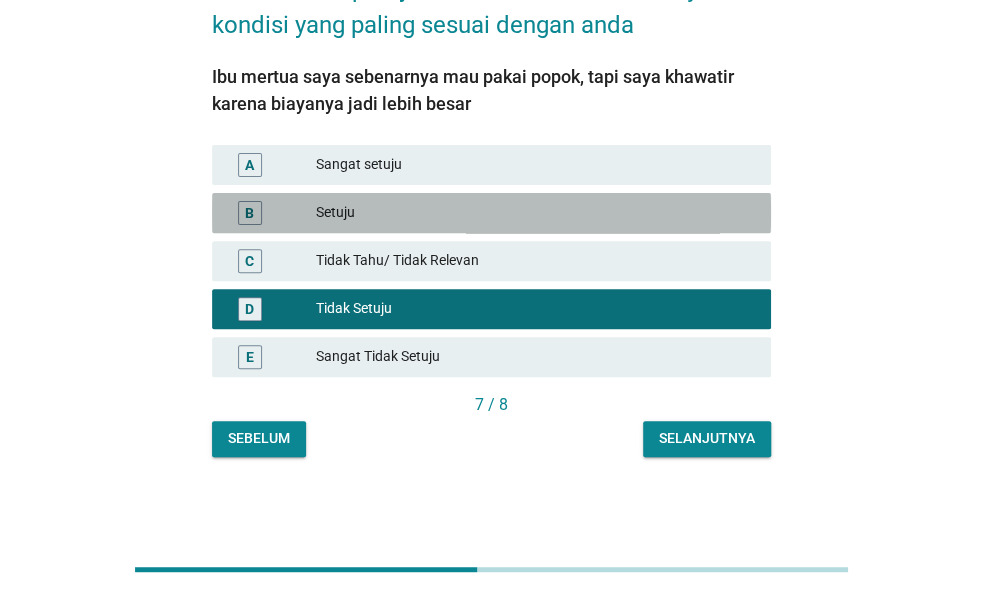 click on "Setuju" at bounding box center [535, 213] 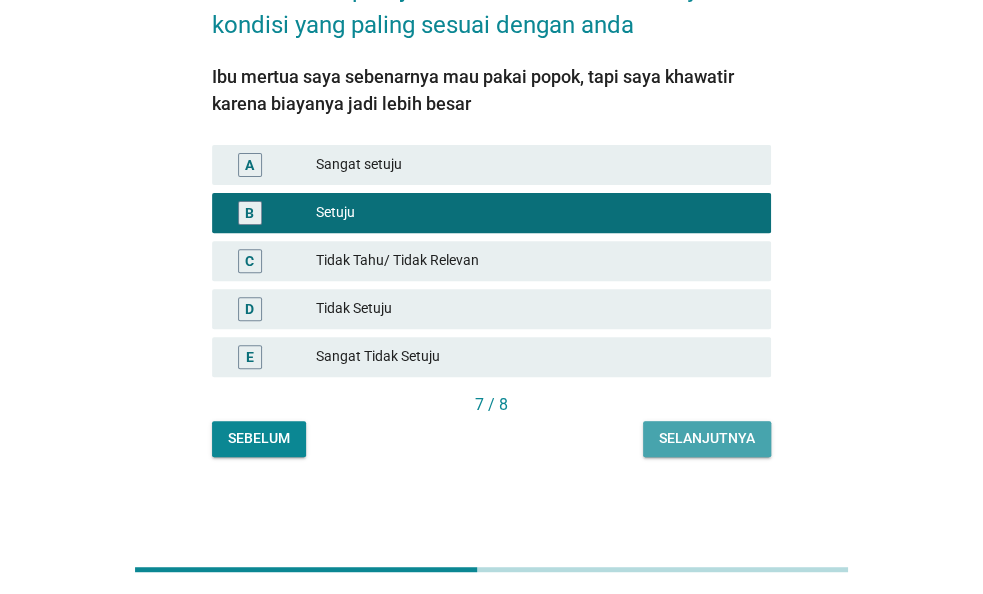 click on "Selanjutnya" at bounding box center (707, 438) 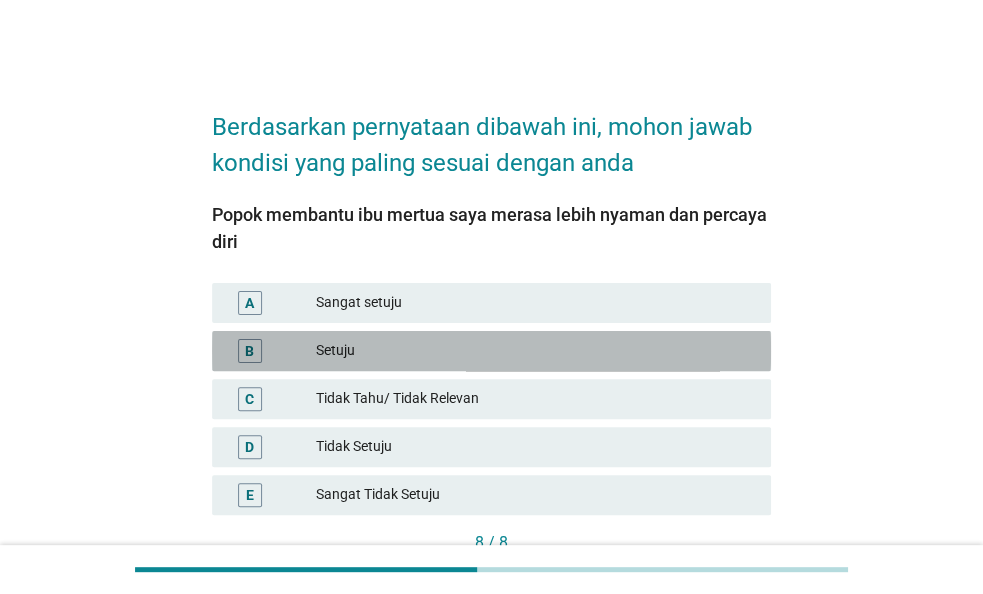 click on "Setuju" at bounding box center [535, 351] 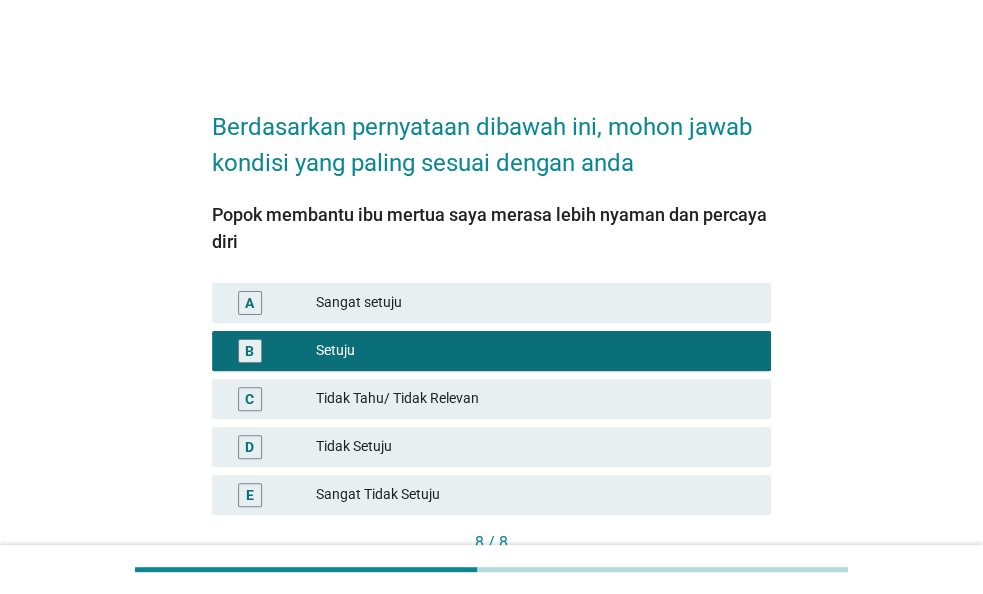 scroll, scrollTop: 138, scrollLeft: 0, axis: vertical 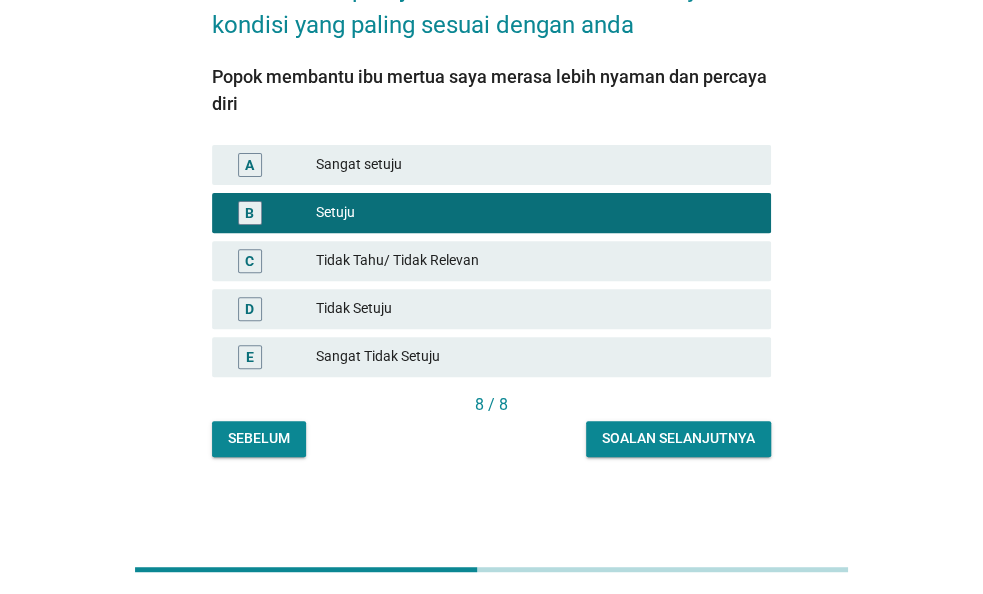 click on "Soalan selanjutnya" at bounding box center [678, 439] 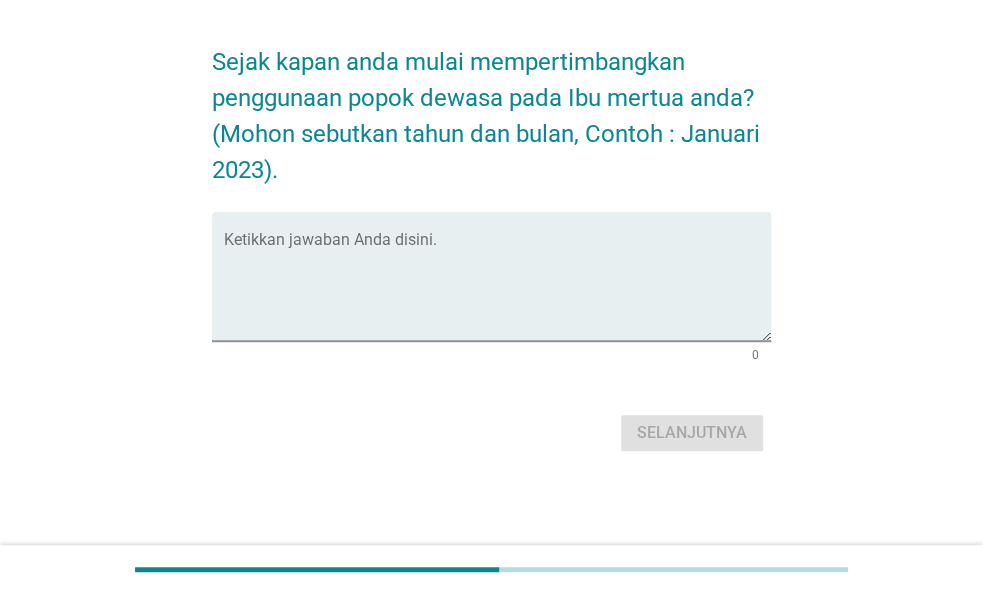 scroll, scrollTop: 0, scrollLeft: 0, axis: both 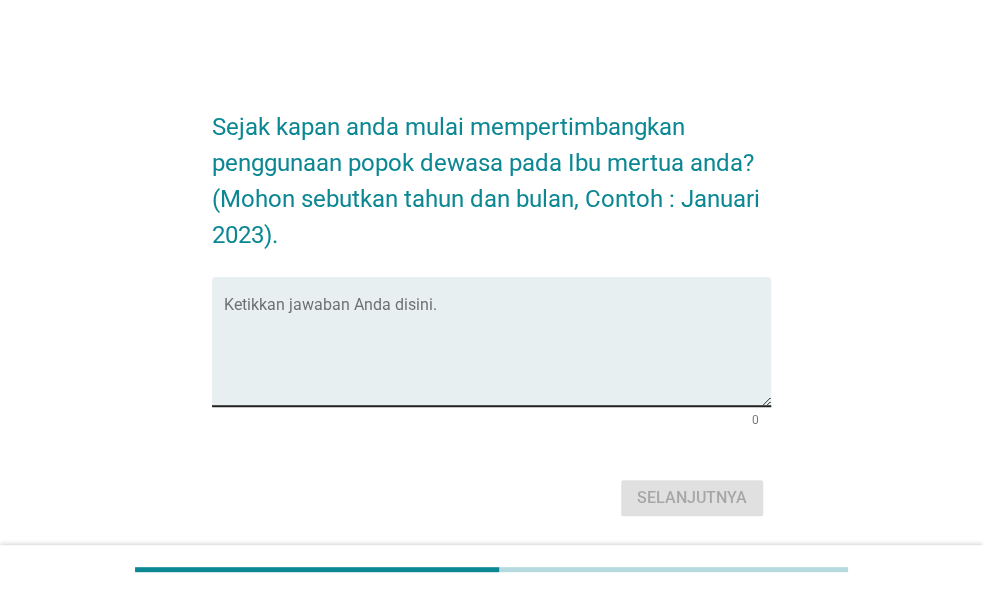 click at bounding box center (497, 353) 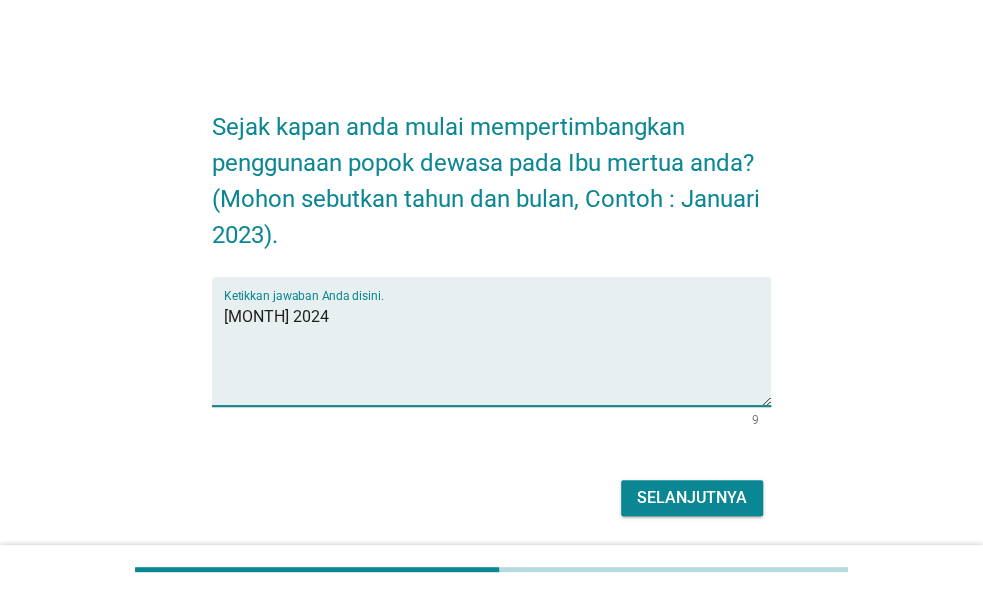 type on "juli 2024" 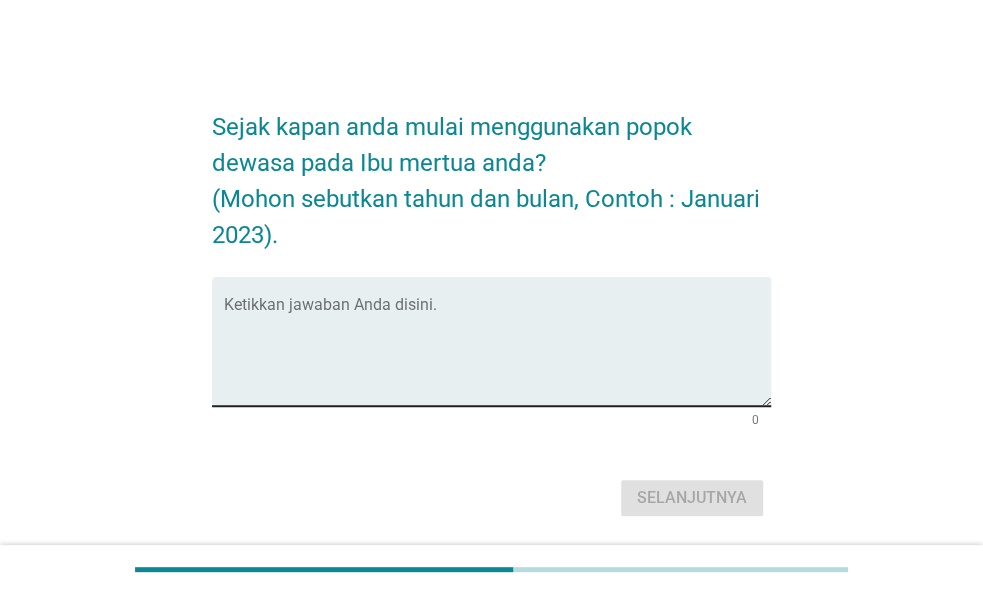 click at bounding box center (497, 353) 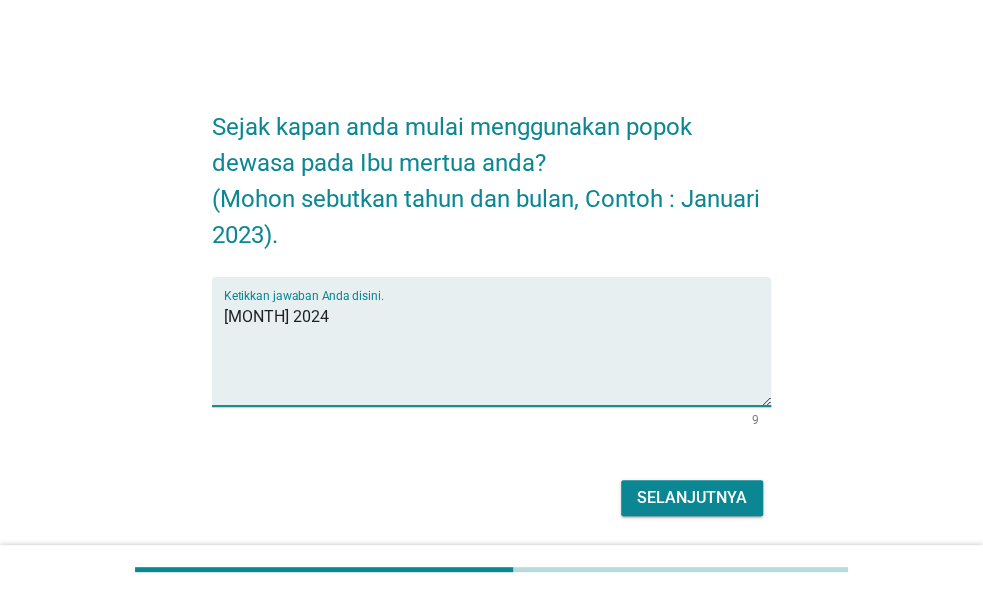 type on "juli 2024" 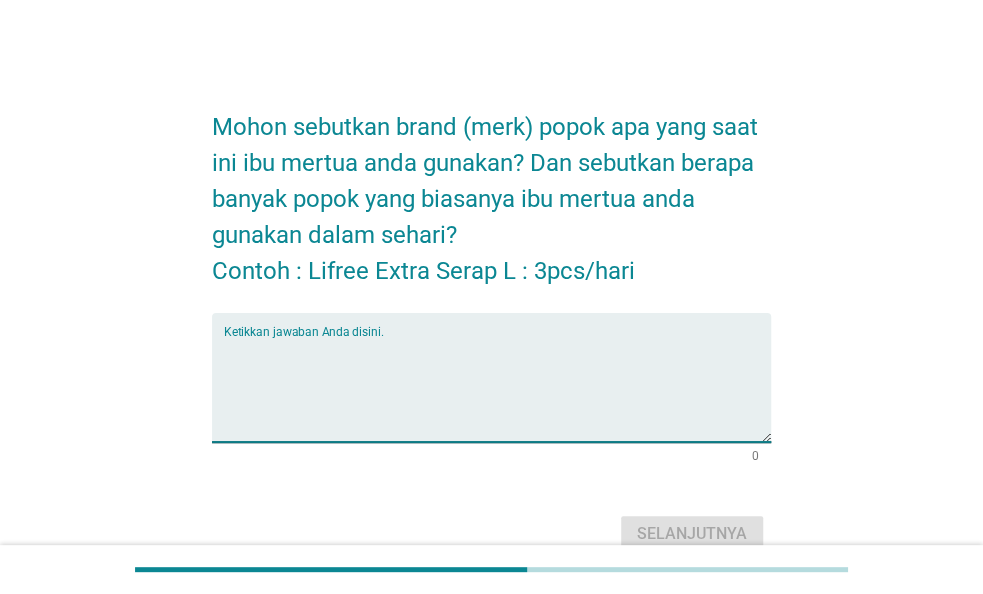 click at bounding box center (497, 389) 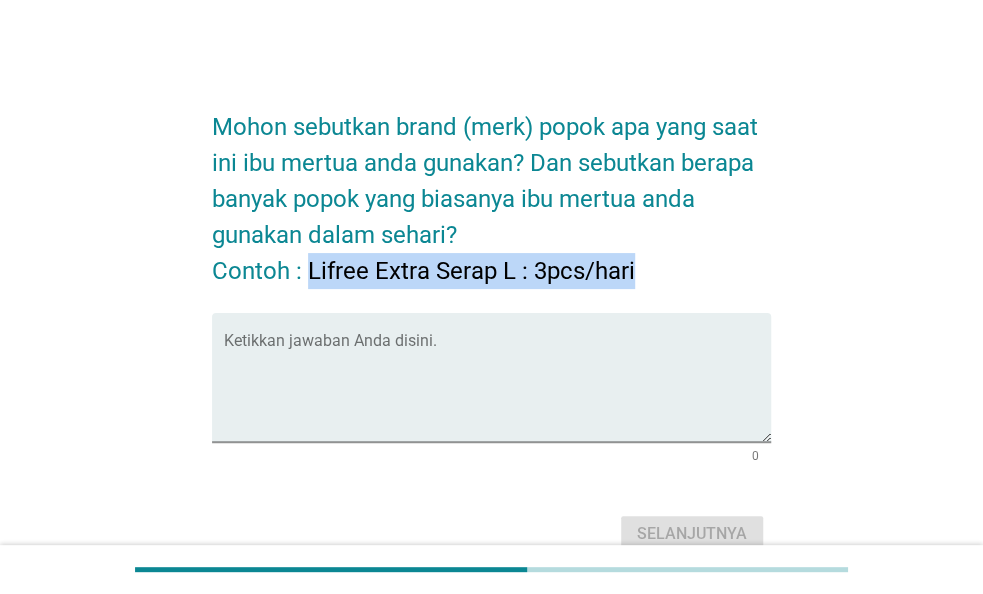 drag, startPoint x: 429, startPoint y: 268, endPoint x: 659, endPoint y: 269, distance: 230.00217 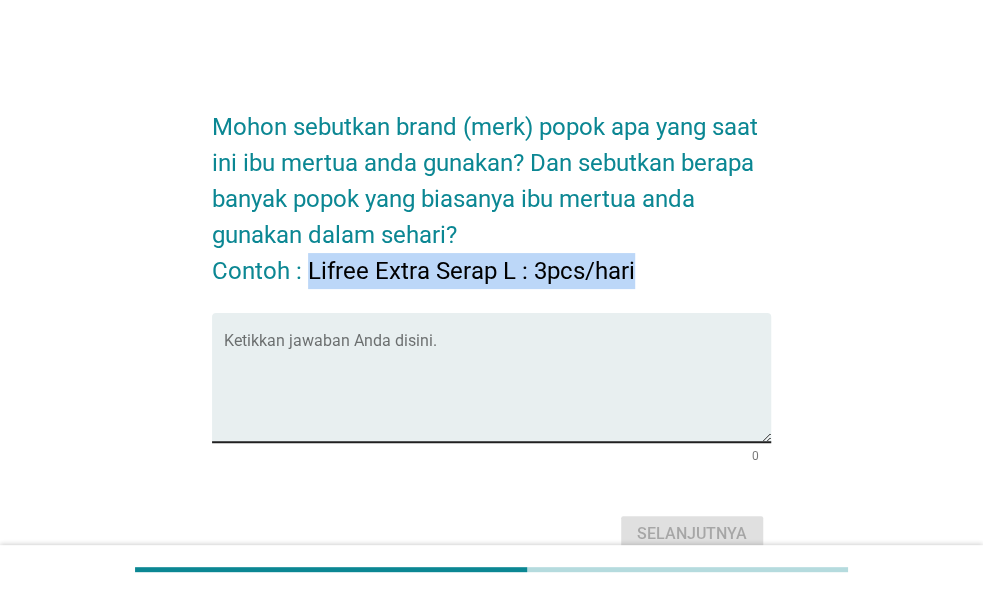 copy on "Lifree Extra Serap L : 3pcs/hari" 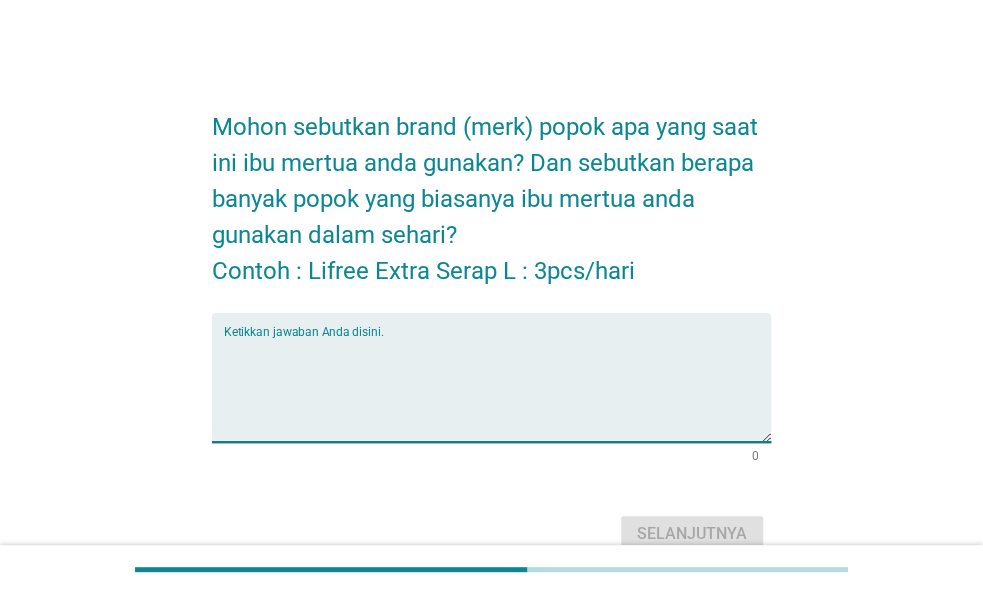 click at bounding box center (497, 389) 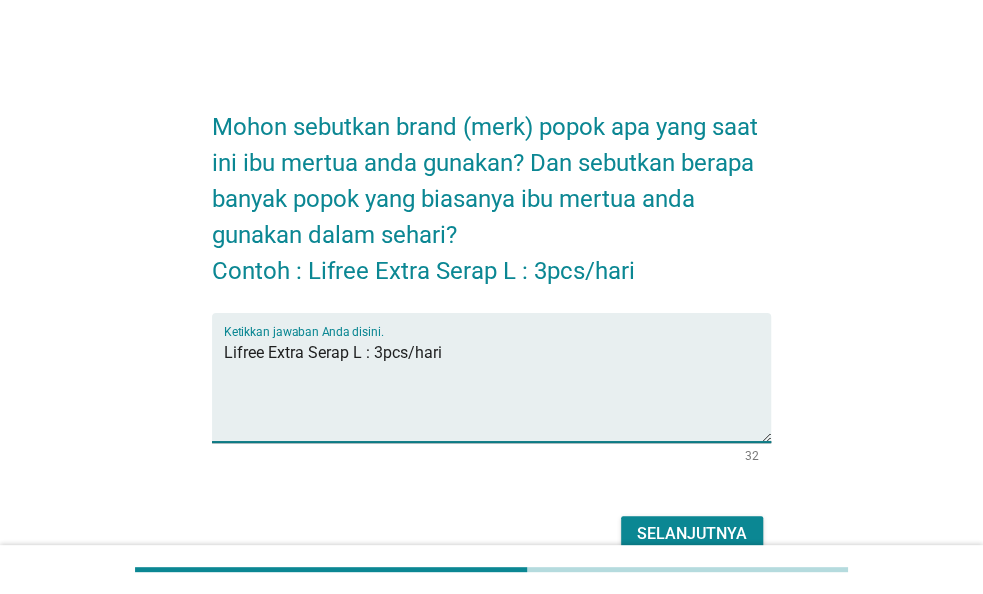 click on "Lifree Extra Serap L : 3pcs/hari" at bounding box center (497, 389) 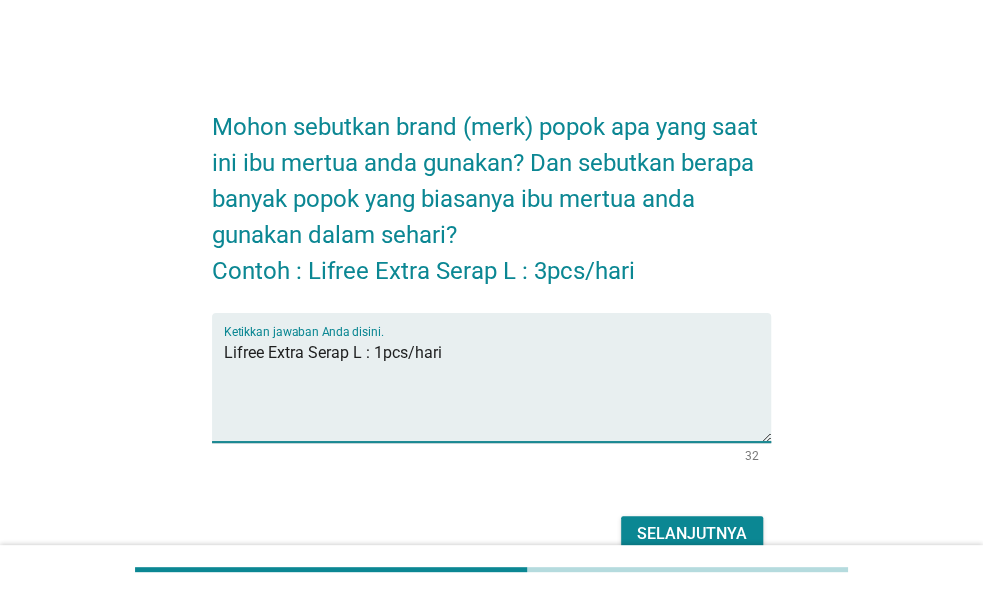type on "Lifree Extra Serap L : 1pcs/hari" 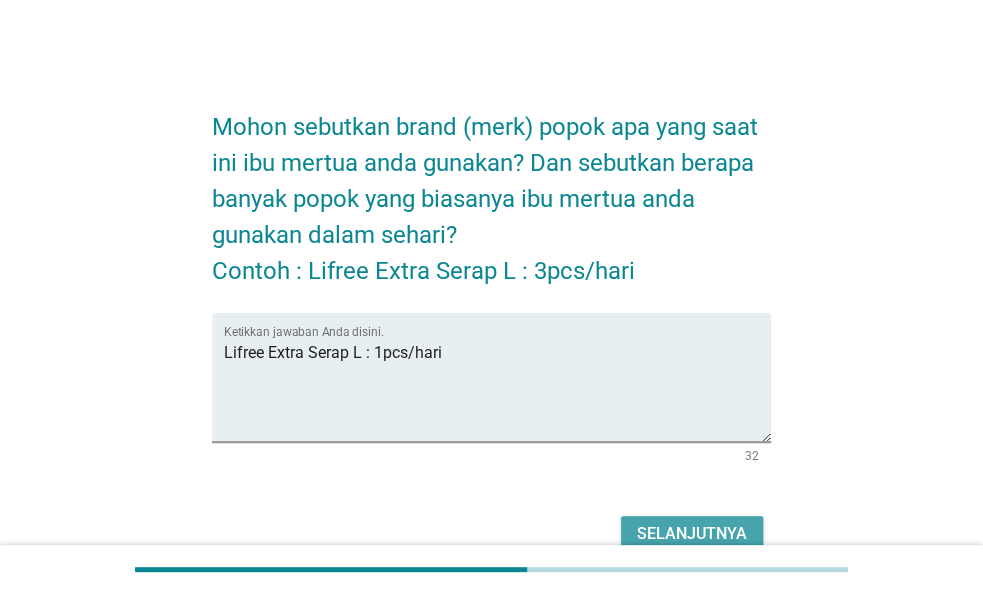 click on "Selanjutnya" at bounding box center (692, 534) 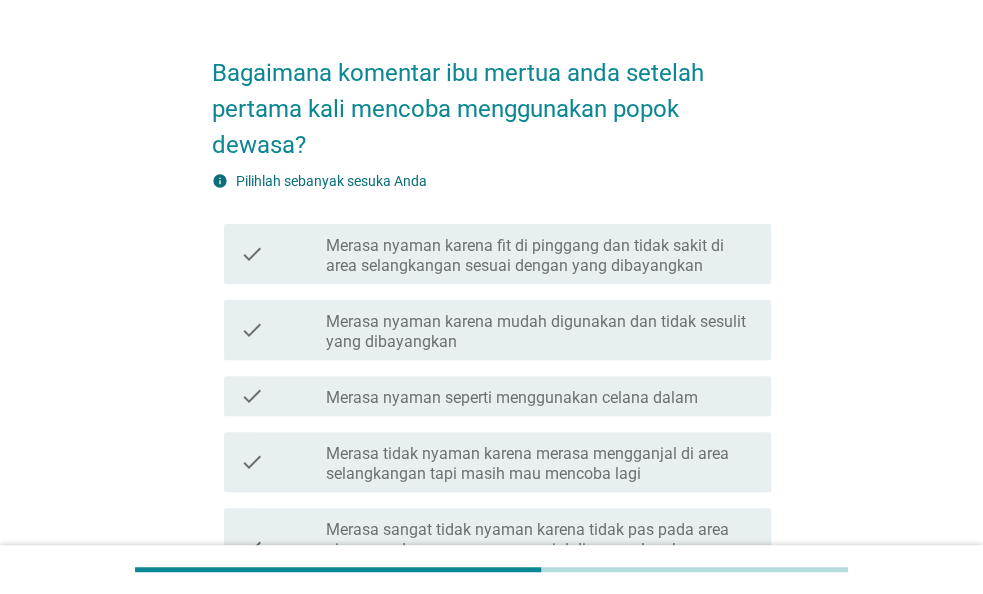 scroll, scrollTop: 104, scrollLeft: 0, axis: vertical 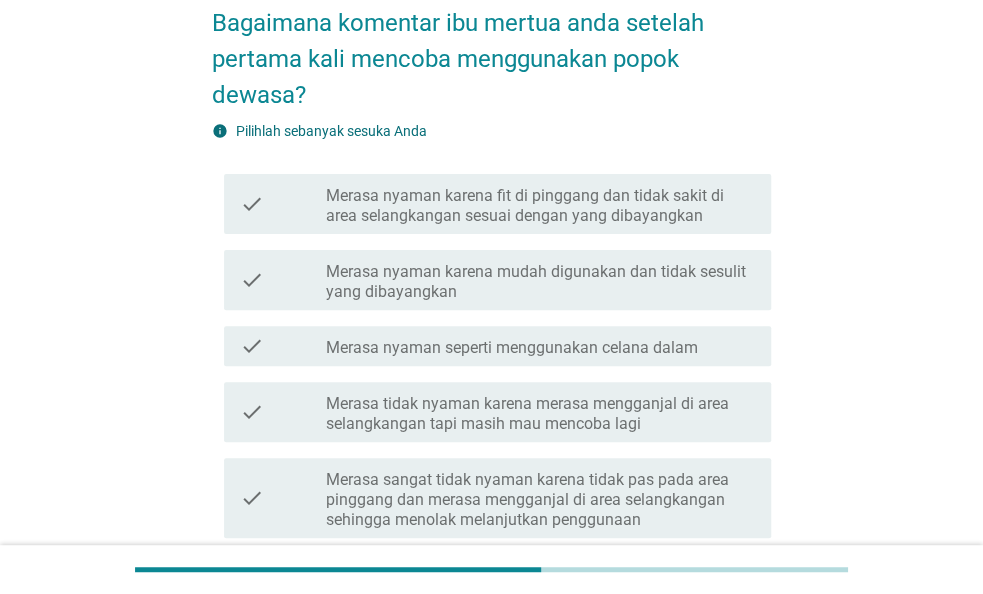 click on "Merasa nyaman karena fit di pinggang dan tidak sakit di area selangkangan sesuai dengan yang dibayangkan" at bounding box center [540, 206] 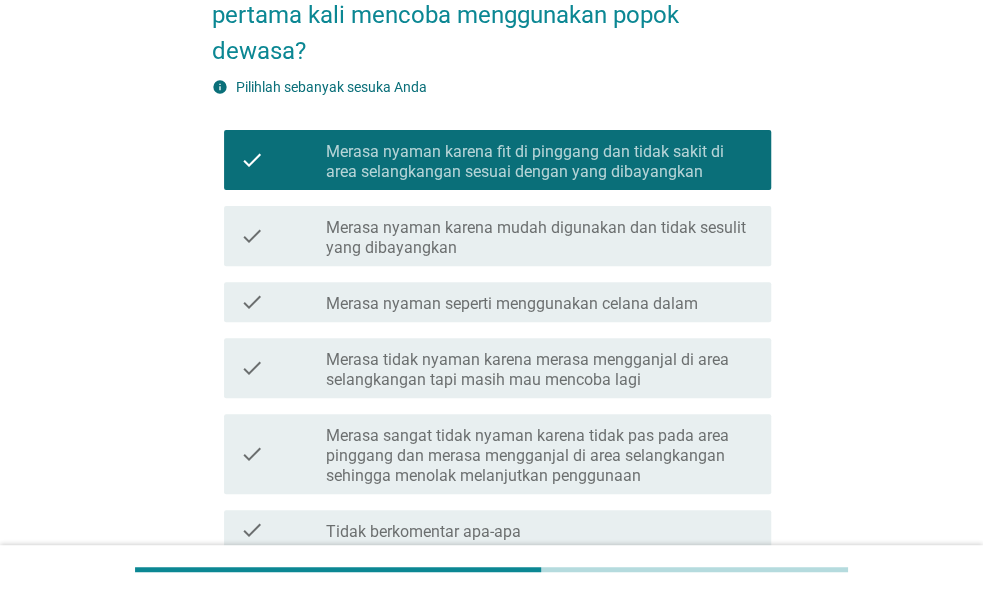 scroll, scrollTop: 208, scrollLeft: 0, axis: vertical 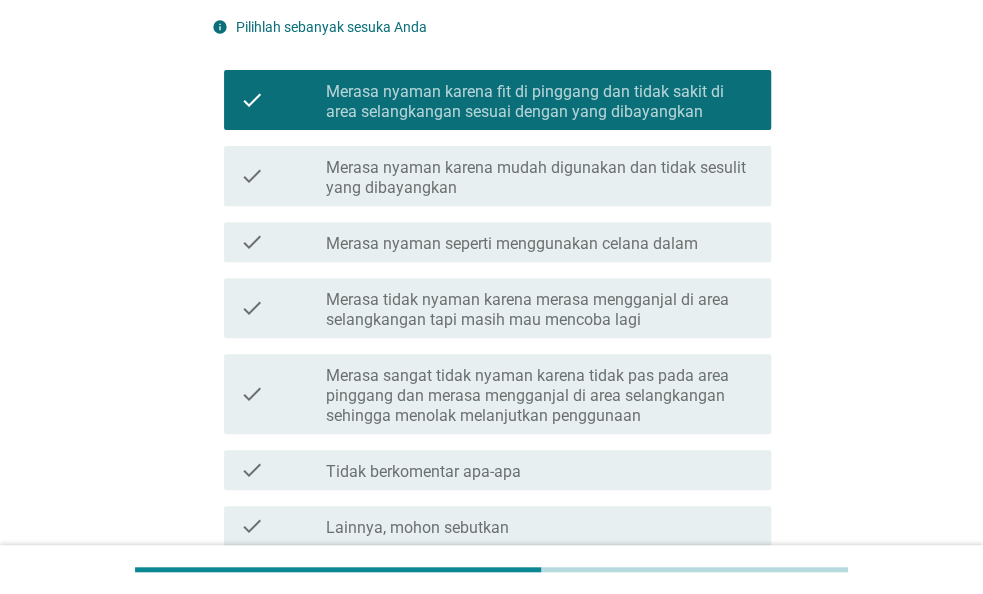 click on "Merasa nyaman seperti menggunakan celana dalam" at bounding box center (512, 244) 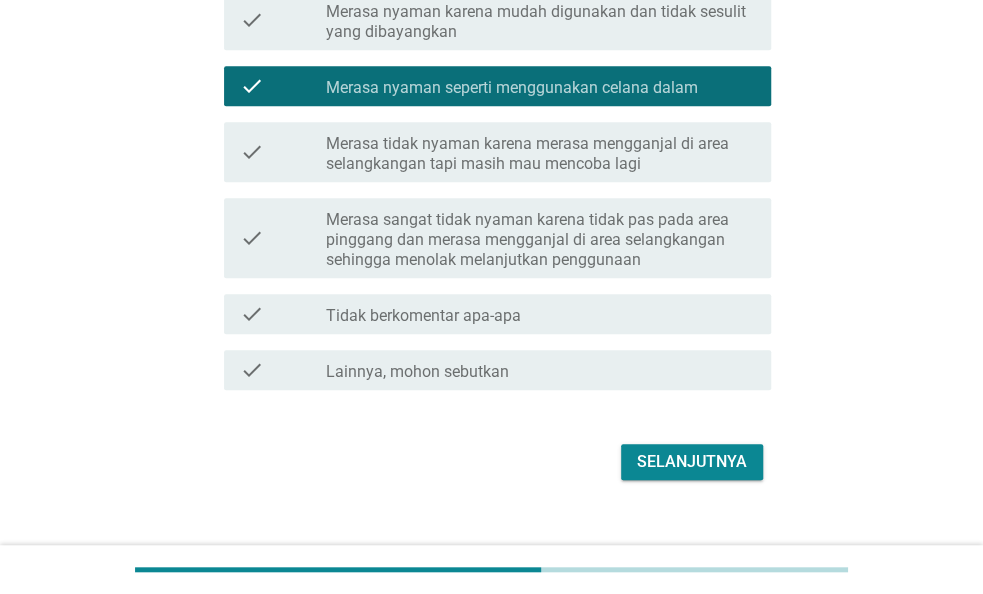 scroll, scrollTop: 393, scrollLeft: 0, axis: vertical 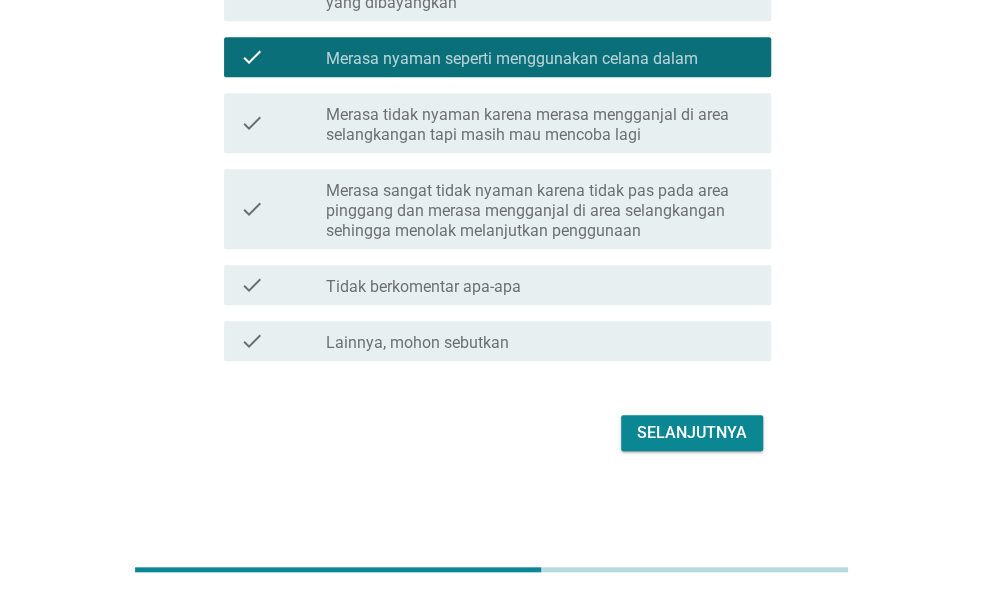 click on "Selanjutnya" at bounding box center (491, 433) 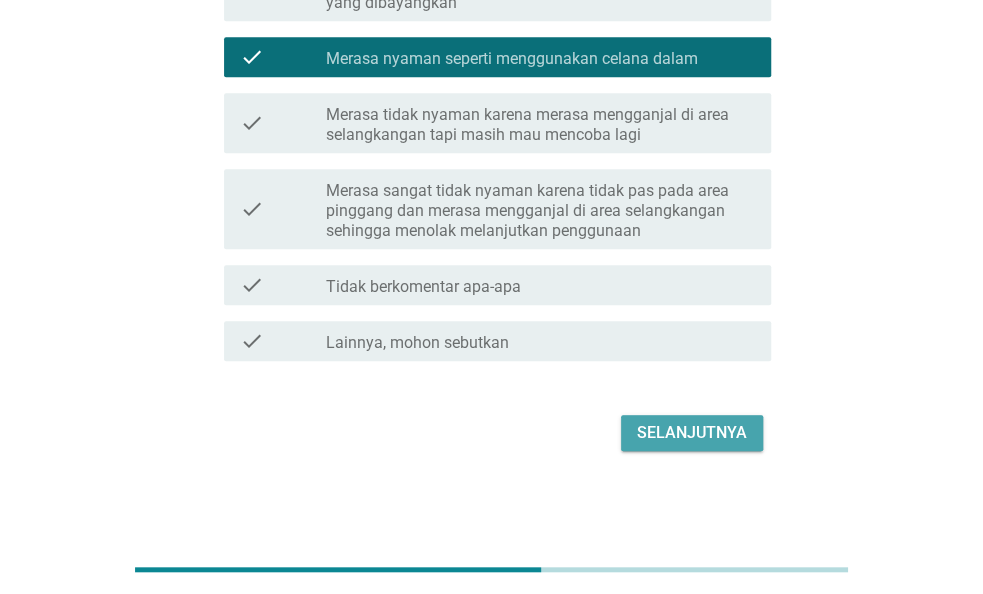click on "Selanjutnya" at bounding box center [692, 433] 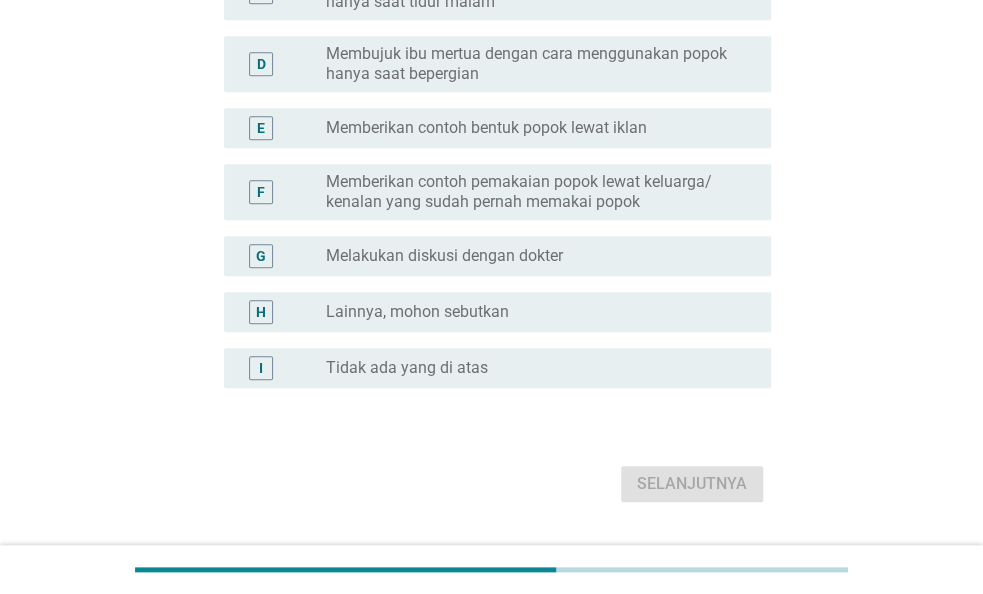 scroll, scrollTop: 0, scrollLeft: 0, axis: both 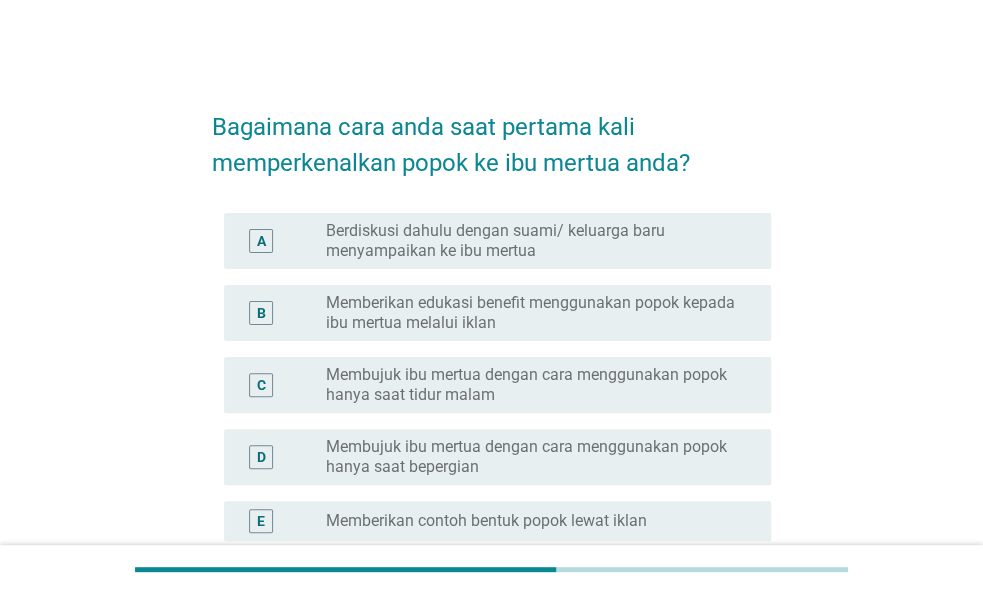 click on "Membujuk ibu mertua dengan cara menggunakan popok hanya saat tidur malam" at bounding box center [532, 385] 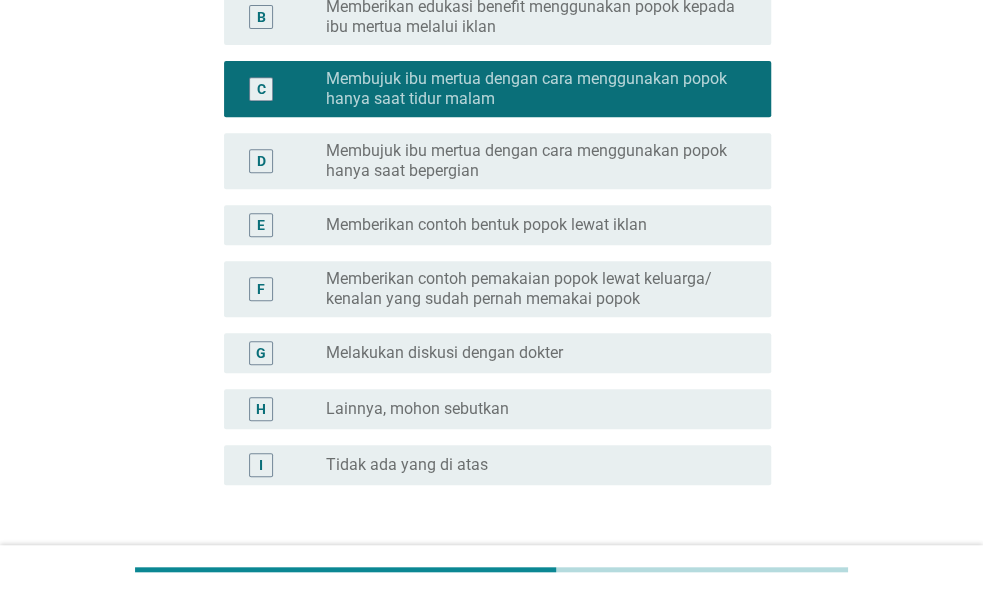 scroll, scrollTop: 312, scrollLeft: 0, axis: vertical 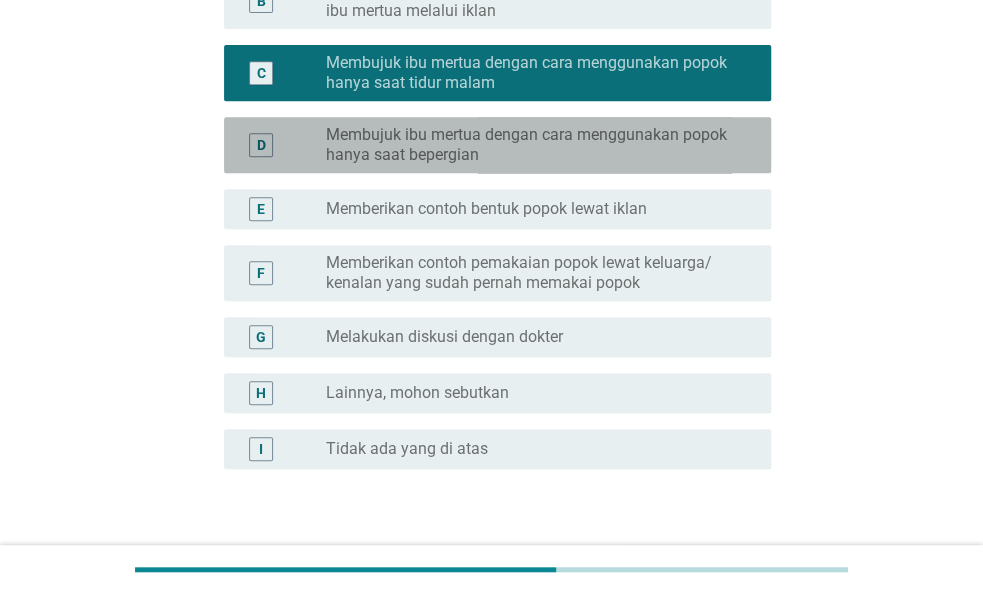 click on "Membujuk ibu mertua dengan cara menggunakan popok hanya saat bepergian" at bounding box center [532, 145] 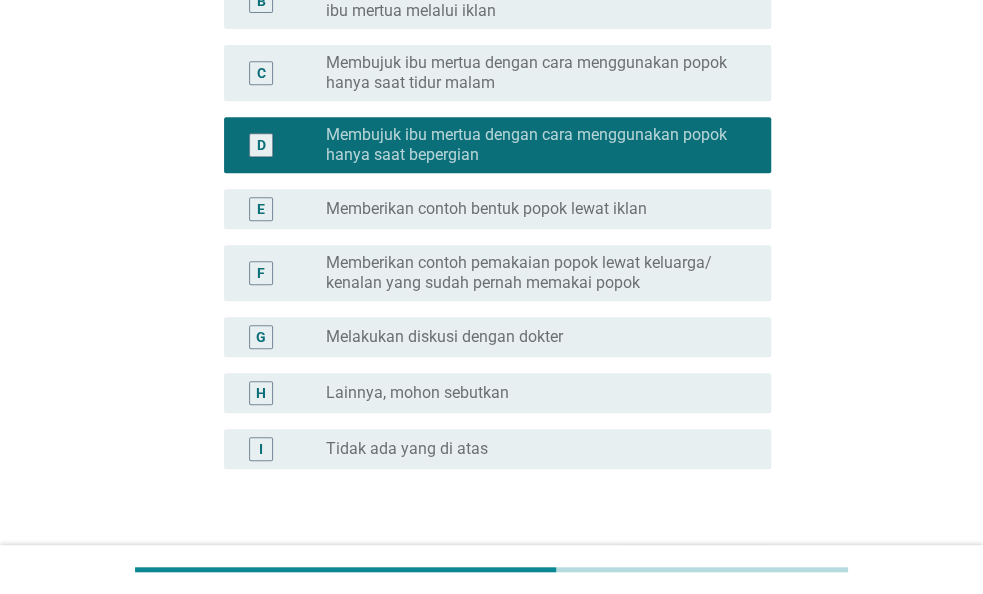click on "Memberikan contoh pemakaian popok lewat keluarga/ kenalan yang sudah pernah memakai popok" at bounding box center [532, 273] 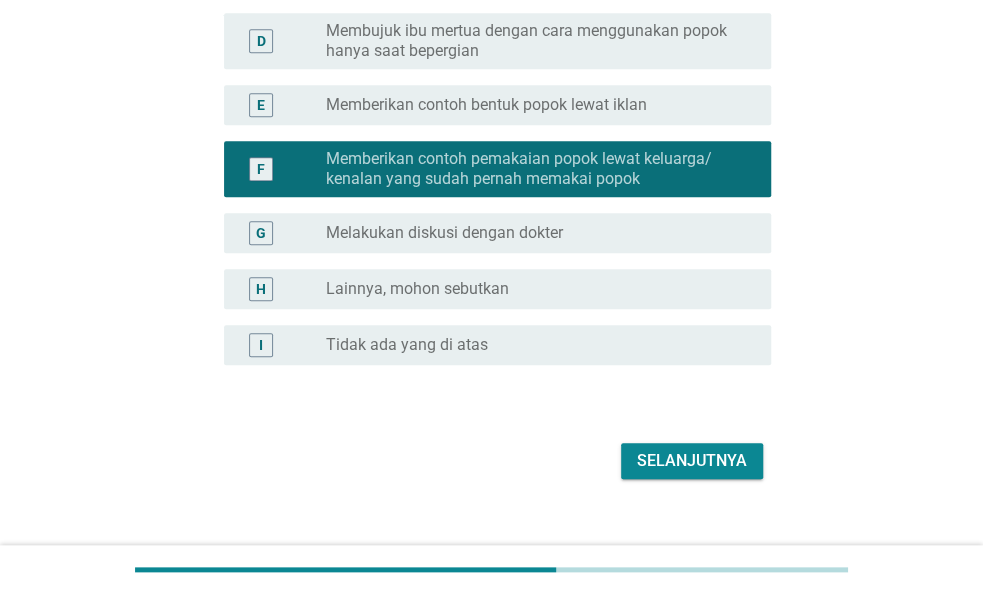 scroll, scrollTop: 444, scrollLeft: 0, axis: vertical 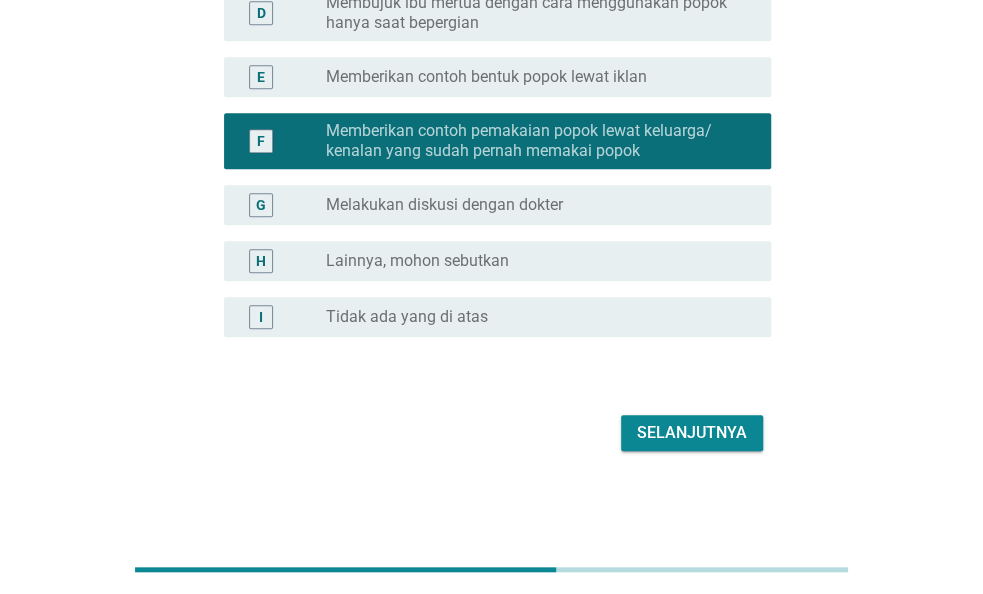 click on "Selanjutnya" at bounding box center [692, 433] 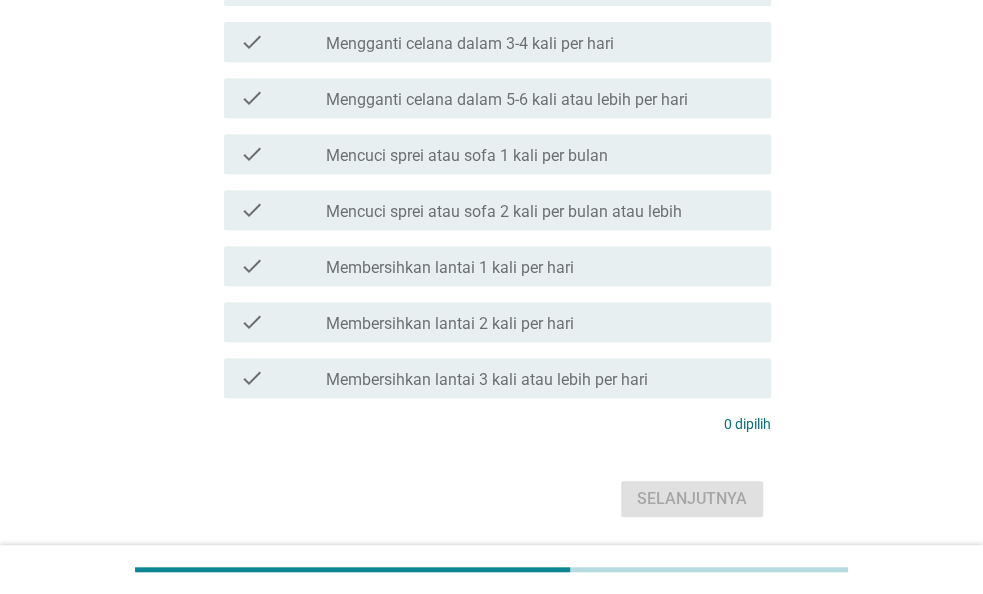 scroll, scrollTop: 208, scrollLeft: 0, axis: vertical 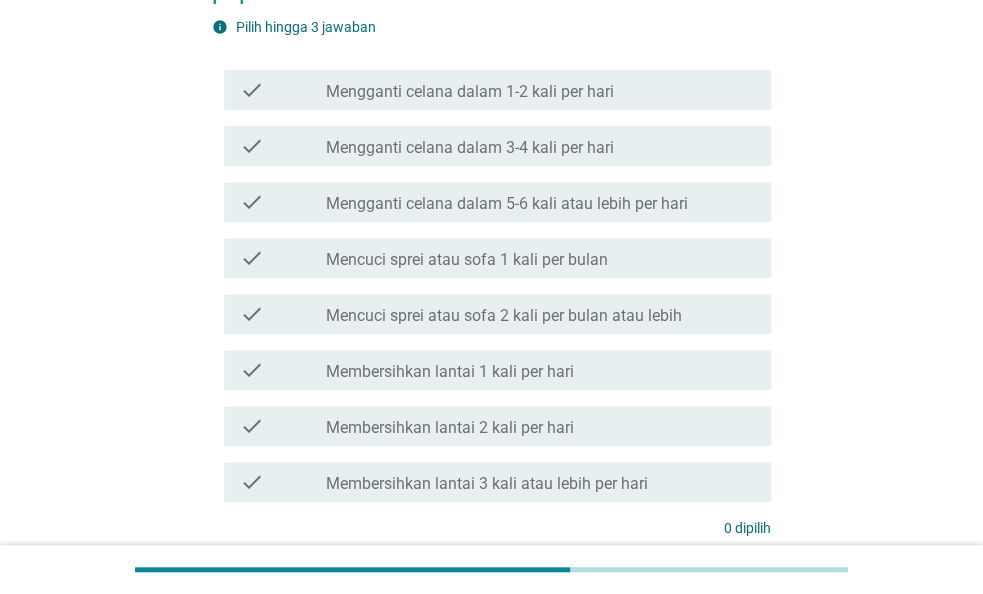 click on "Mengganti celana dalam 1-2 kali per hari" at bounding box center [470, 92] 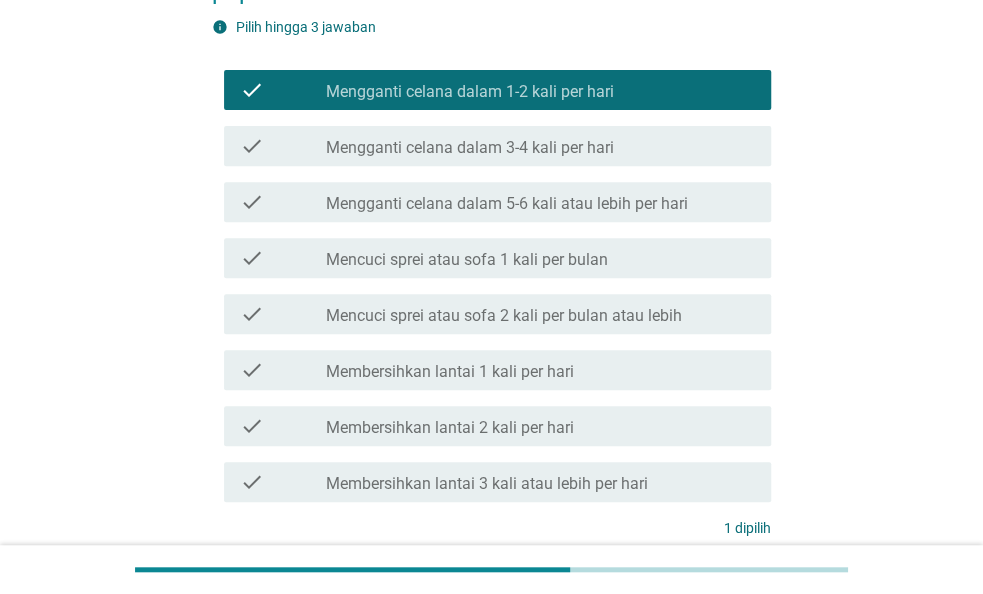 click on "Mencuci sprei atau sofa 1 kali per bulan" at bounding box center [467, 260] 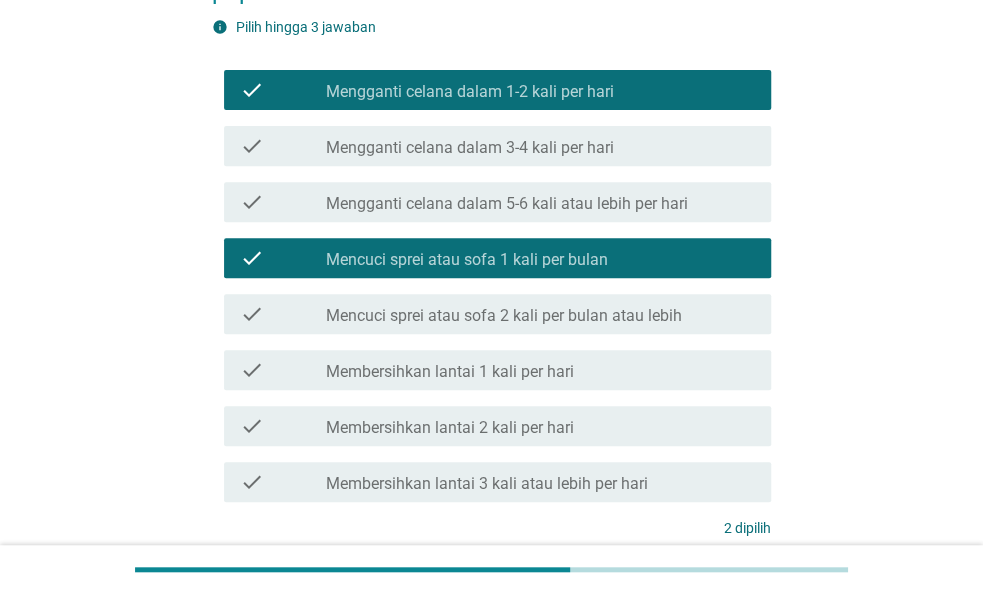 click on "check     check_box_outline_blank Membersihkan lantai 1 kali per hari" at bounding box center (497, 370) 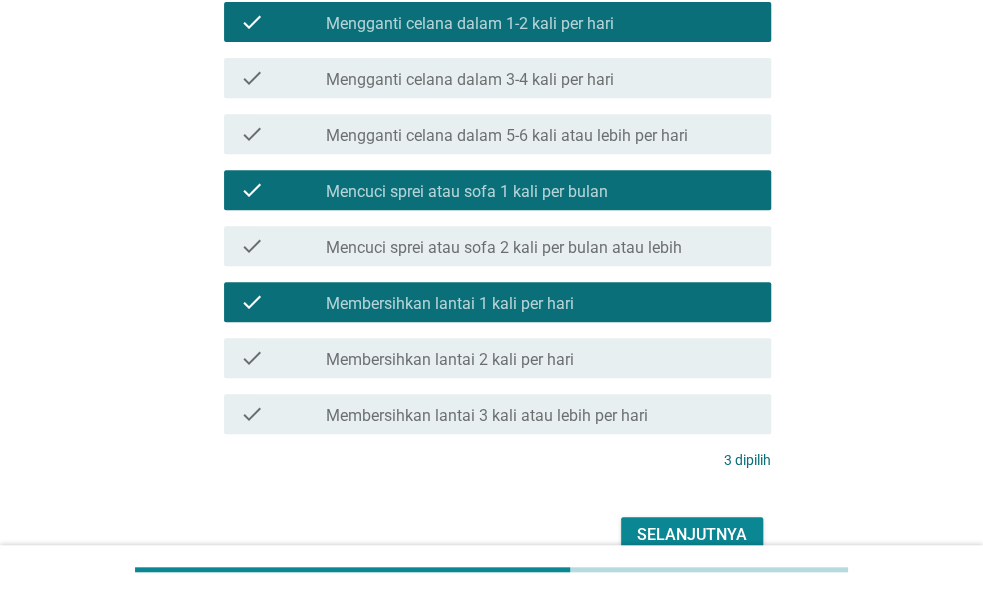 scroll, scrollTop: 312, scrollLeft: 0, axis: vertical 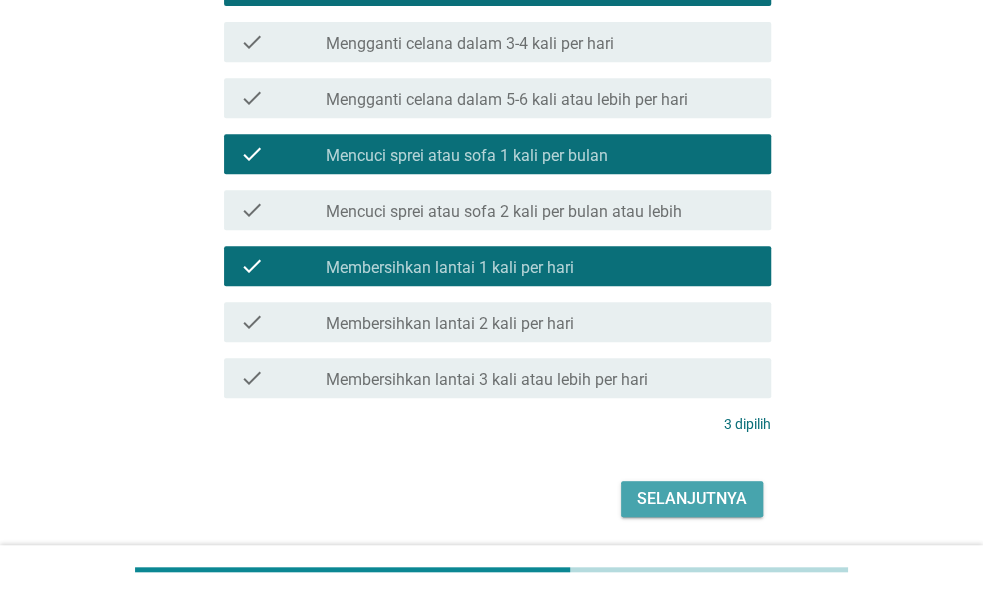 click on "Selanjutnya" at bounding box center [692, 499] 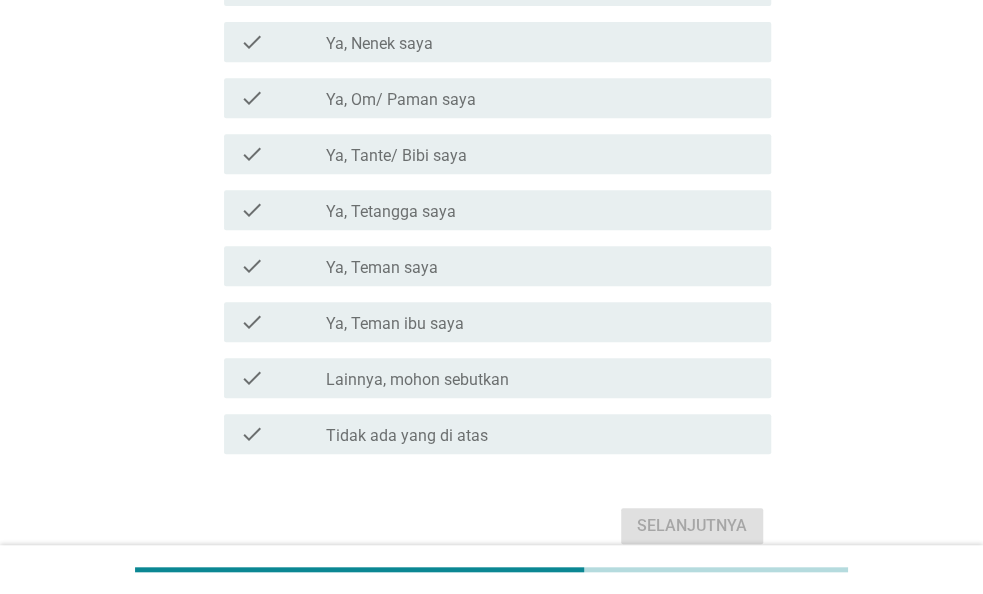 scroll, scrollTop: 0, scrollLeft: 0, axis: both 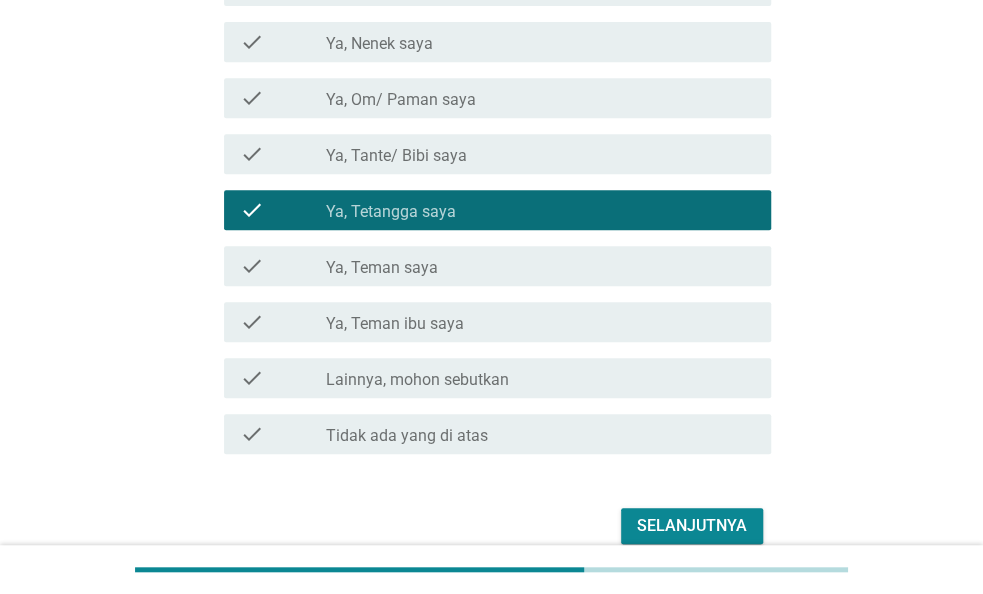 click on "Selanjutnya" at bounding box center (692, 526) 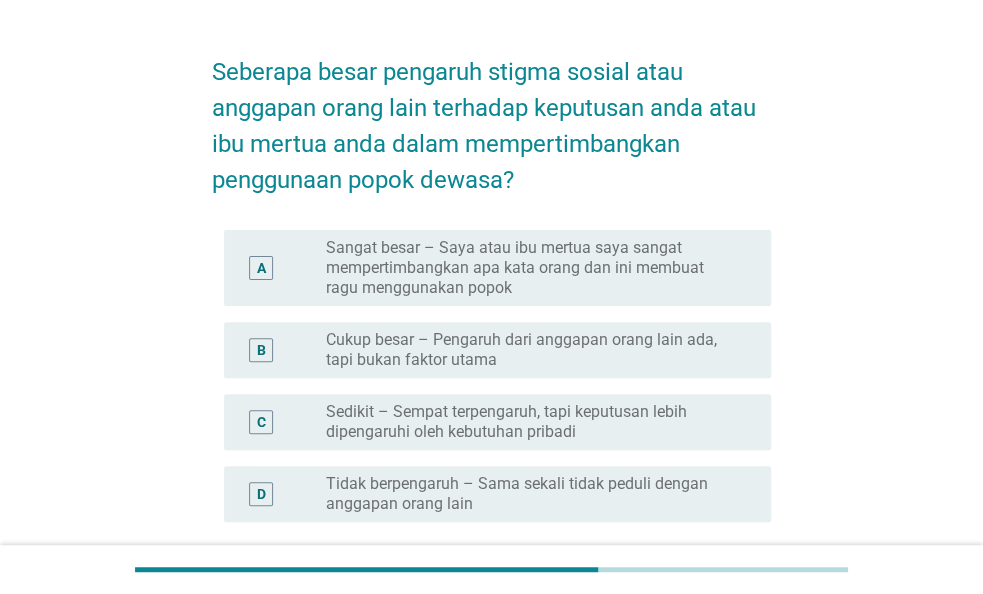scroll, scrollTop: 104, scrollLeft: 0, axis: vertical 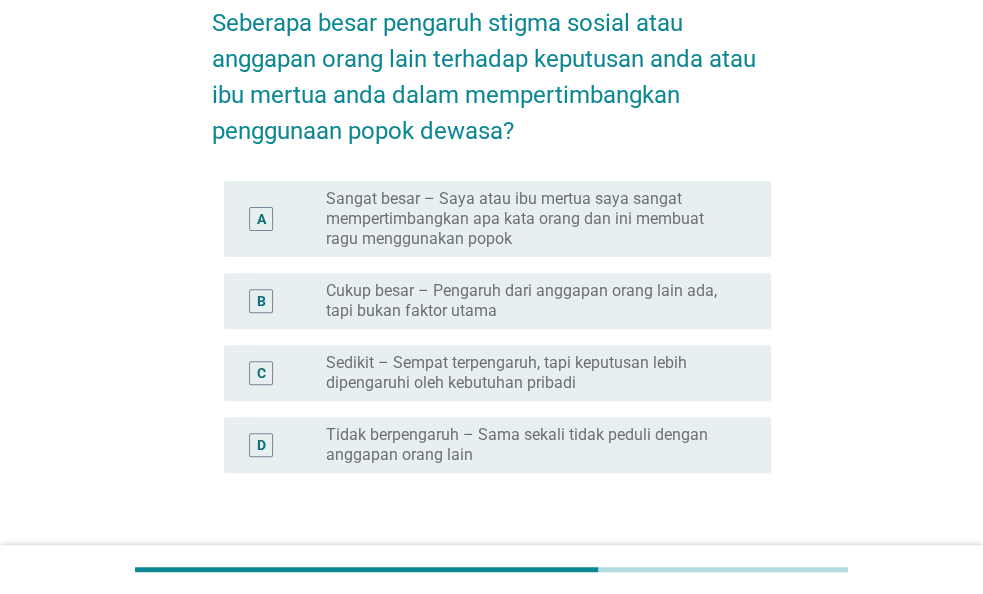 click on "Cukup besar – Pengaruh dari anggapan orang lain ada, tapi bukan faktor utama" at bounding box center (532, 301) 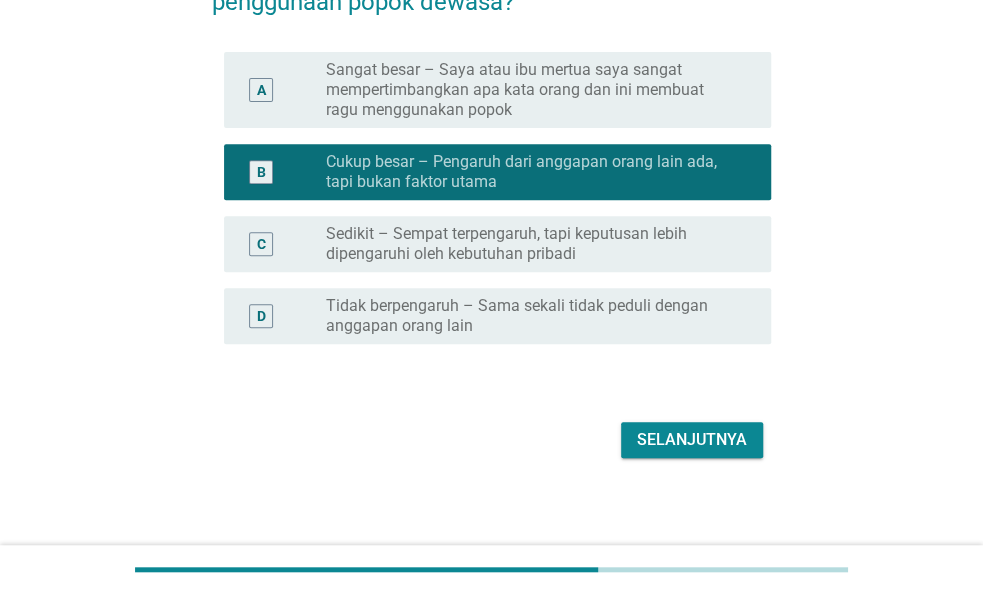 scroll, scrollTop: 240, scrollLeft: 0, axis: vertical 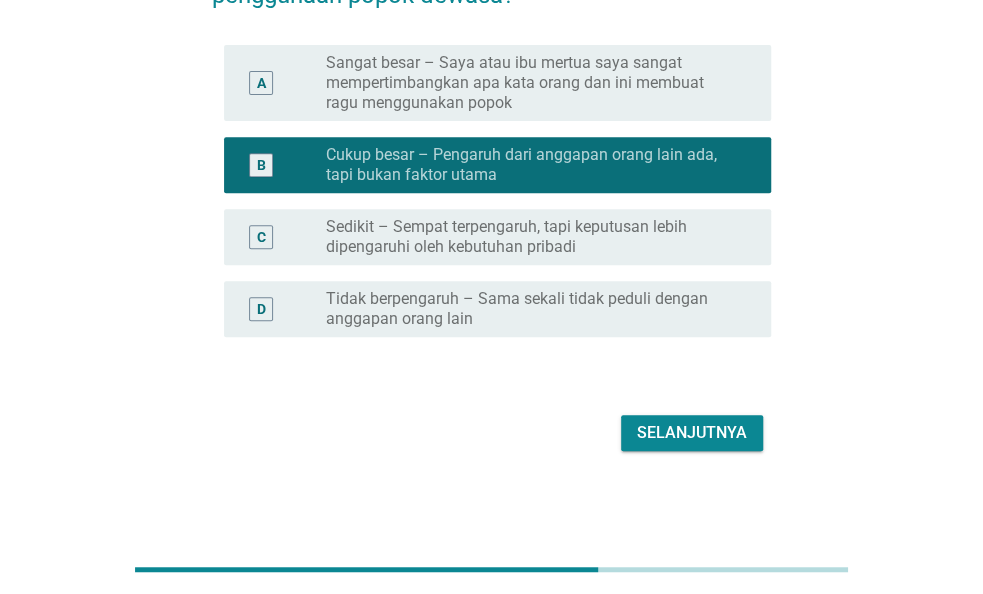 click on "Selanjutnya" at bounding box center (692, 433) 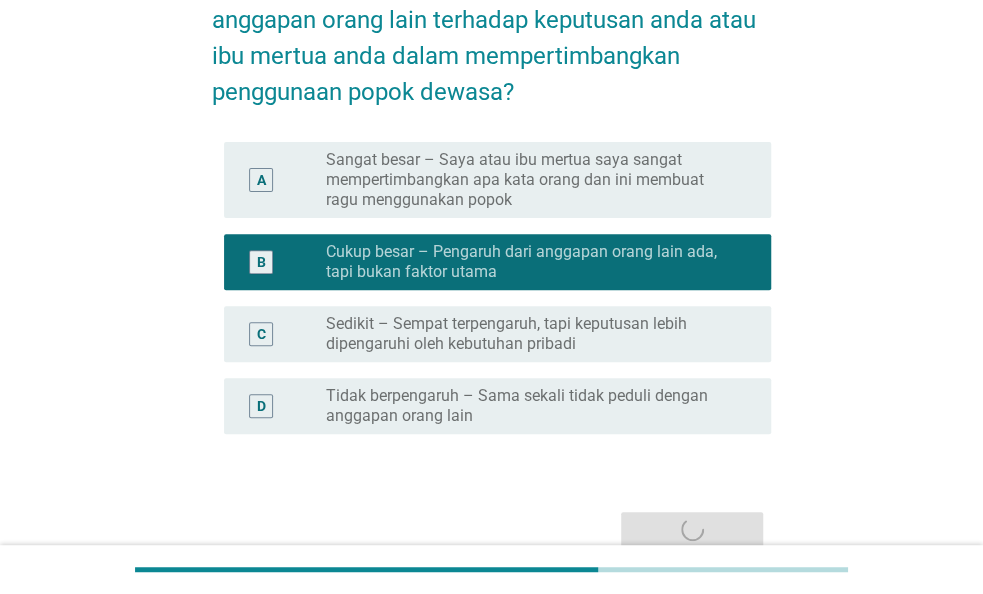 scroll, scrollTop: 240, scrollLeft: 0, axis: vertical 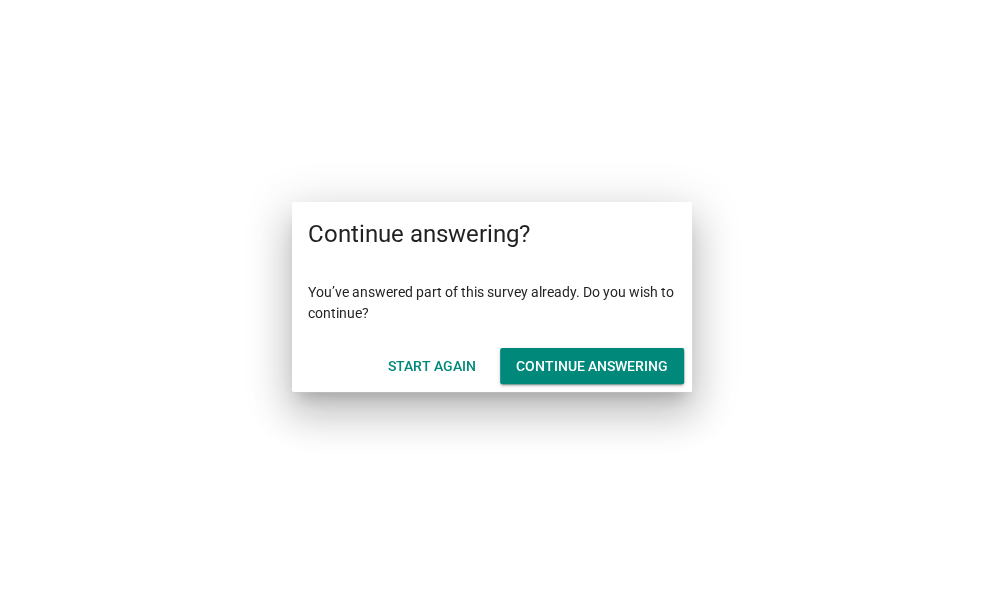 click on "Continue answering" at bounding box center (592, 366) 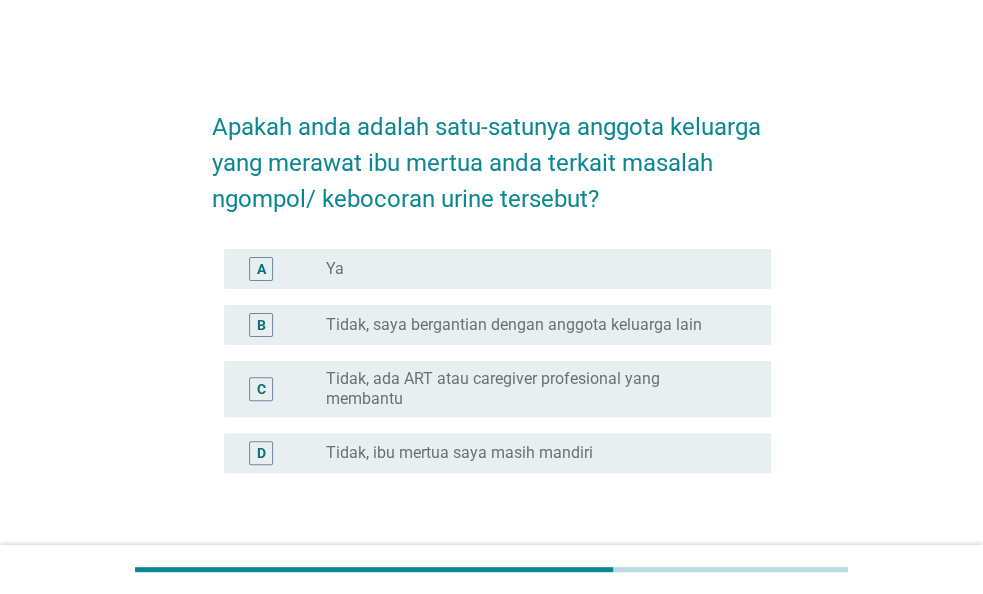 click on "Tidak, saya bergantian dengan anggota keluarga lain" at bounding box center [514, 325] 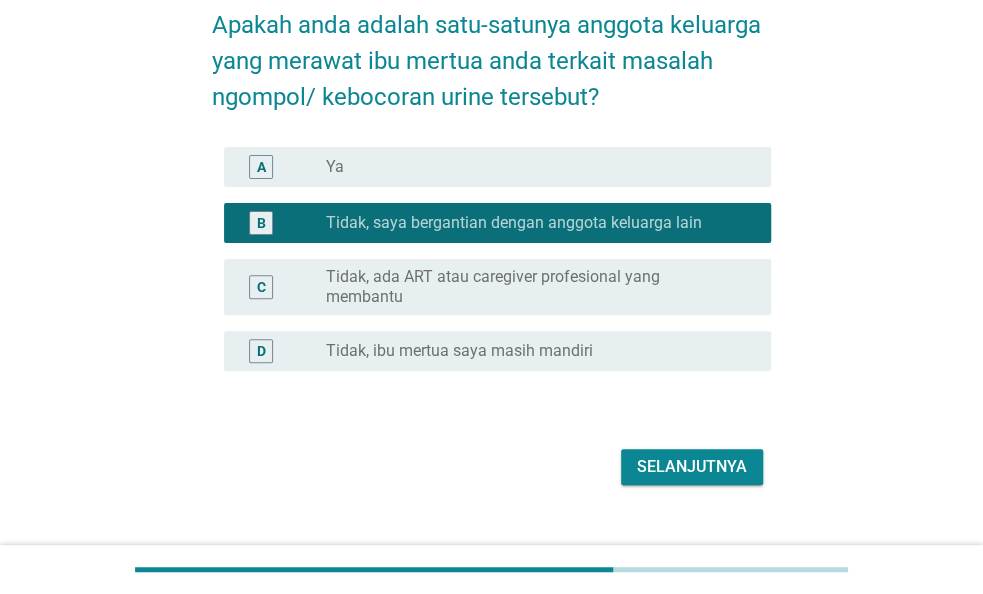 scroll, scrollTop: 136, scrollLeft: 0, axis: vertical 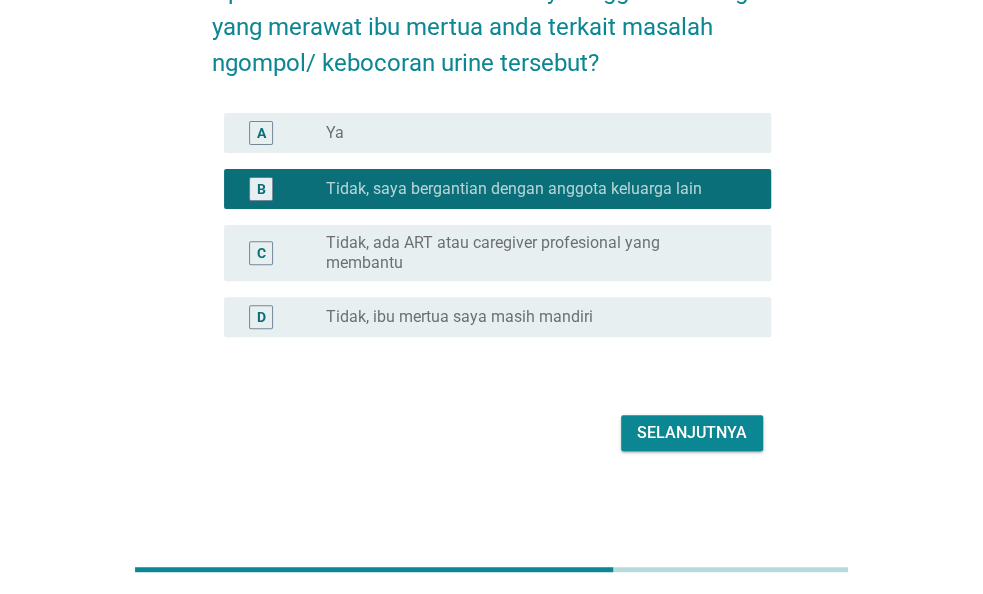 click on "Selanjutnya" at bounding box center (692, 433) 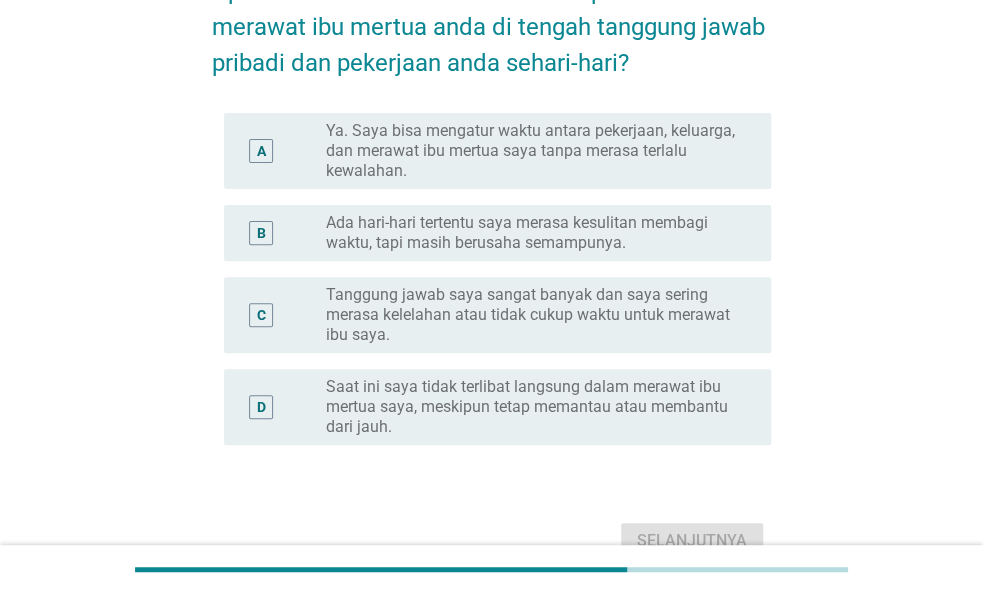scroll, scrollTop: 0, scrollLeft: 0, axis: both 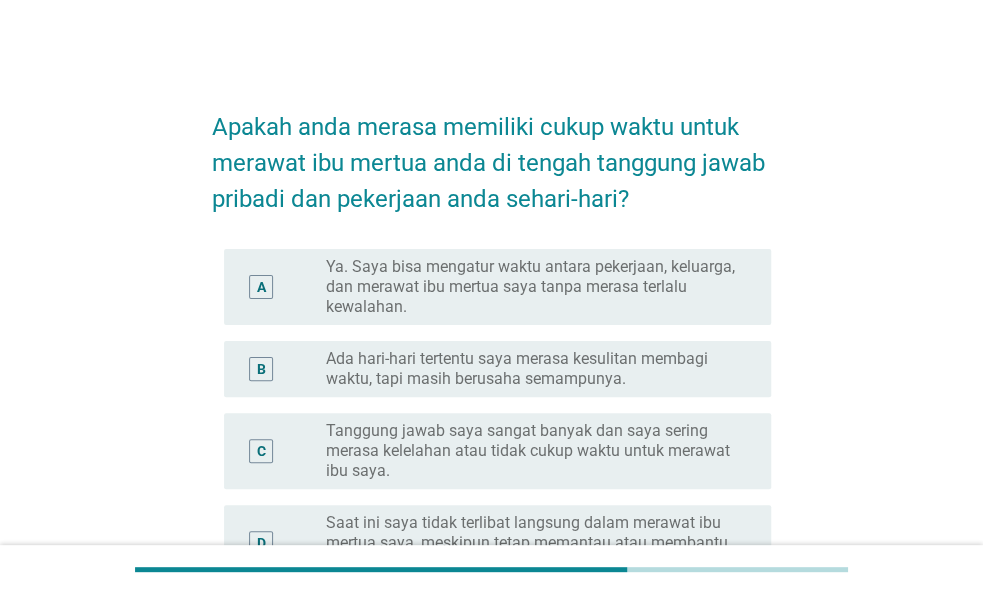 click on "Ya. Saya bisa mengatur waktu antara pekerjaan, keluarga, dan merawat ibu mertua saya tanpa merasa terlalu kewalahan." at bounding box center (532, 287) 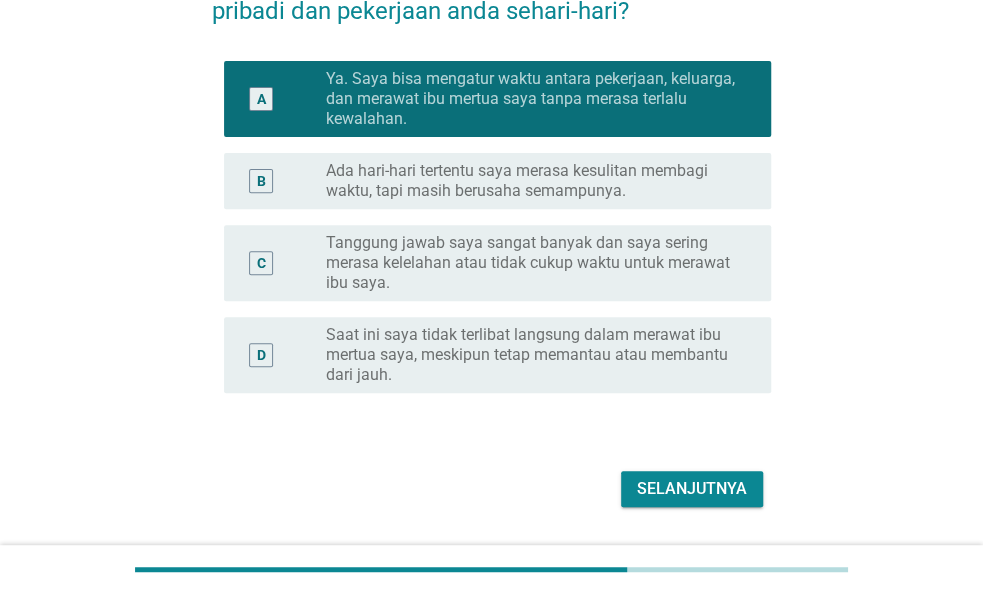scroll, scrollTop: 244, scrollLeft: 0, axis: vertical 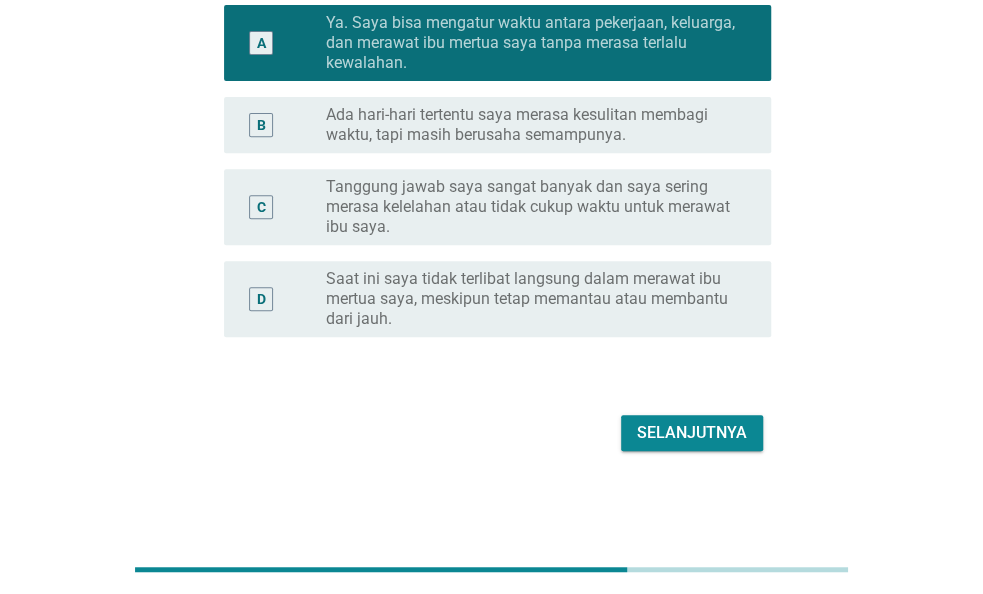 click on "Selanjutnya" at bounding box center [491, 433] 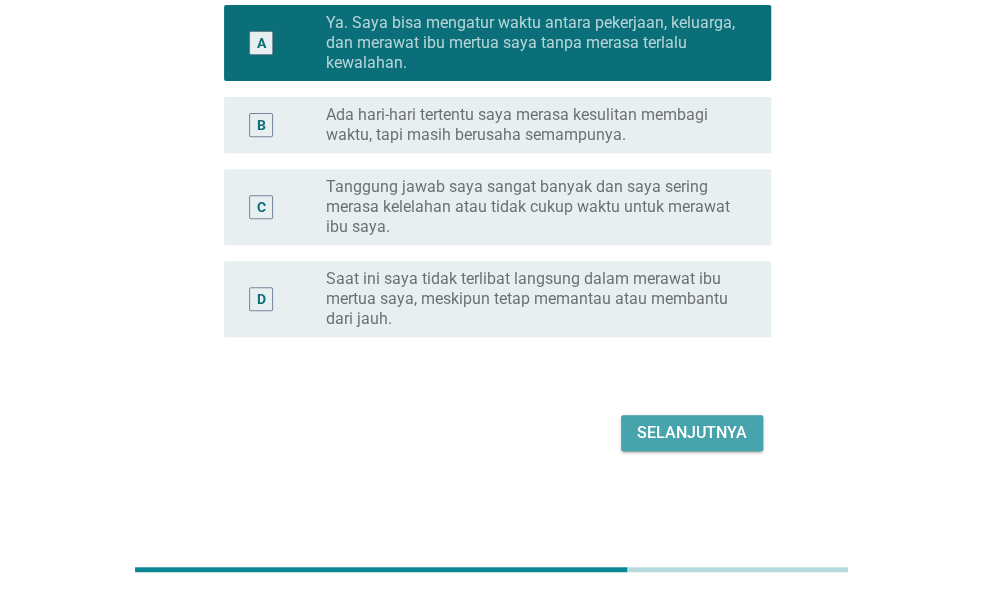 click on "Selanjutnya" at bounding box center [692, 433] 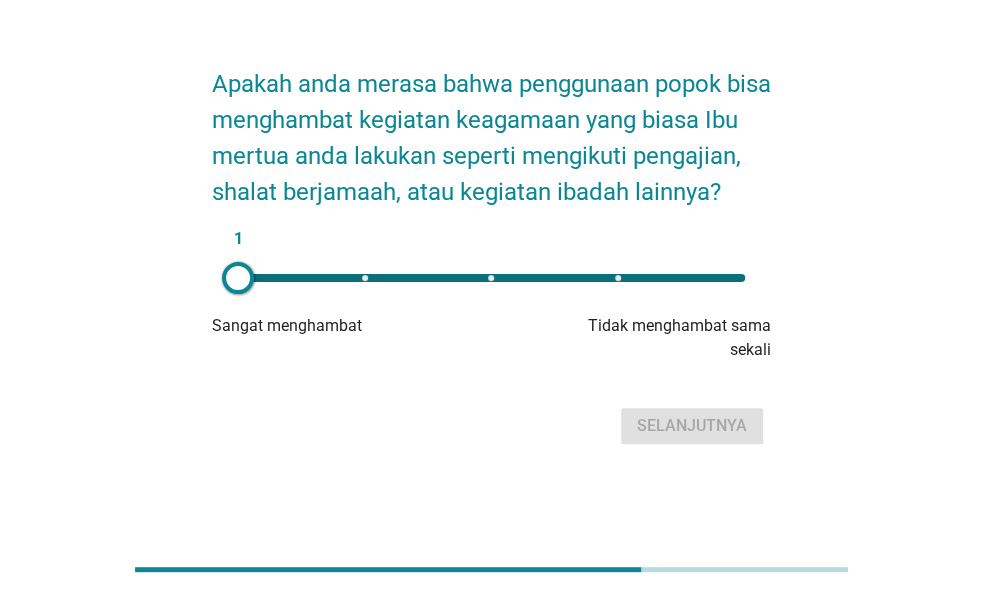 scroll, scrollTop: 0, scrollLeft: 0, axis: both 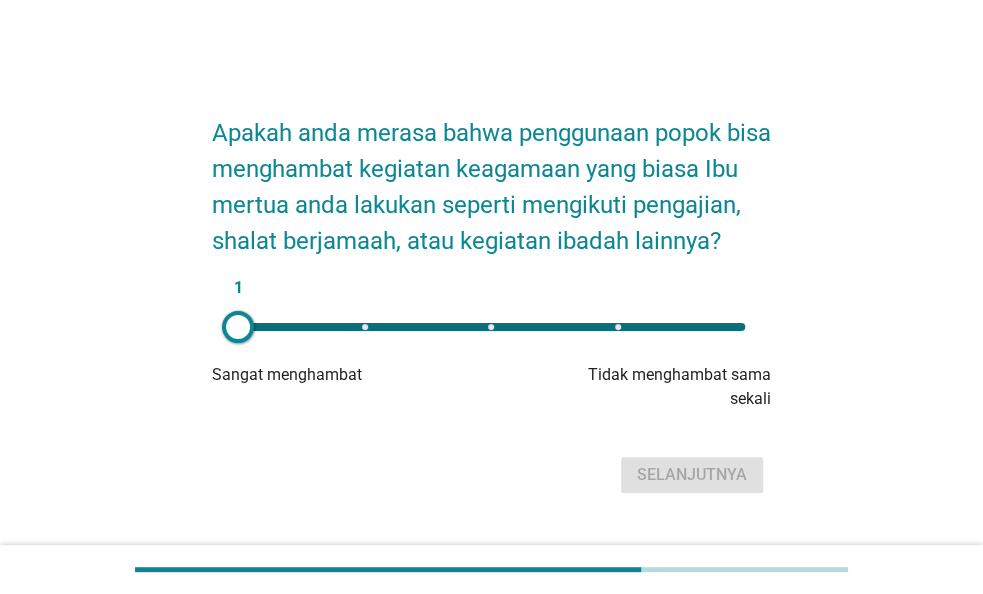 click on "1" at bounding box center [491, 327] 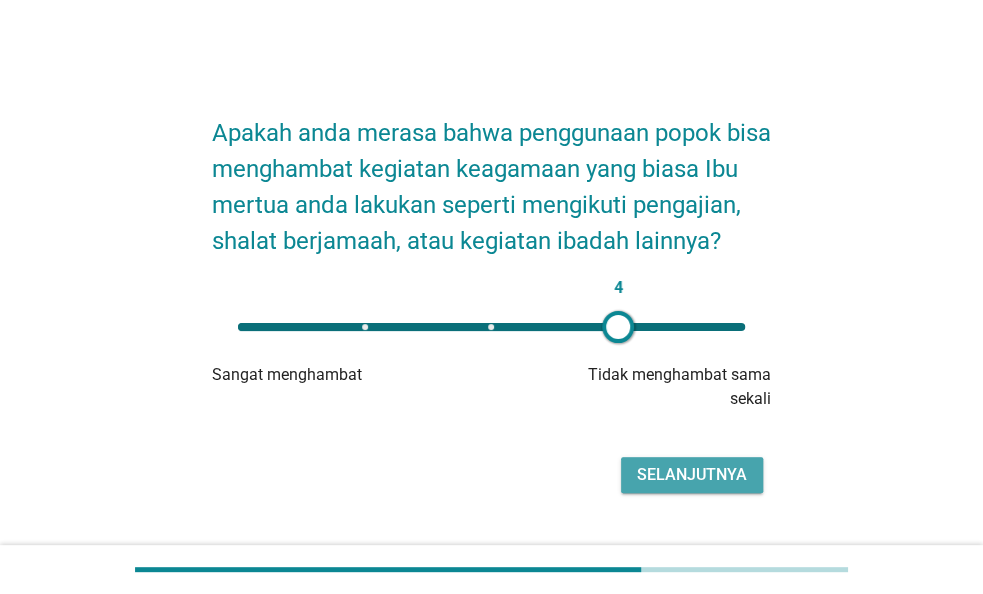 click on "Selanjutnya" at bounding box center [692, 475] 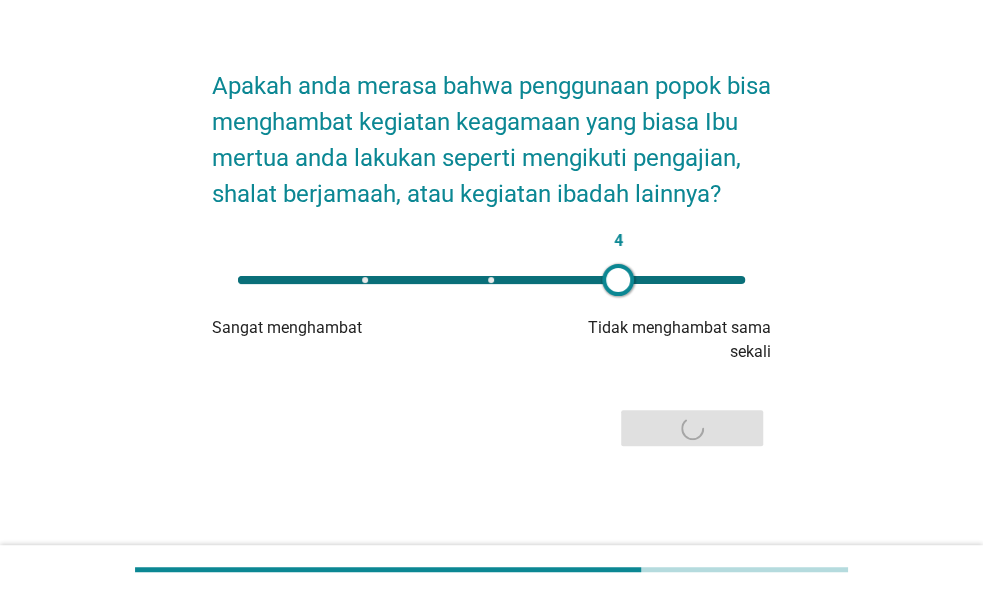 scroll, scrollTop: 72, scrollLeft: 0, axis: vertical 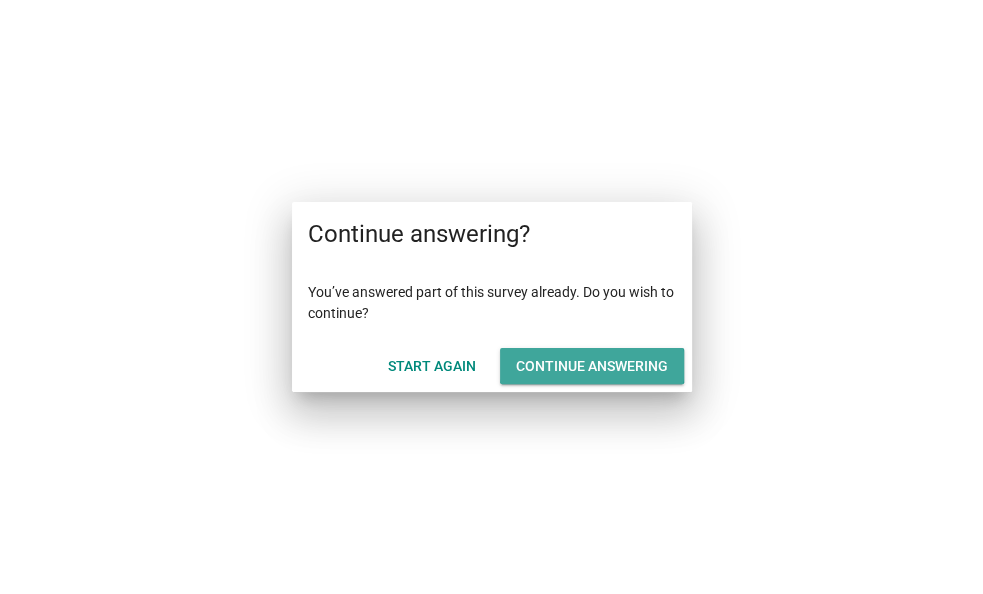 click on "Continue answering" at bounding box center [592, 366] 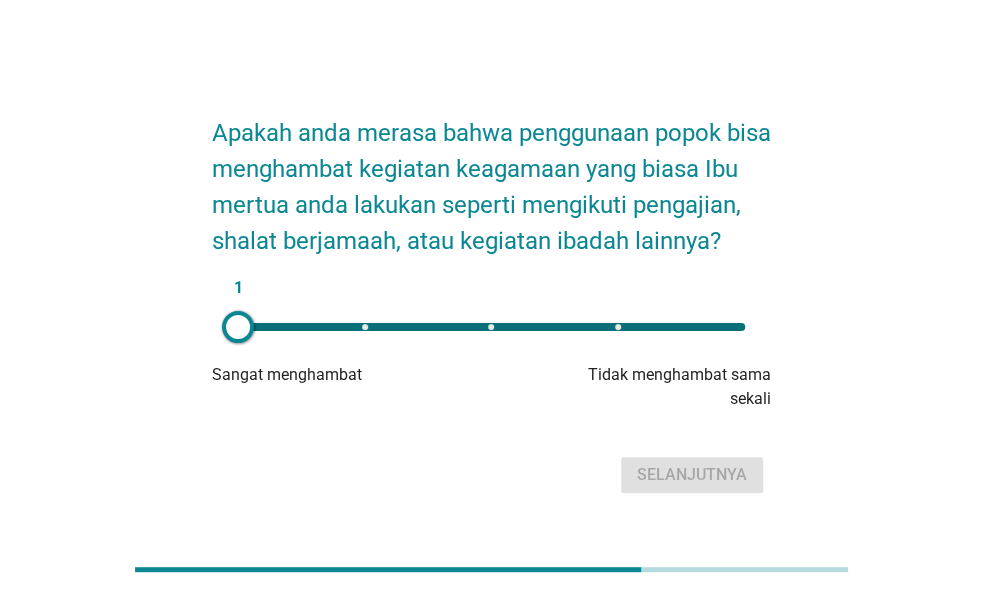 click on "1" at bounding box center [491, 327] 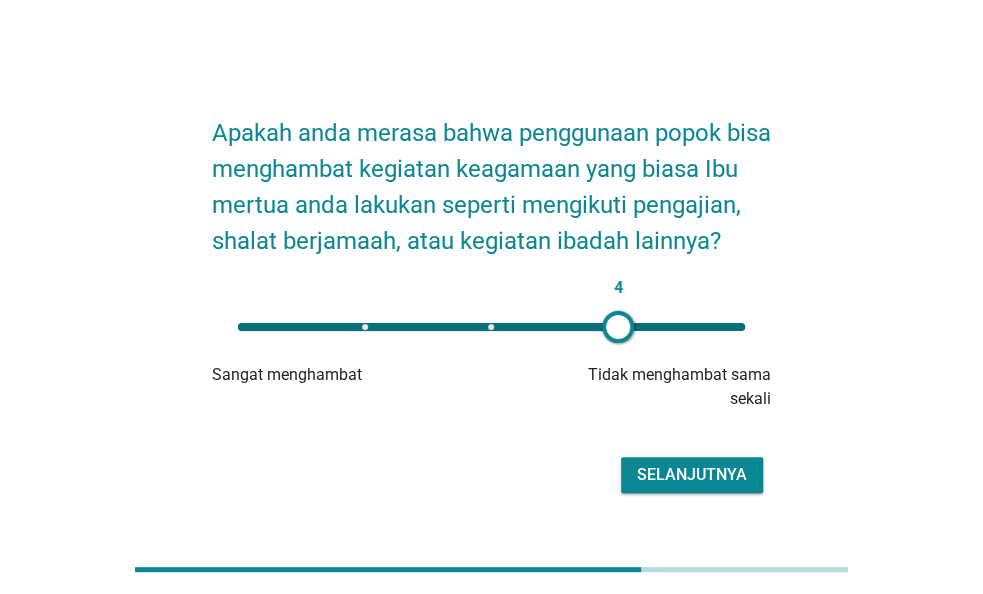 click on "Selanjutnya" at bounding box center [692, 475] 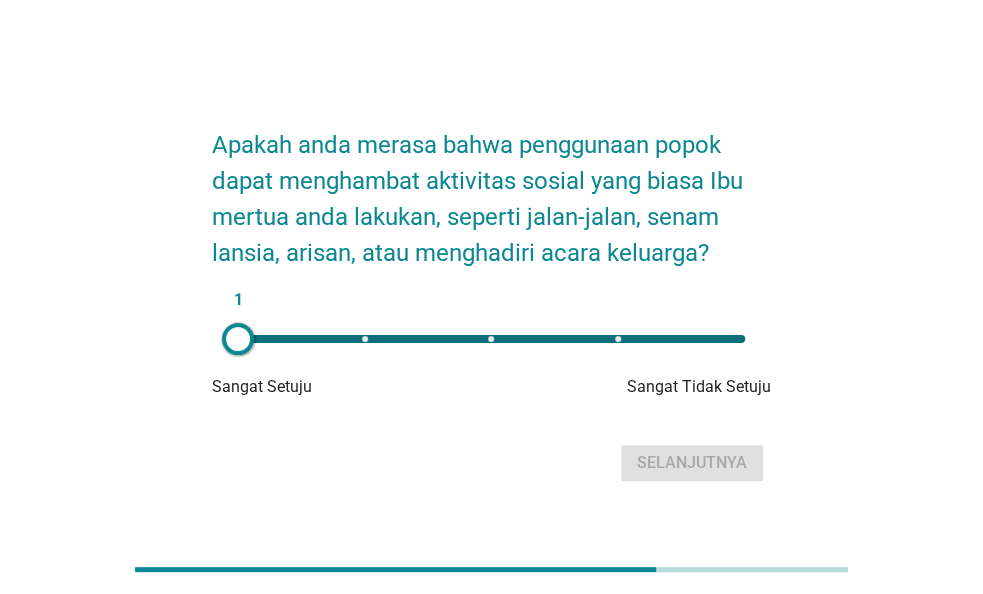 click on "1" at bounding box center [491, 339] 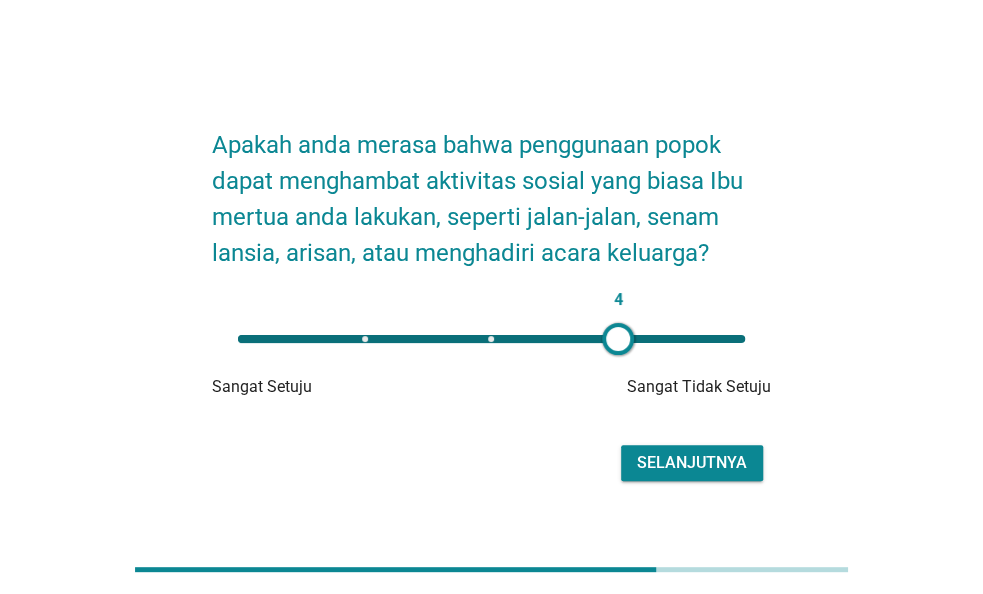 type on "4" 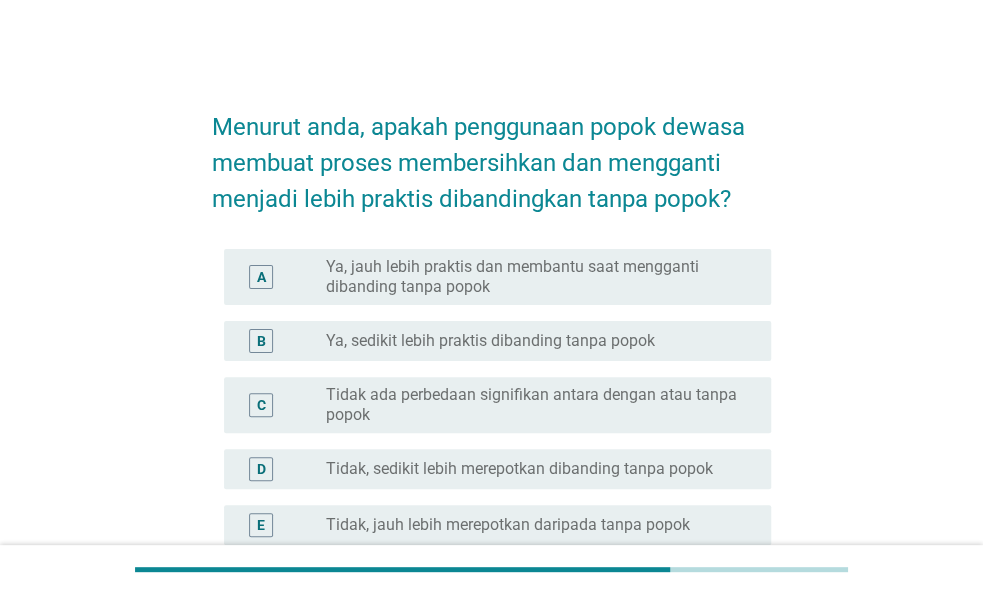 scroll, scrollTop: 208, scrollLeft: 0, axis: vertical 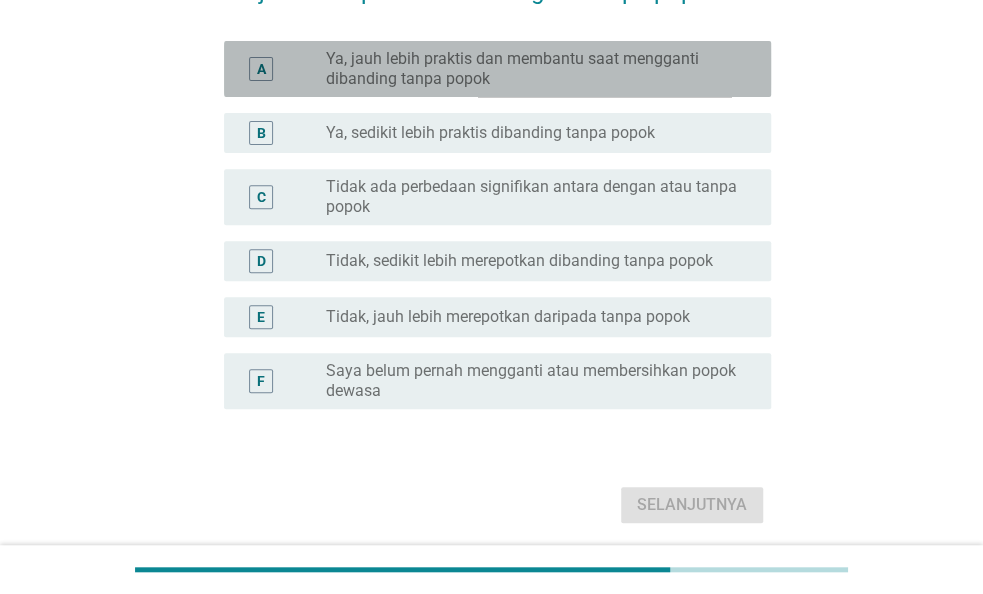 click on "Ya, jauh lebih praktis dan membantu saat mengganti dibanding tanpa popok" at bounding box center (532, 69) 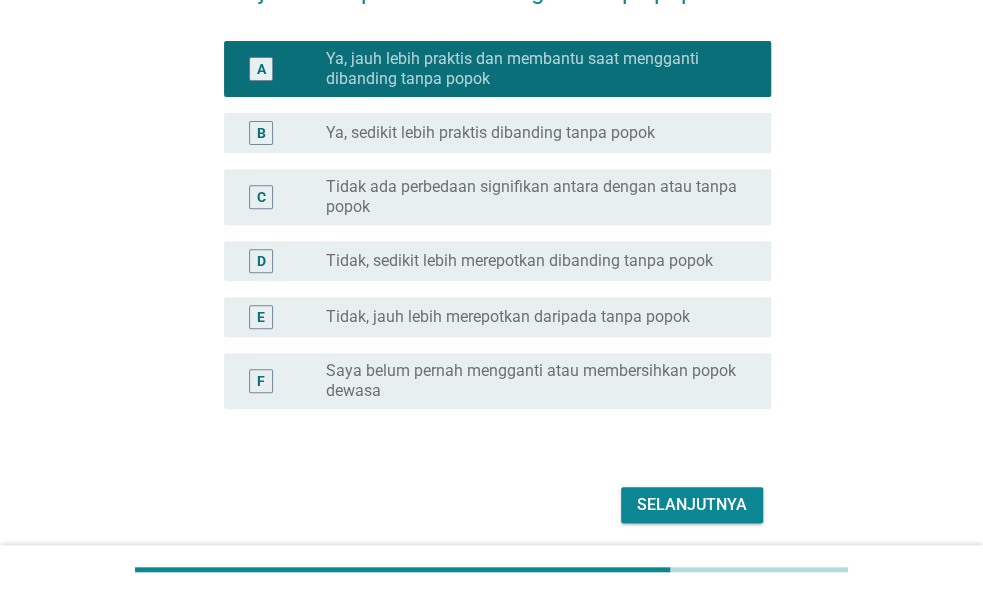 click on "Selanjutnya" at bounding box center (692, 505) 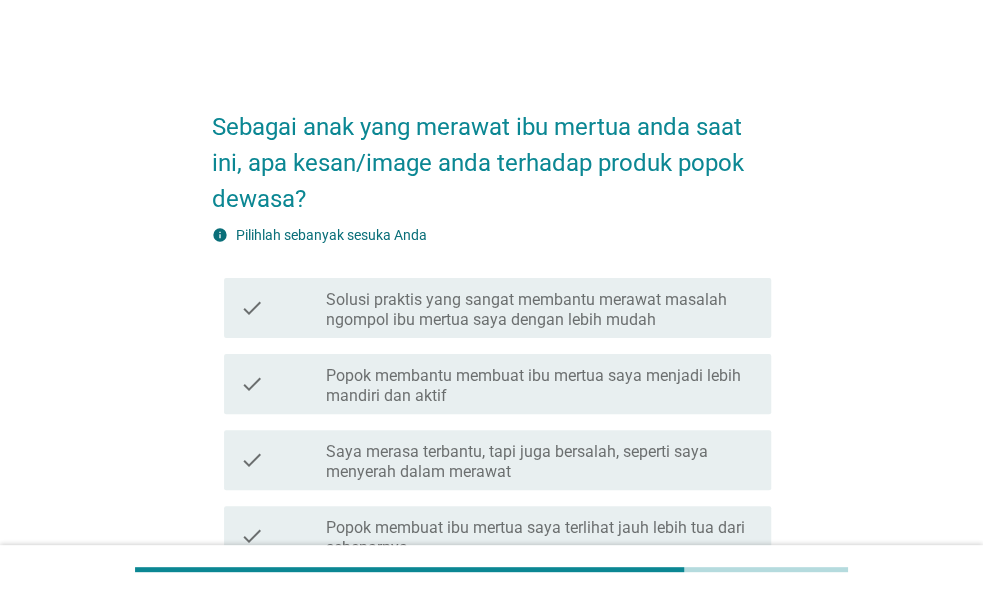 scroll, scrollTop: 104, scrollLeft: 0, axis: vertical 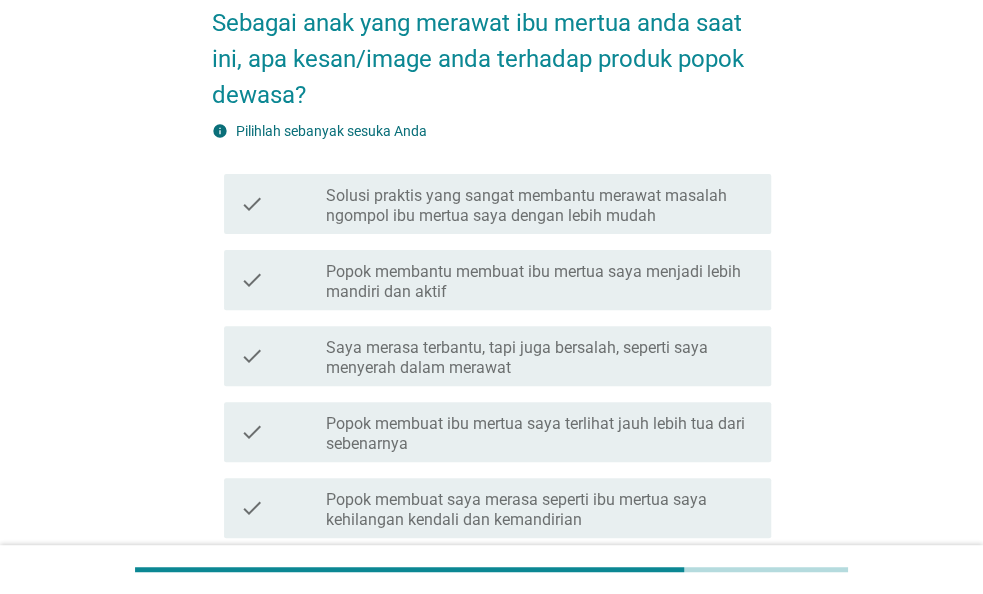 click on "Solusi praktis yang sangat membantu merawat masalah ngompol ibu mertua saya dengan lebih mudah" at bounding box center (540, 206) 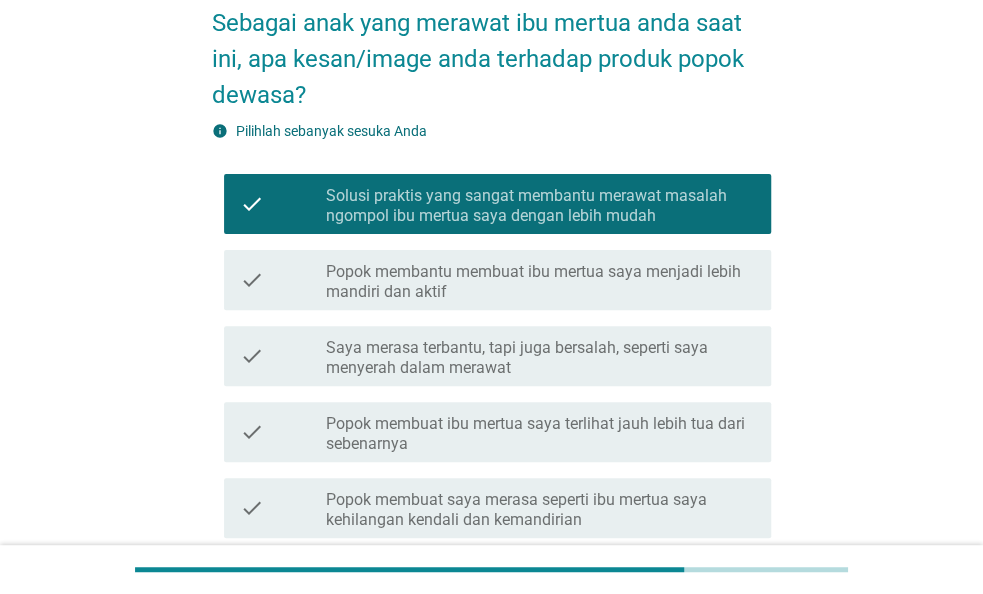 scroll, scrollTop: 208, scrollLeft: 0, axis: vertical 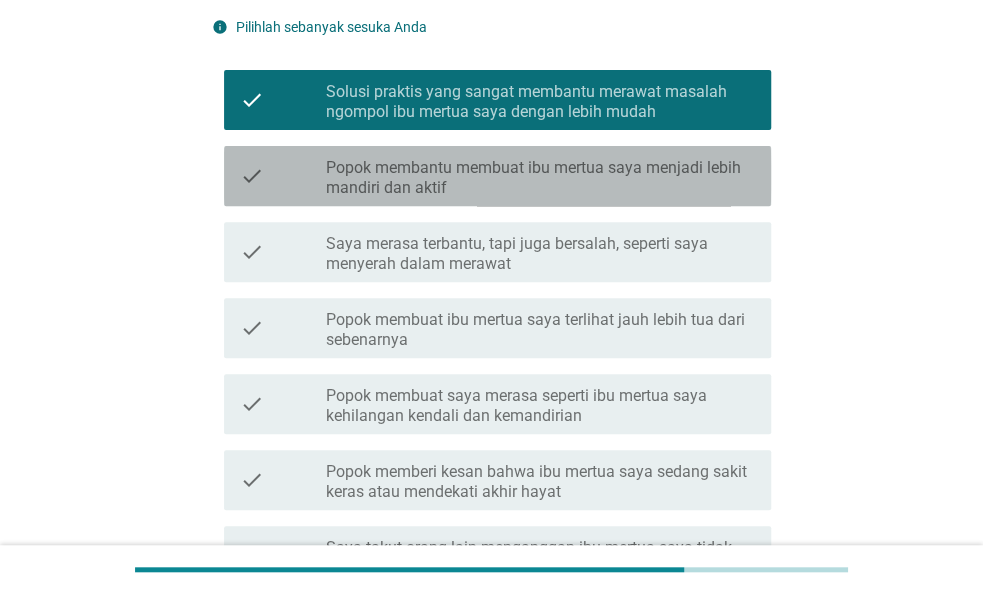 click on "Popok membantu membuat ibu mertua saya menjadi lebih mandiri dan aktif" at bounding box center (540, 178) 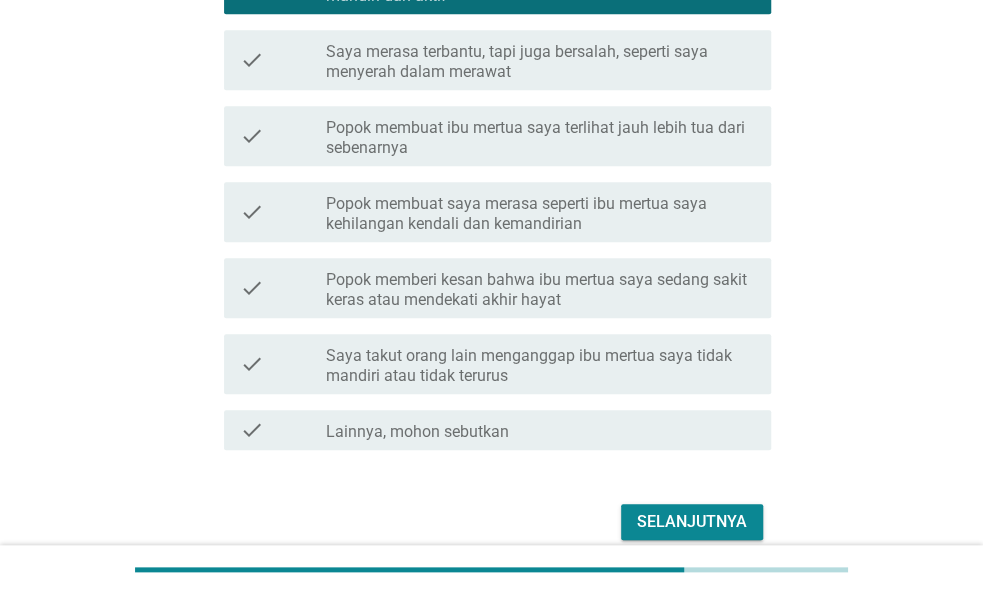 scroll, scrollTop: 416, scrollLeft: 0, axis: vertical 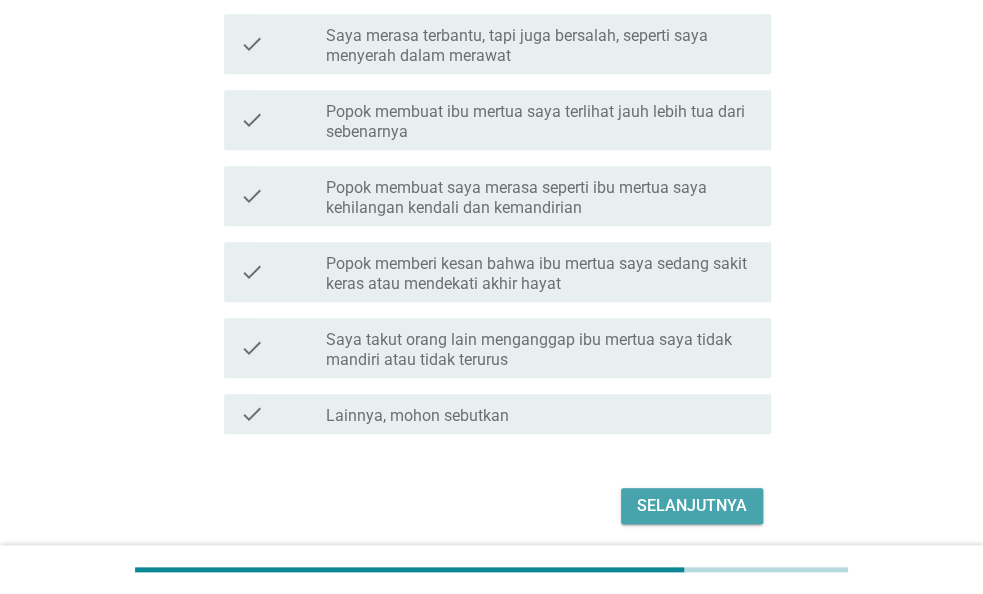 click on "Selanjutnya" at bounding box center (692, 506) 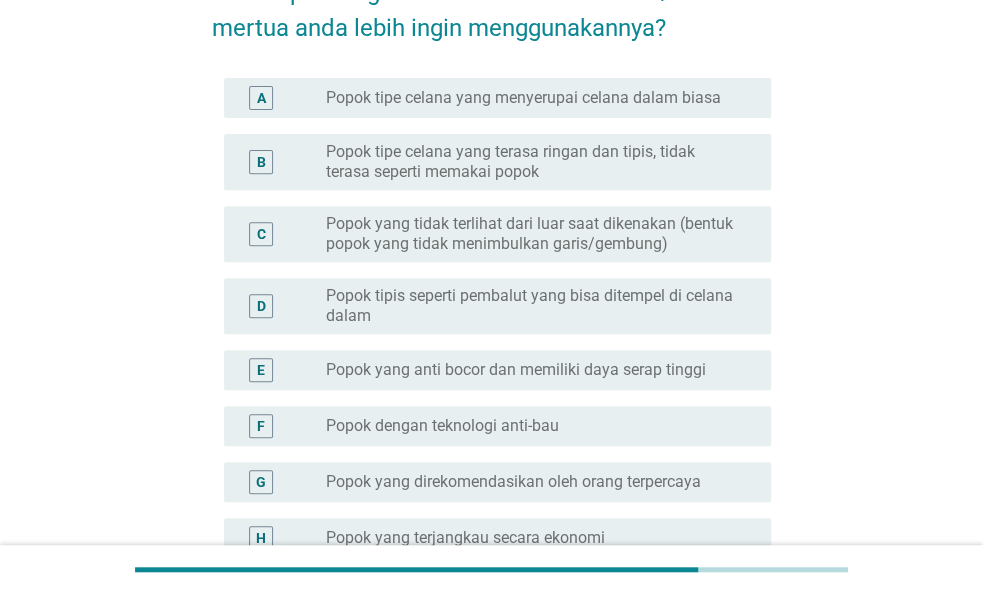 scroll, scrollTop: 208, scrollLeft: 0, axis: vertical 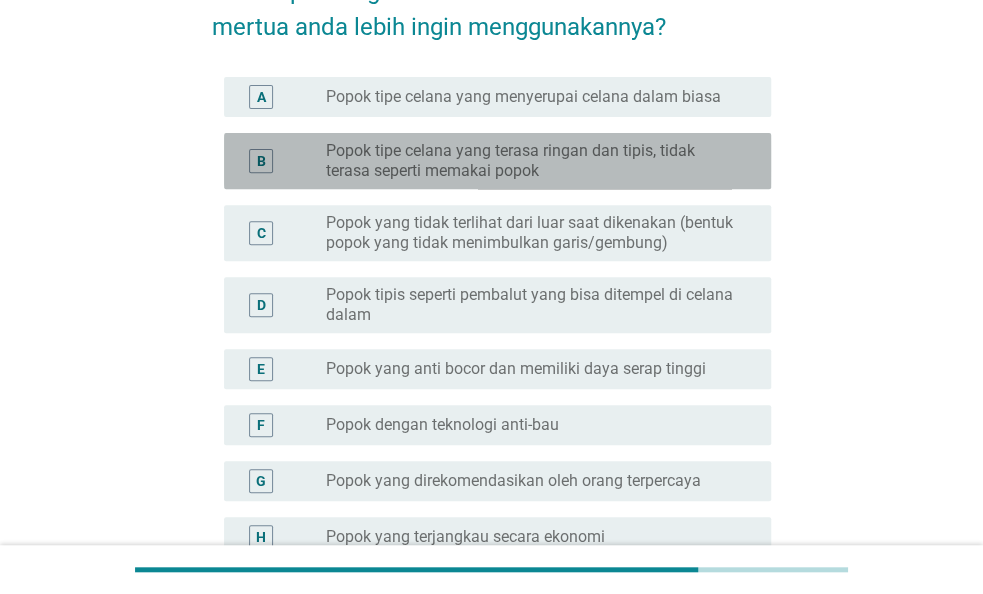 click on "Popok tipe celana yang terasa ringan dan tipis, tidak terasa seperti memakai popok" at bounding box center [532, 161] 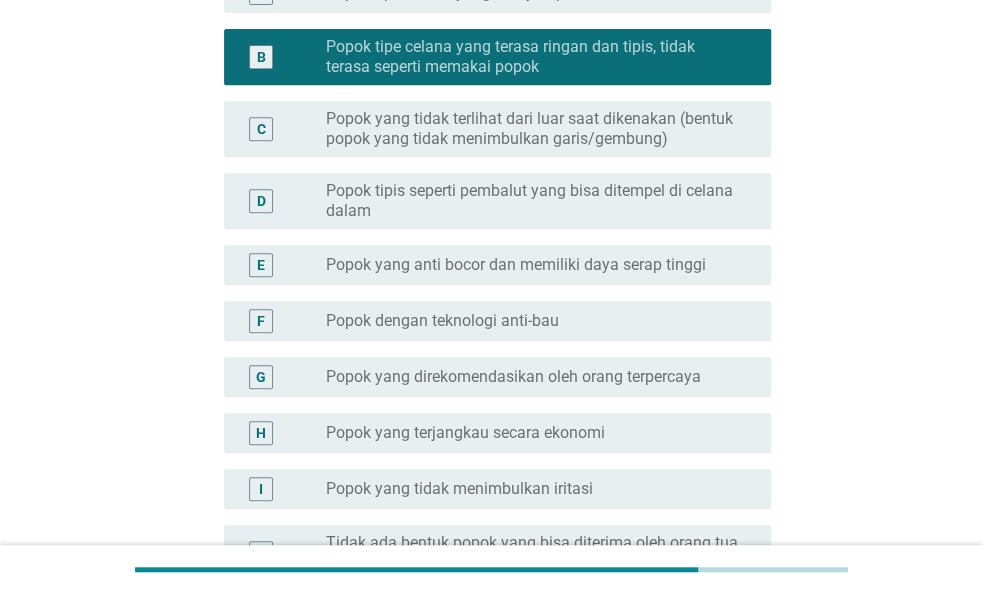 scroll, scrollTop: 416, scrollLeft: 0, axis: vertical 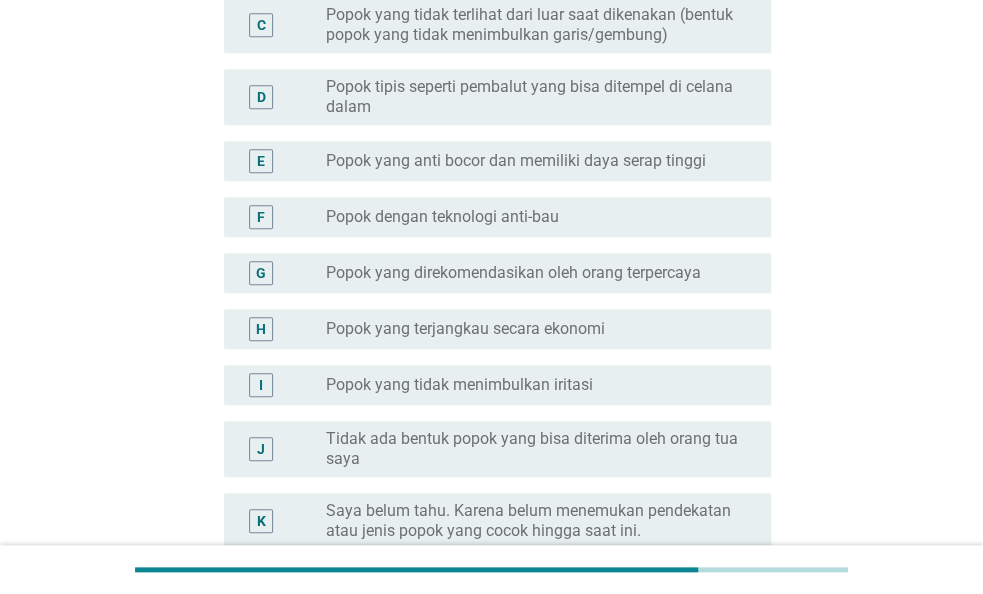 click on "F     radio_button_unchecked Popok dengan teknologi anti-bau" at bounding box center [497, 217] 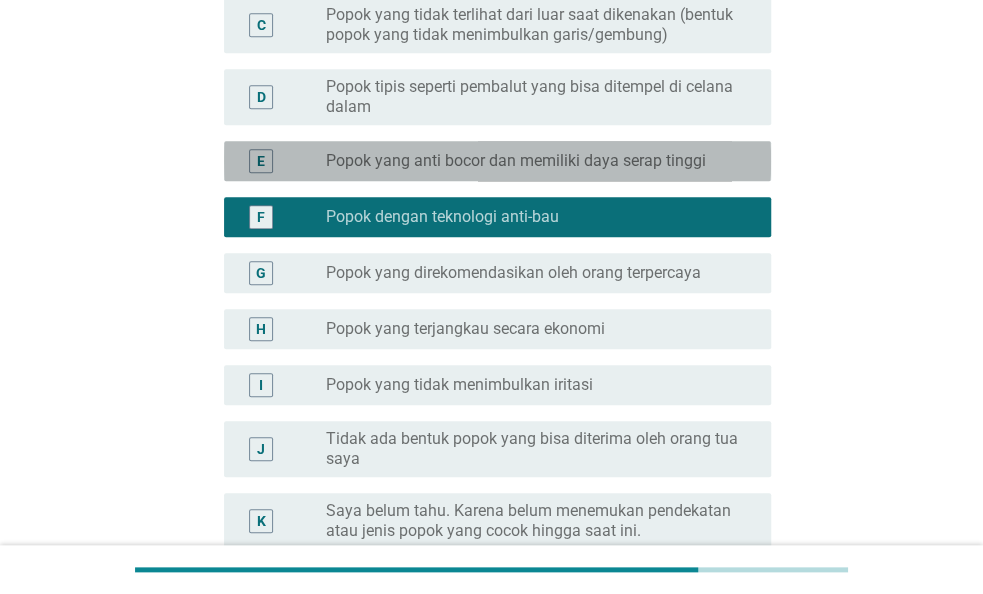 click on "Popok yang anti bocor dan memiliki daya serap tinggi" at bounding box center [516, 161] 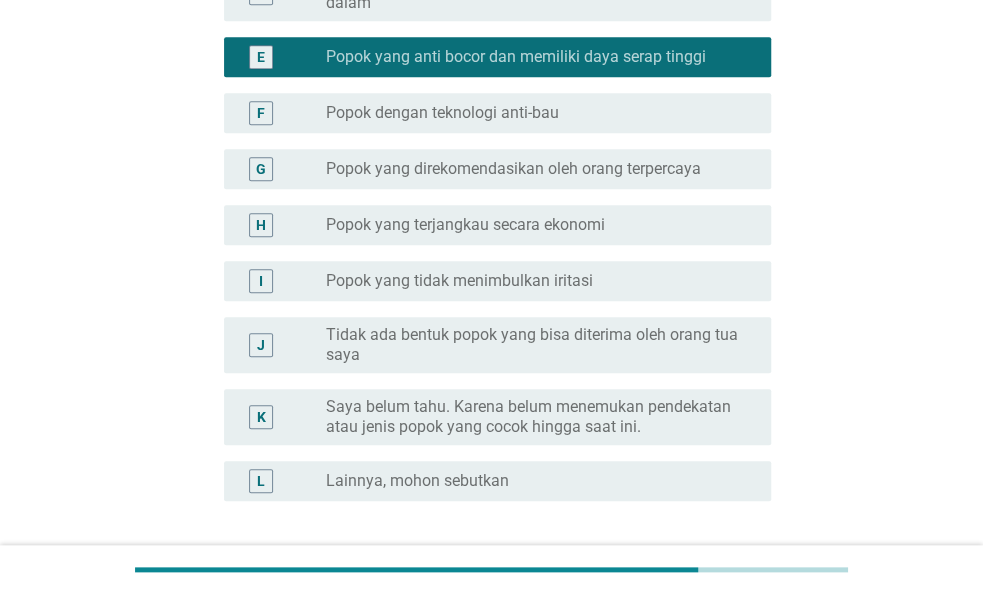 scroll, scrollTop: 624, scrollLeft: 0, axis: vertical 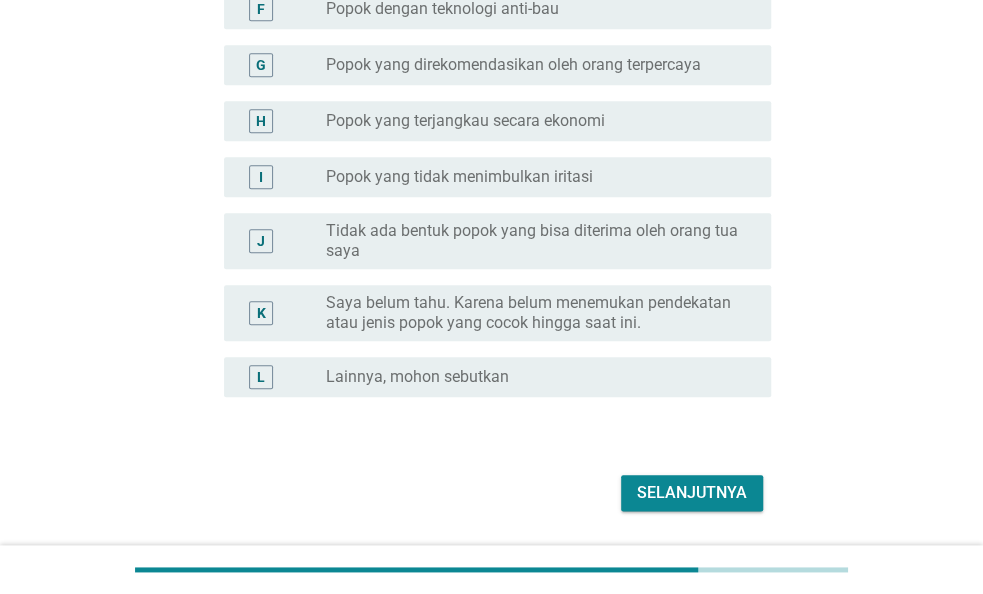 click on "Selanjutnya" at bounding box center (491, 493) 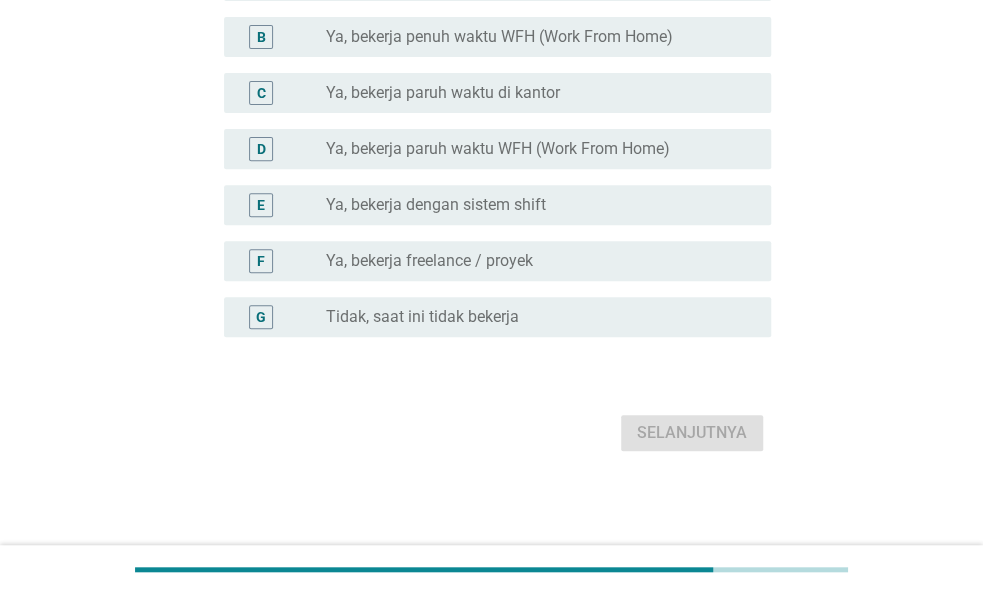 scroll, scrollTop: 0, scrollLeft: 0, axis: both 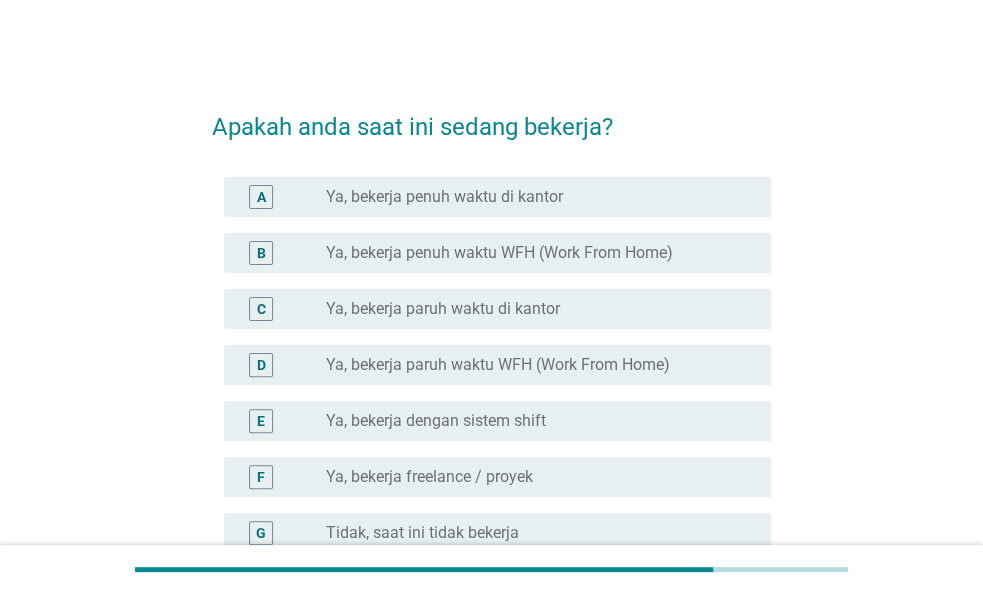 click on "Ya, bekerja penuh waktu di kantor" at bounding box center [444, 197] 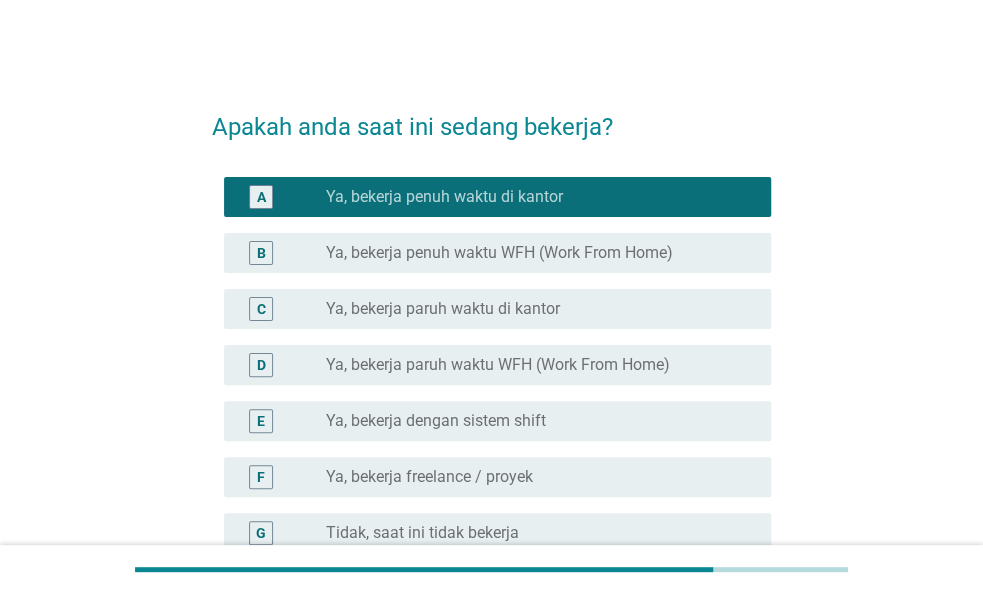 scroll, scrollTop: 216, scrollLeft: 0, axis: vertical 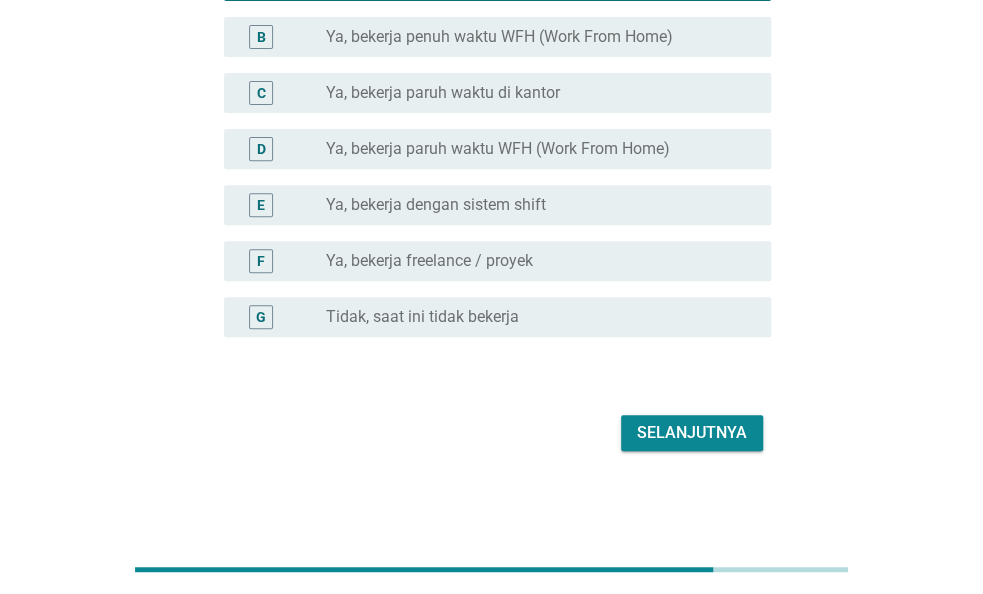 click on "Selanjutnya" at bounding box center [692, 433] 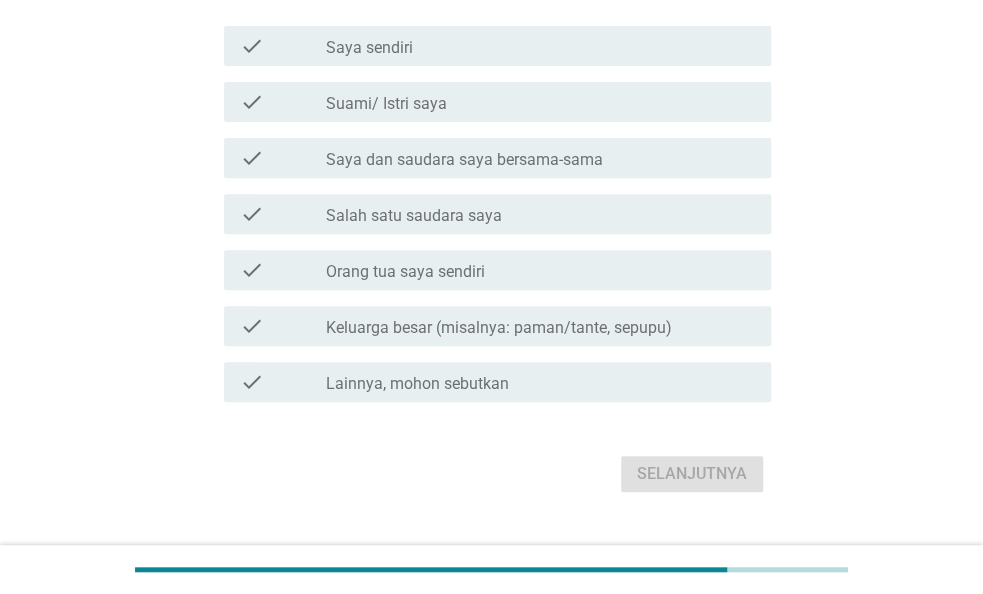 scroll, scrollTop: 0, scrollLeft: 0, axis: both 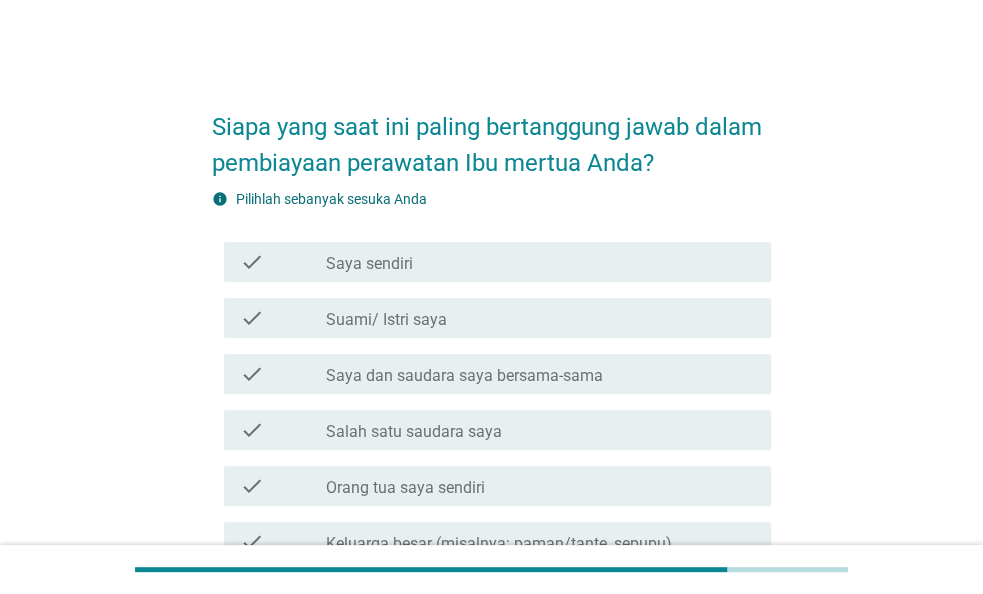 click on "Saya dan saudara saya bersama-sama" at bounding box center (464, 376) 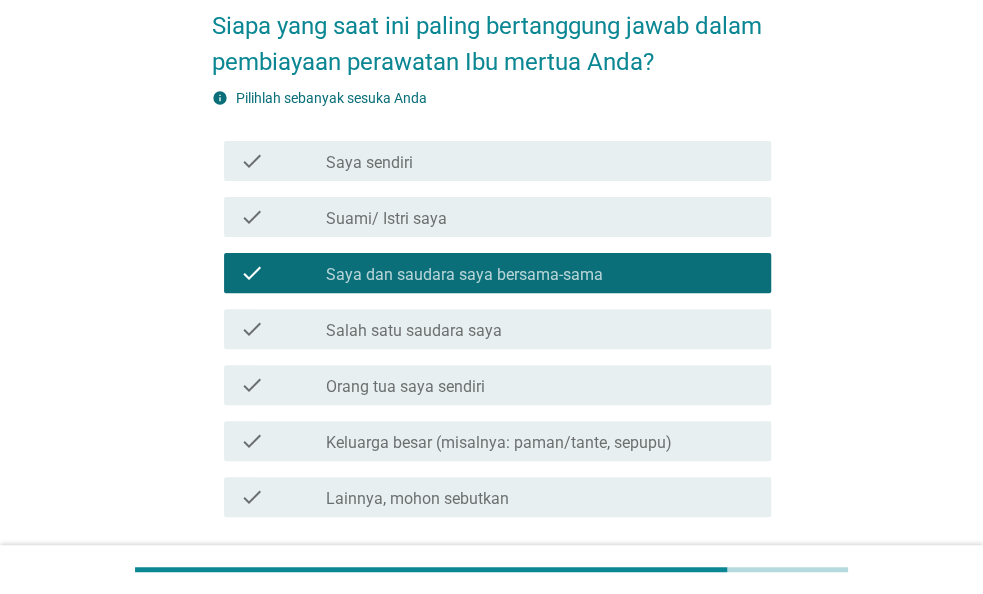 scroll, scrollTop: 208, scrollLeft: 0, axis: vertical 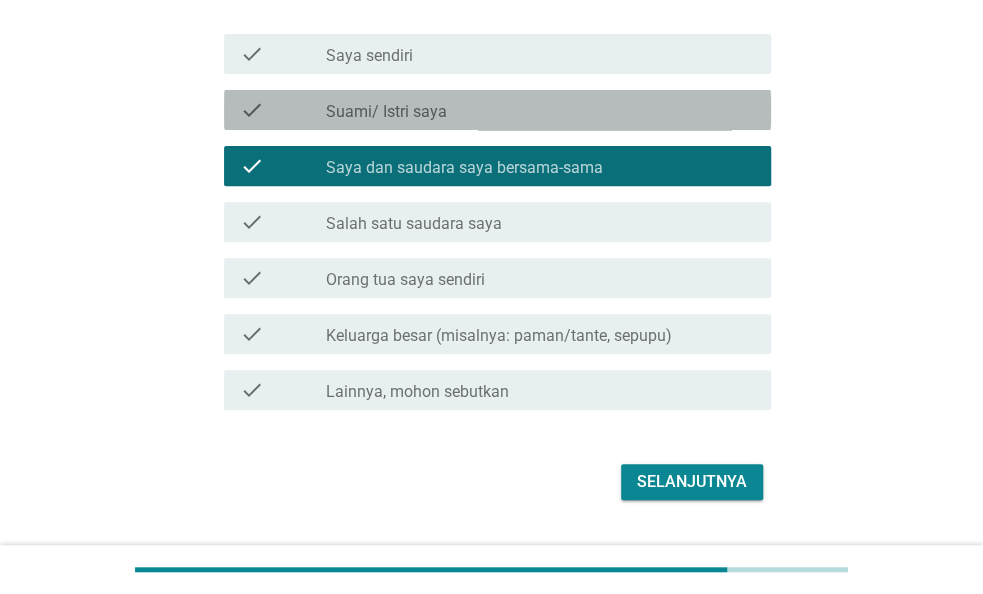 click on "check     check_box_outline_blank Suami/ Istri saya" at bounding box center [497, 110] 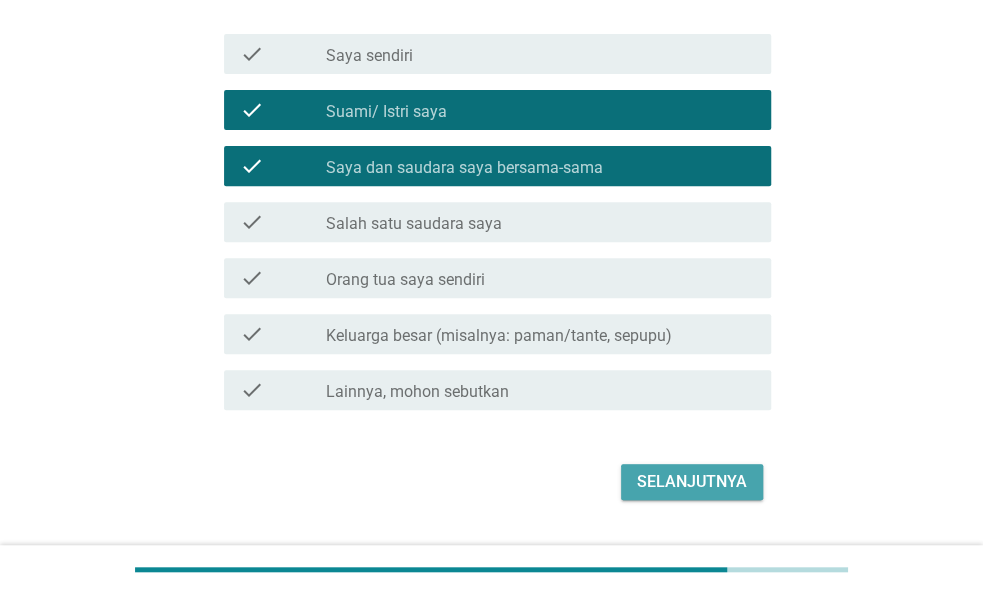 click on "Selanjutnya" at bounding box center [692, 482] 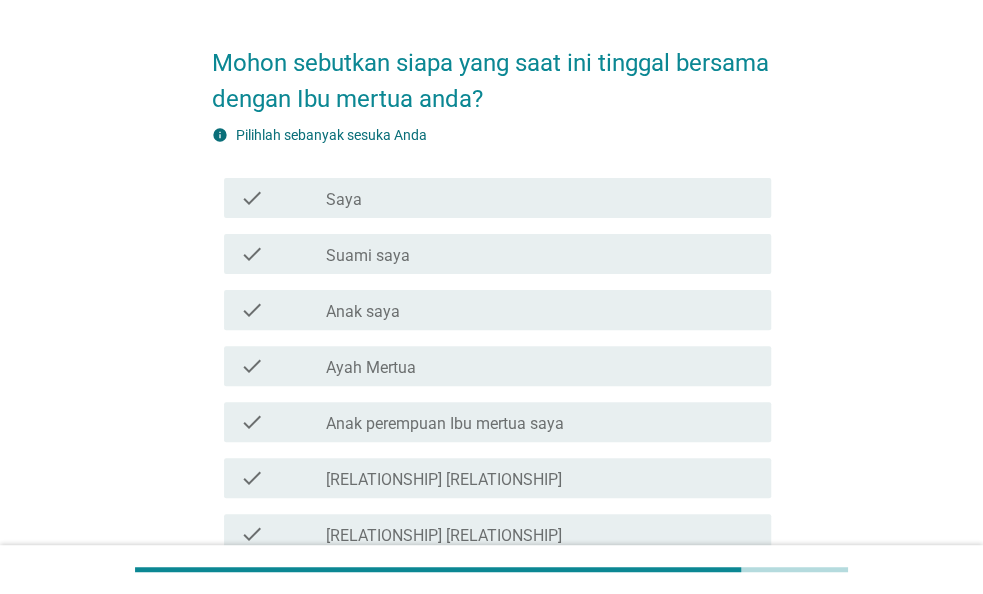 scroll, scrollTop: 104, scrollLeft: 0, axis: vertical 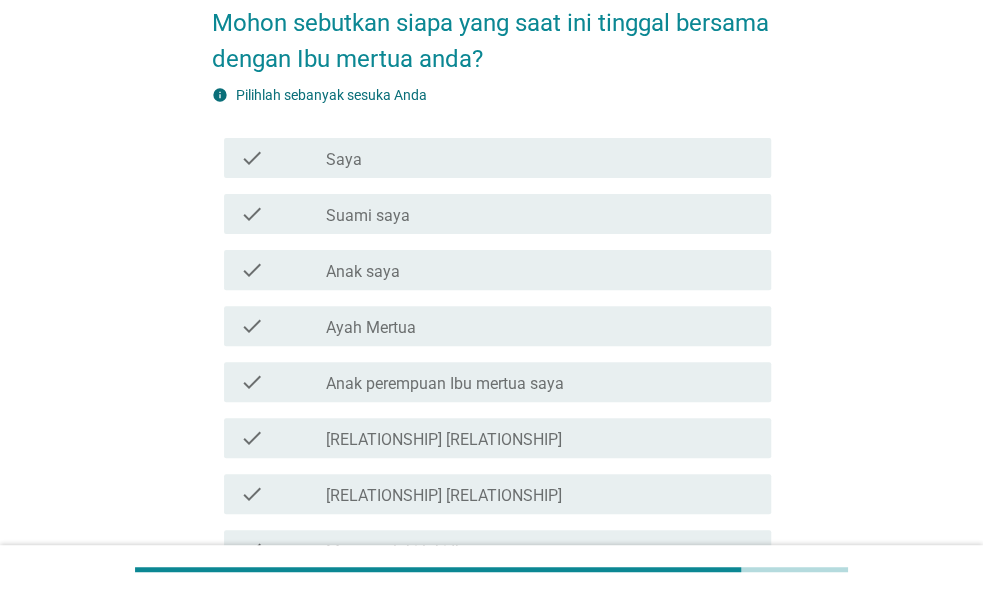 click on "check_box_outline_blank Saya" at bounding box center [540, 158] 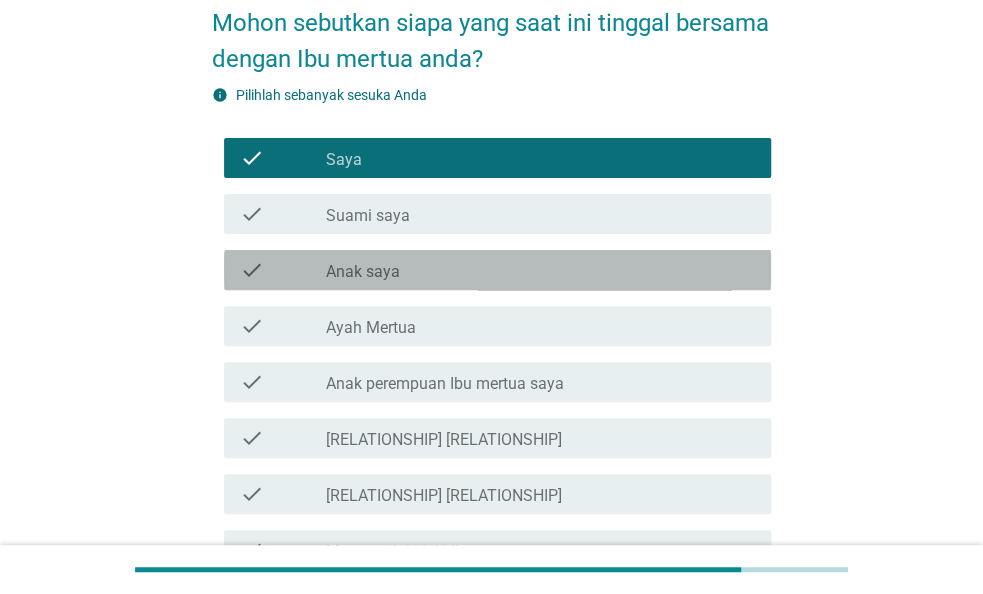 click on "check_box_outline_blank Anak saya" at bounding box center (540, 270) 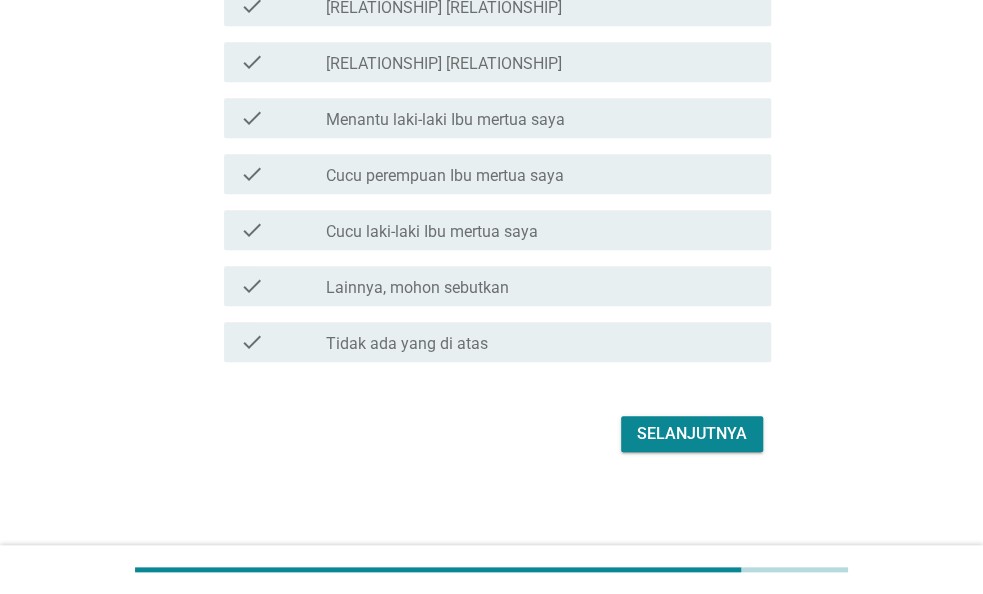 scroll, scrollTop: 537, scrollLeft: 0, axis: vertical 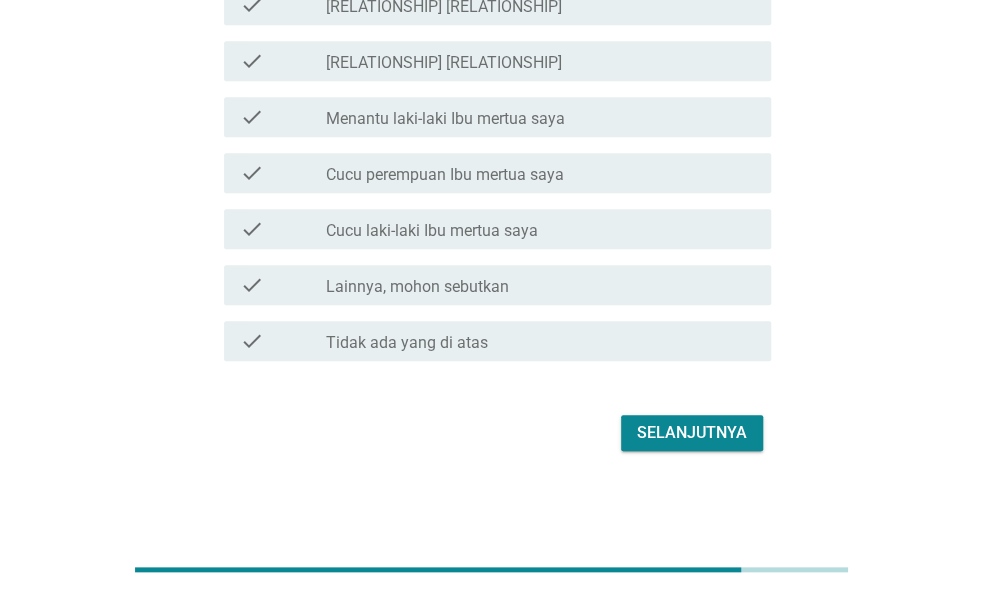 click on "Selanjutnya" at bounding box center (692, 433) 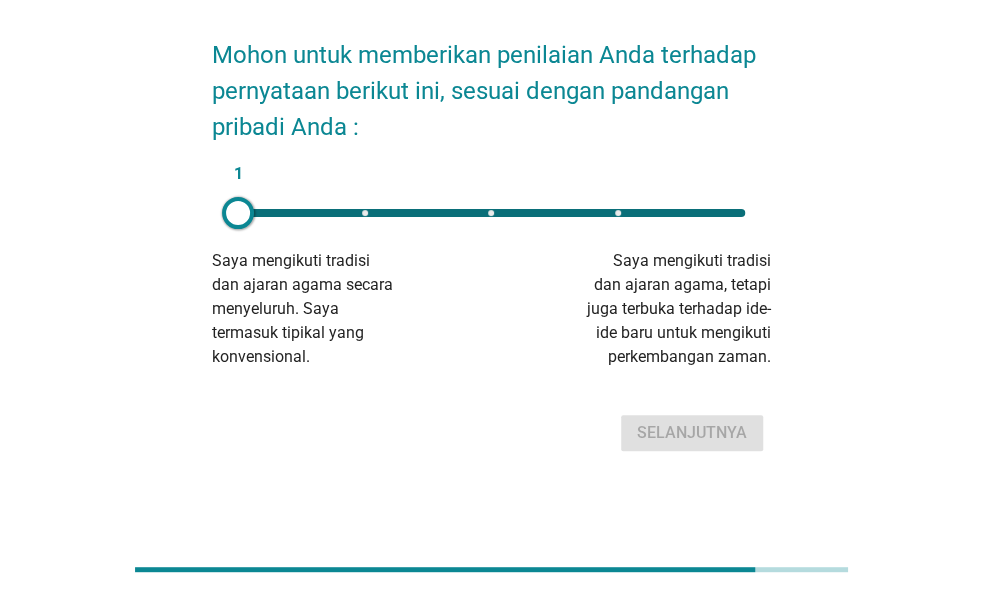 scroll, scrollTop: 0, scrollLeft: 0, axis: both 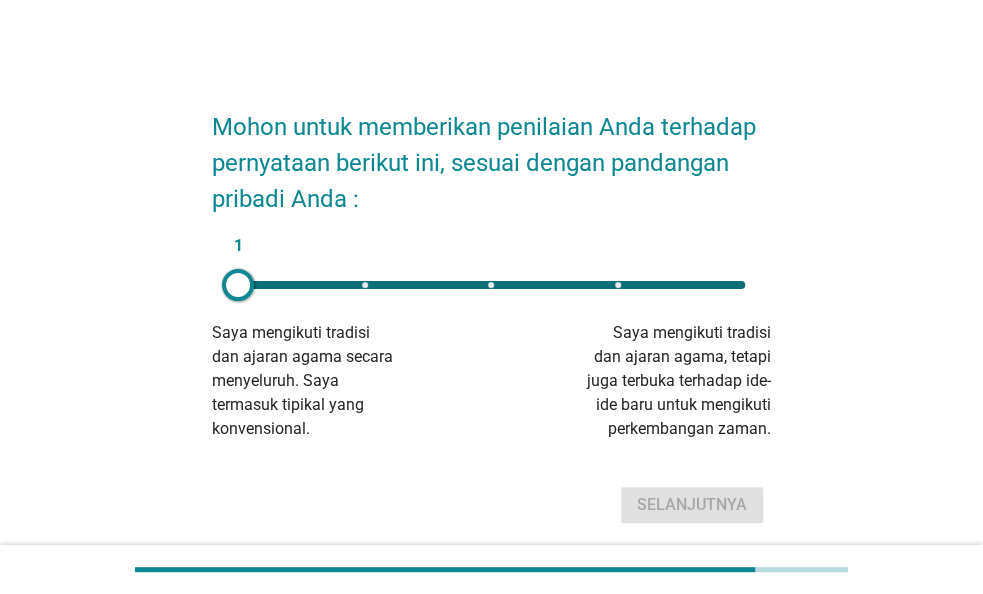 click on "1" at bounding box center (491, 285) 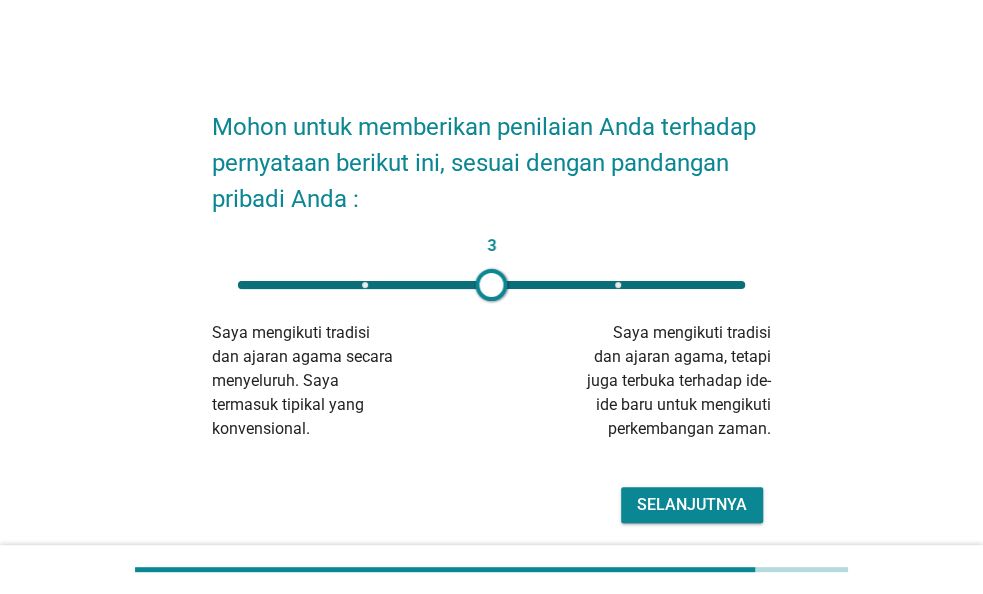 click on "3" at bounding box center [491, 285] 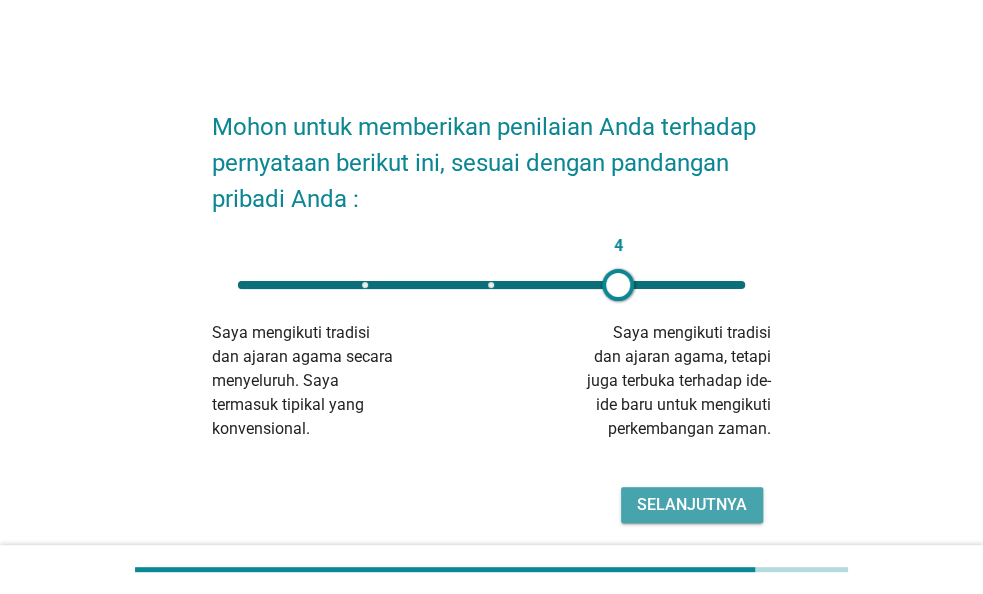 click on "Selanjutnya" at bounding box center [692, 505] 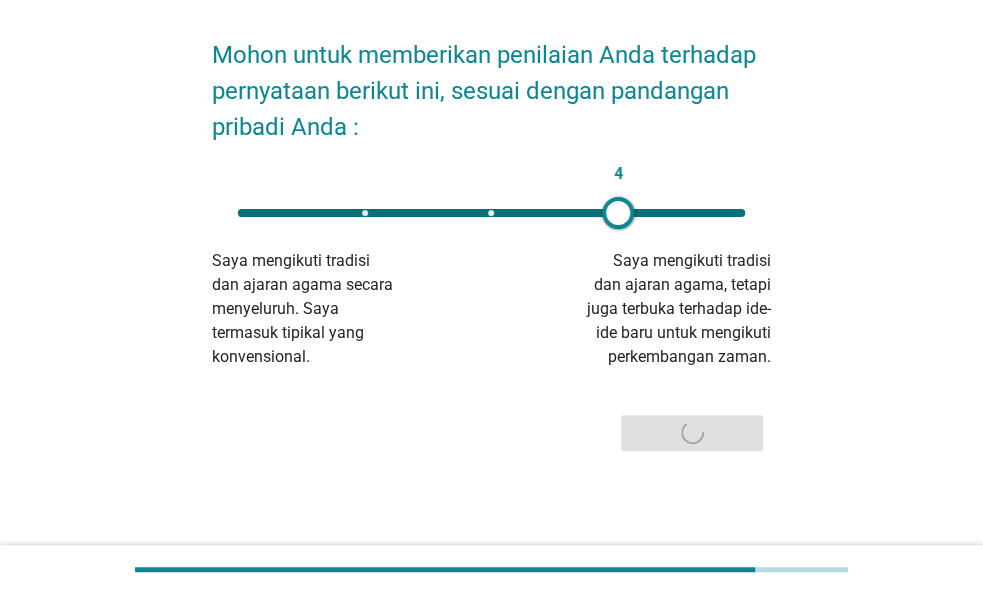 scroll, scrollTop: 0, scrollLeft: 0, axis: both 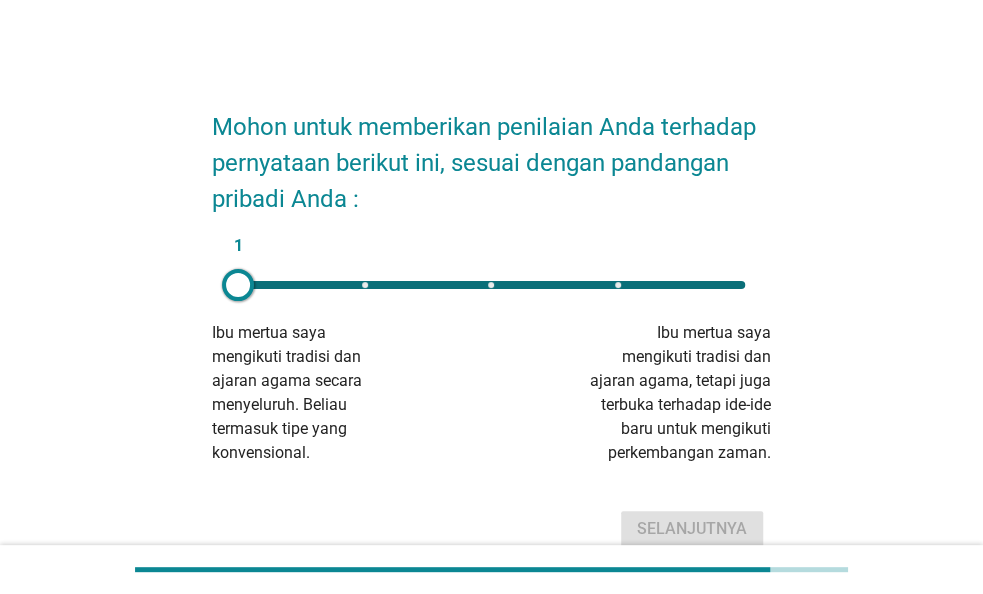 click on "1" at bounding box center (491, 285) 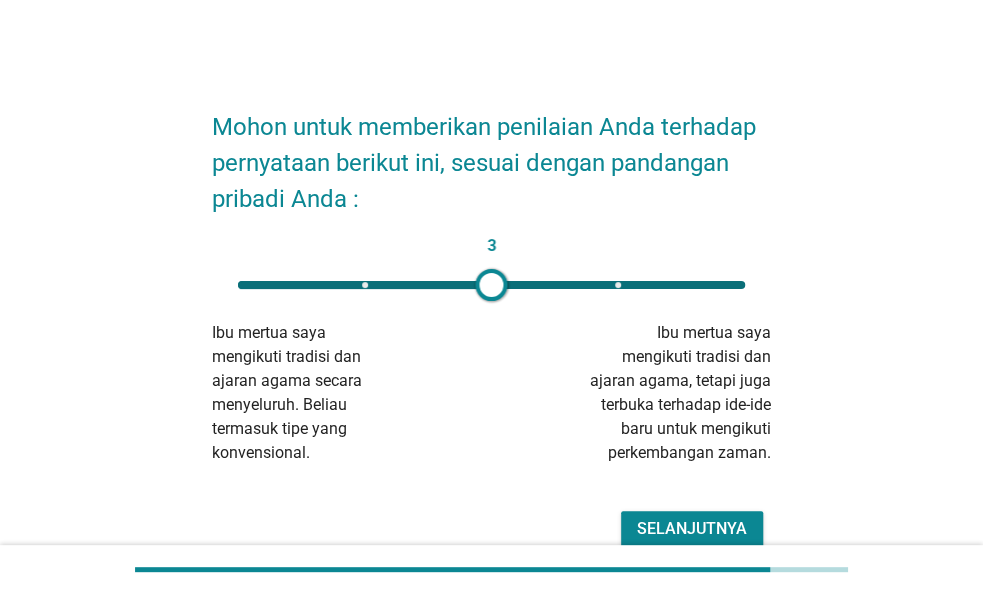 click on "3" at bounding box center [491, 285] 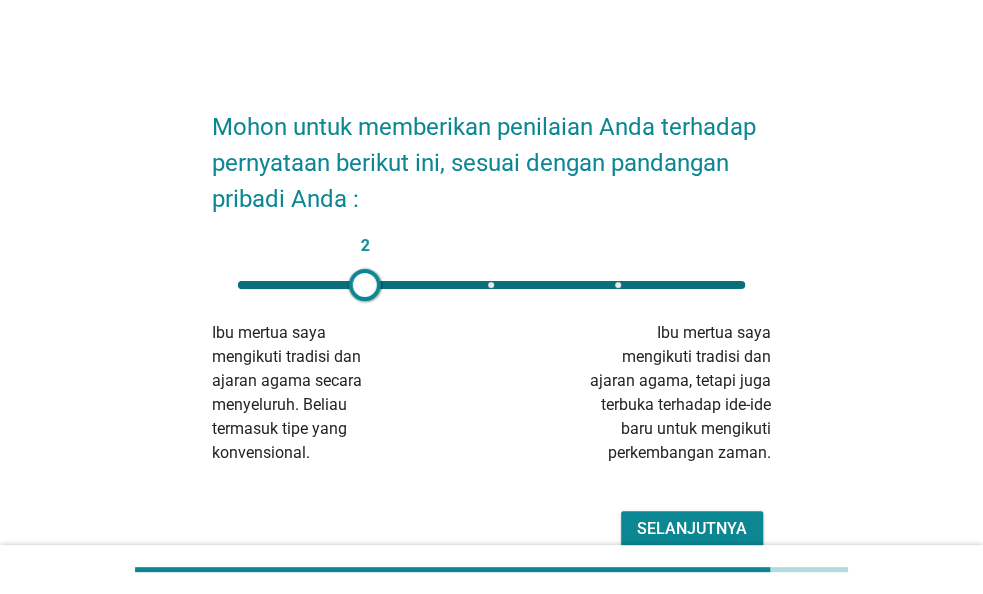 click on "Selanjutnya" at bounding box center (692, 529) 